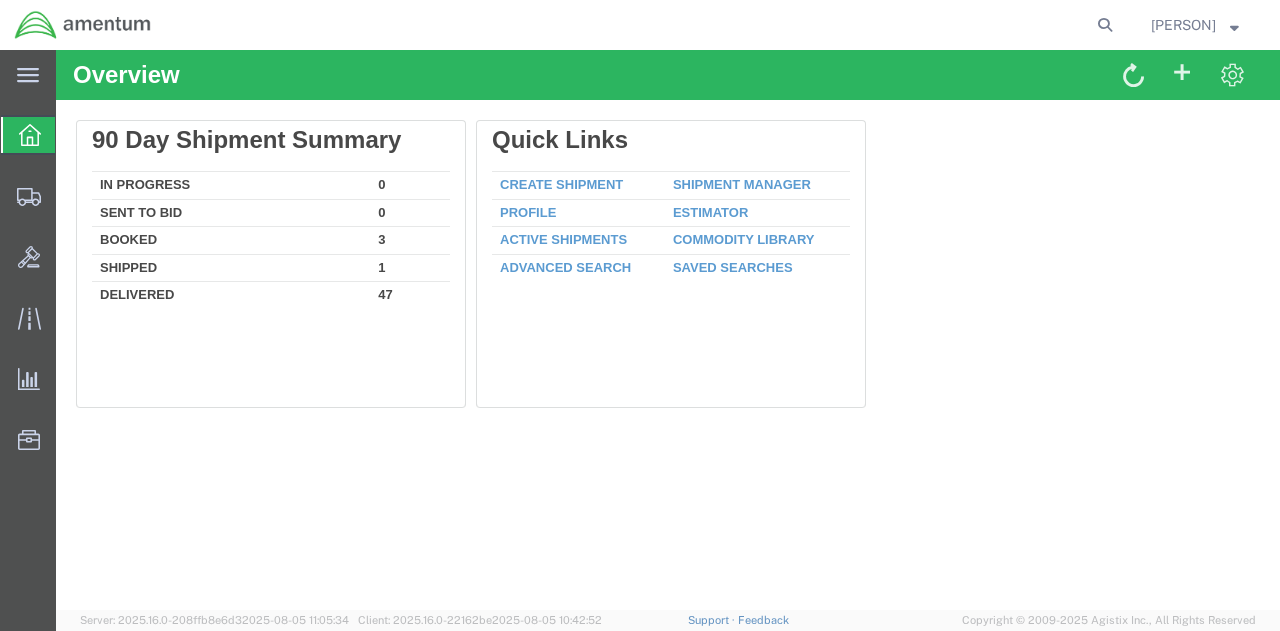 scroll, scrollTop: 0, scrollLeft: 0, axis: both 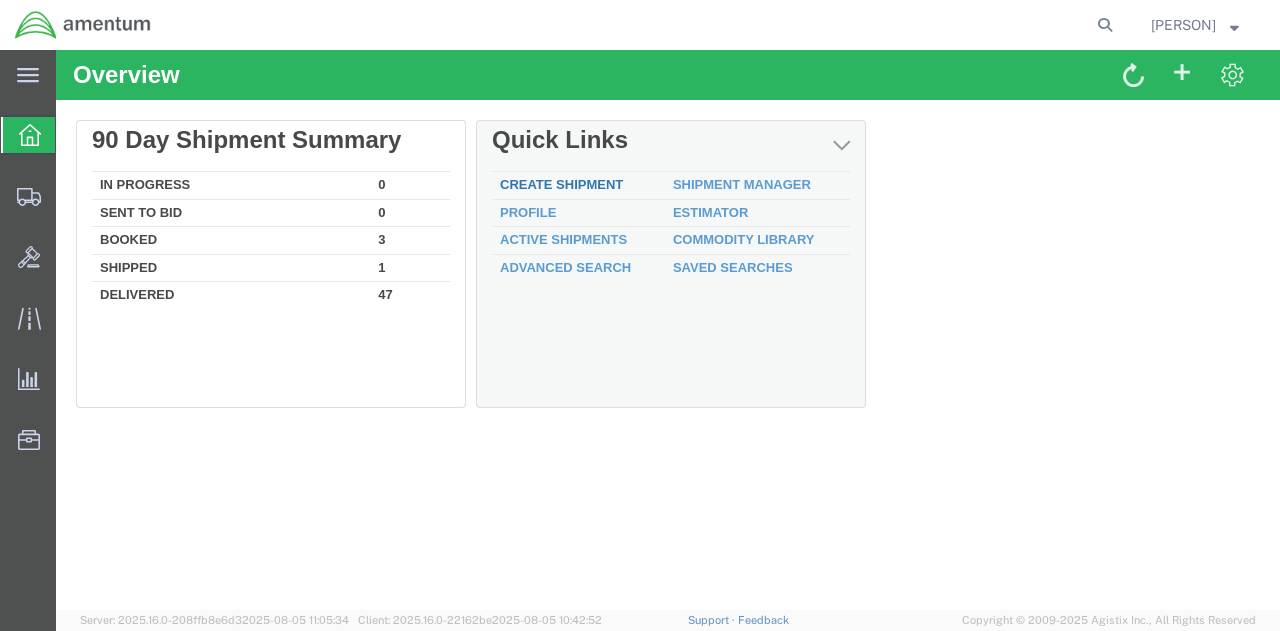 click on "Create Shipment" at bounding box center (561, 184) 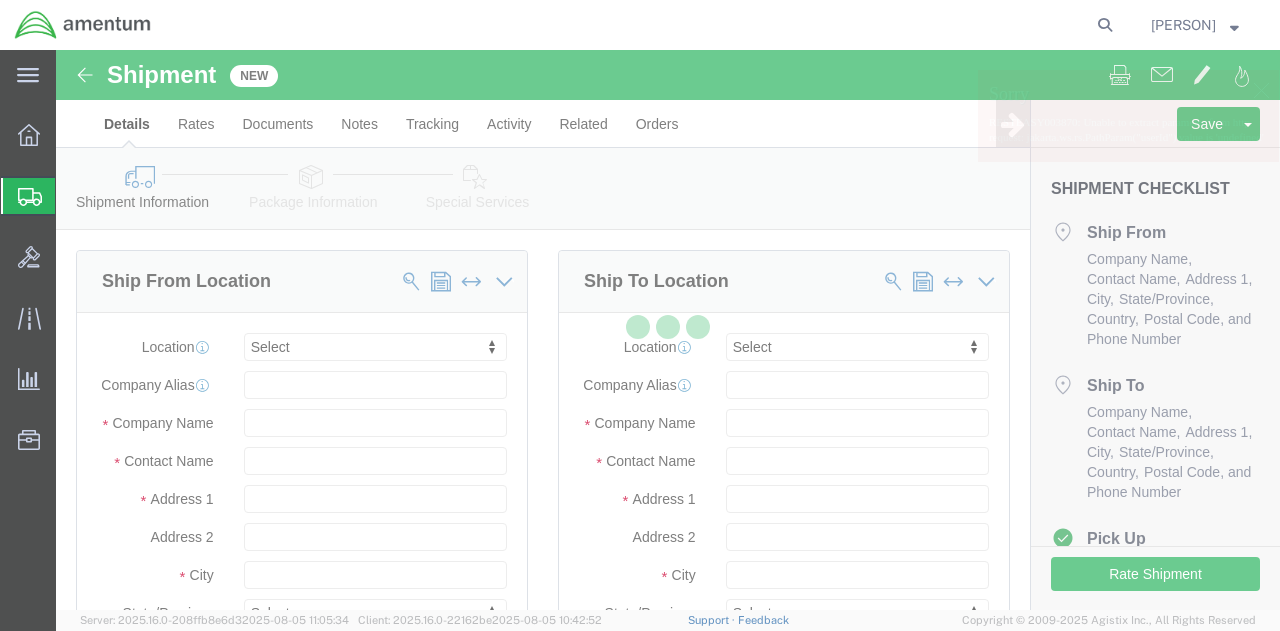 select 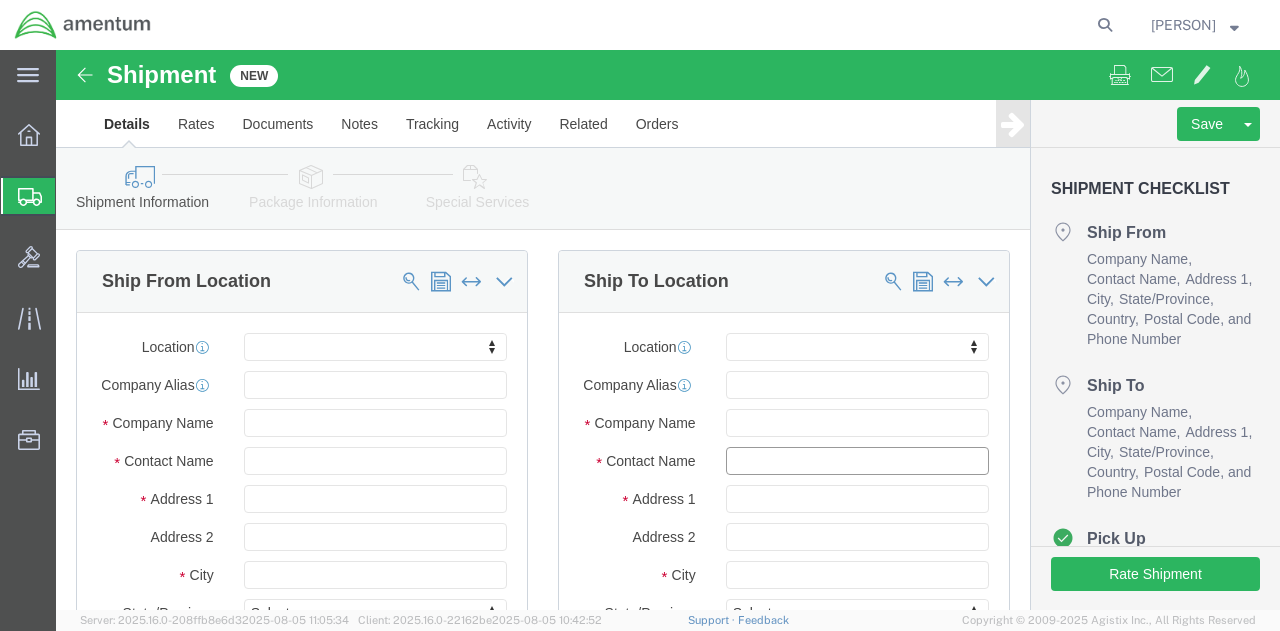 click 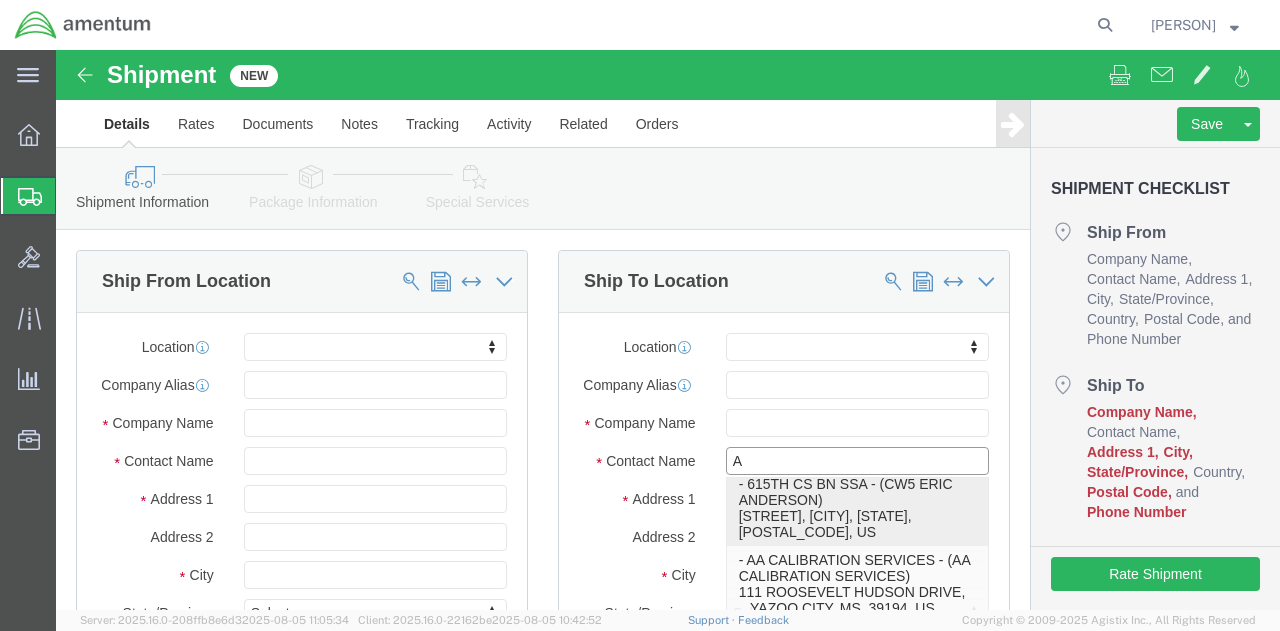scroll, scrollTop: 0, scrollLeft: 0, axis: both 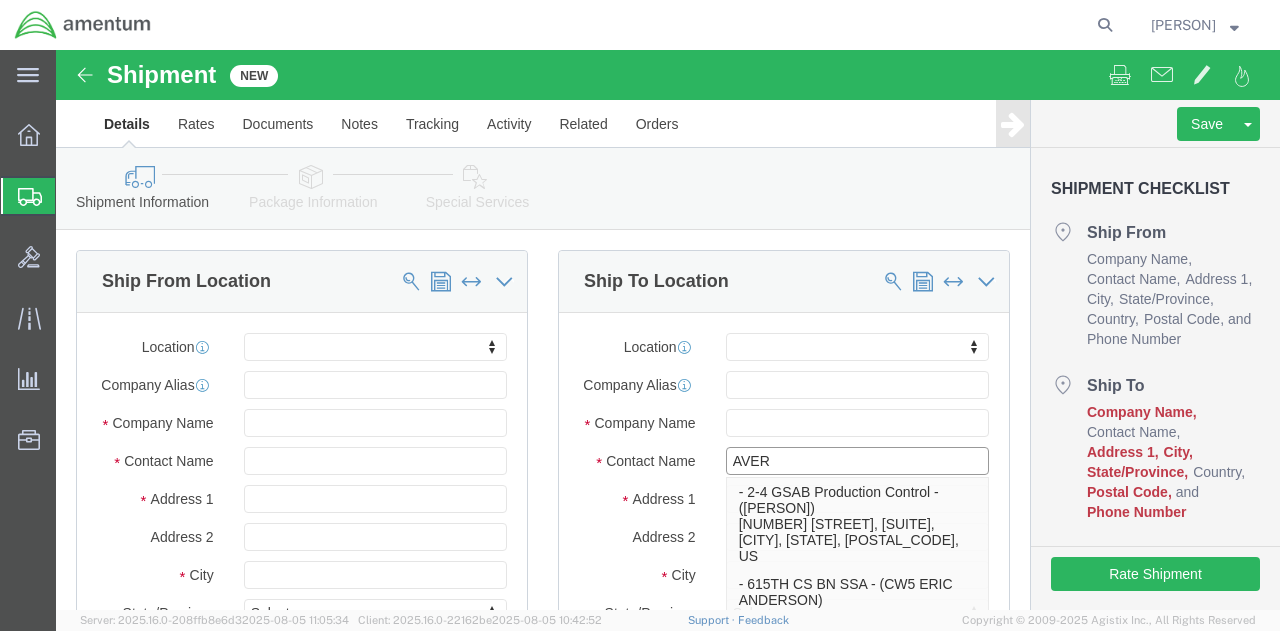 type on "AVERY" 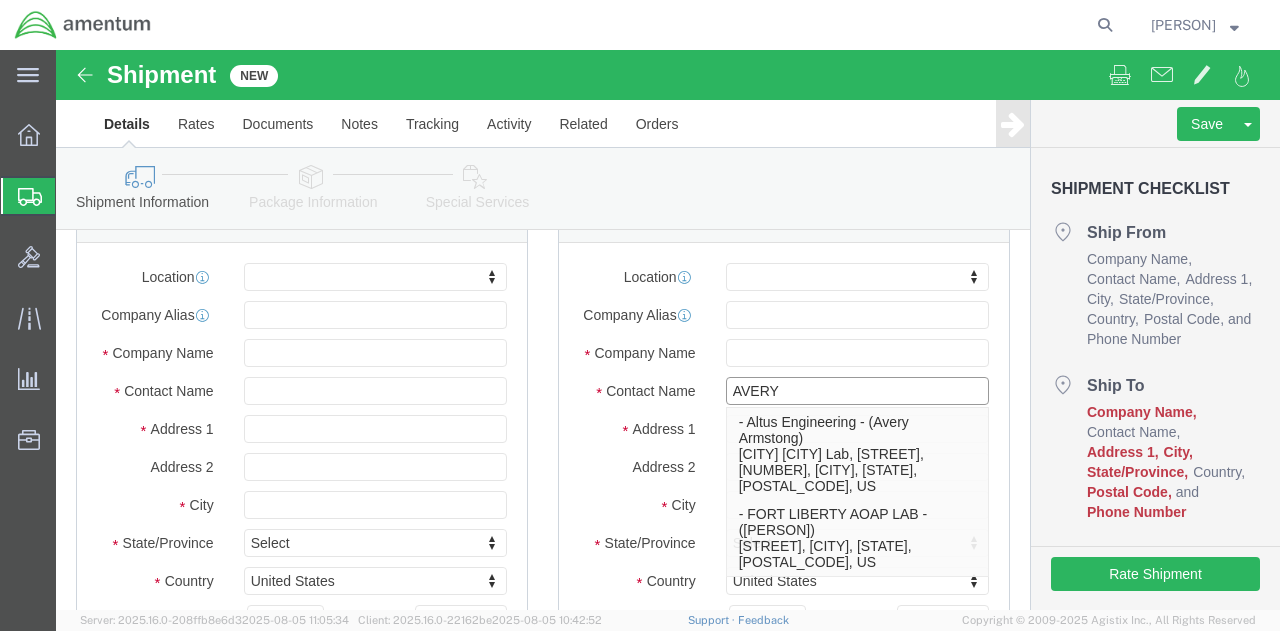 scroll, scrollTop: 100, scrollLeft: 0, axis: vertical 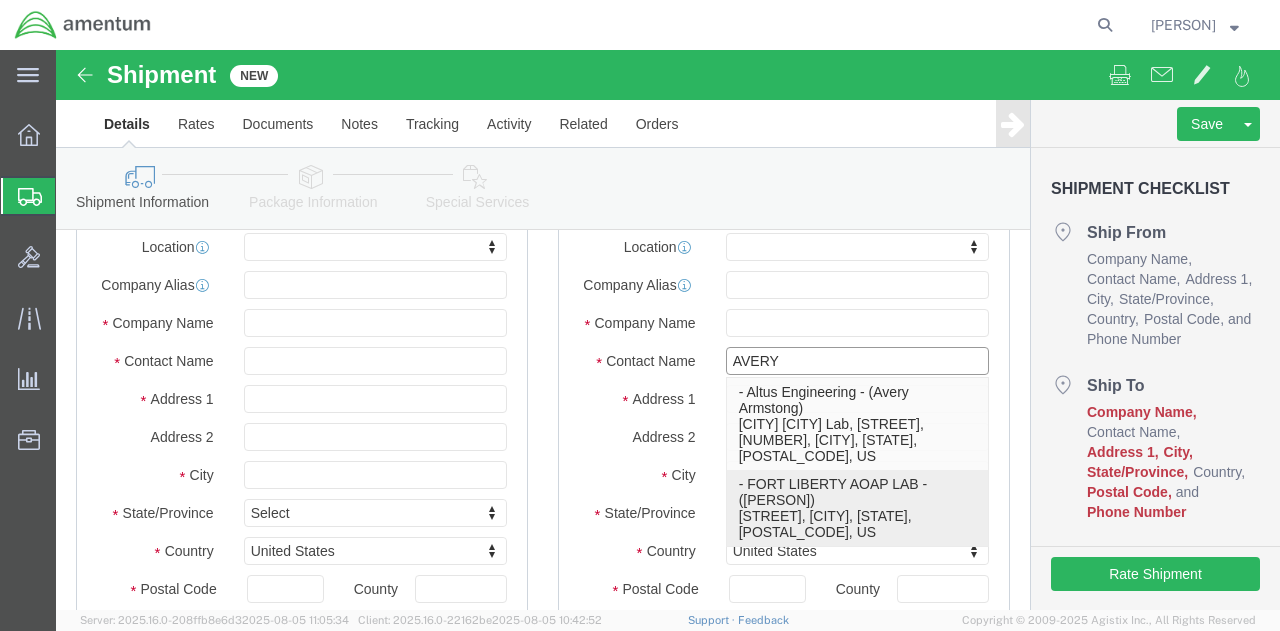 click on "- FORT LIBERTY AOAP LAB - ([PERSON]) [STREET] [STREET], [CITY], [STATE], [POSTAL_CODE], US" 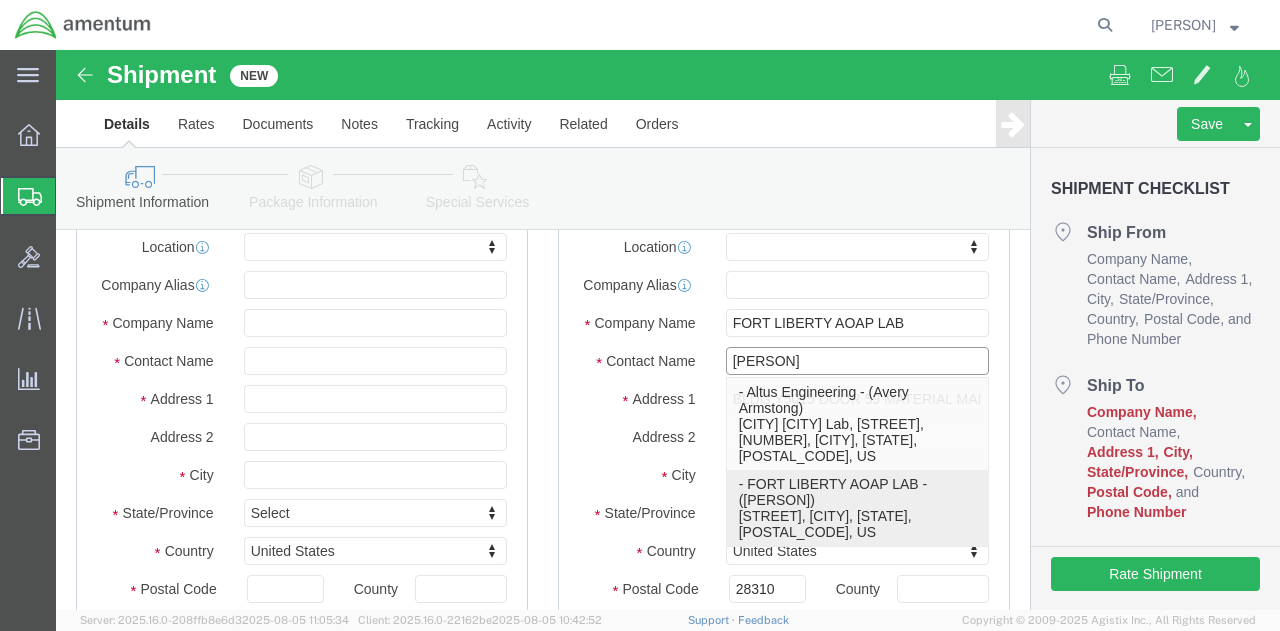 select on "NC" 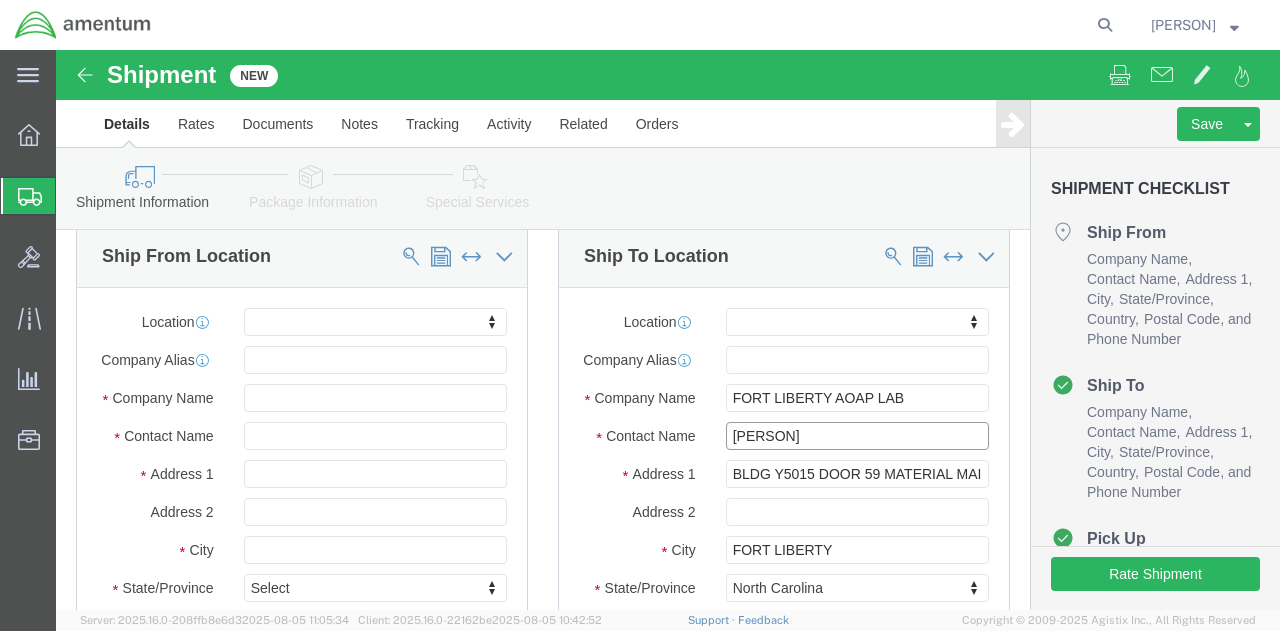 scroll, scrollTop: 100, scrollLeft: 0, axis: vertical 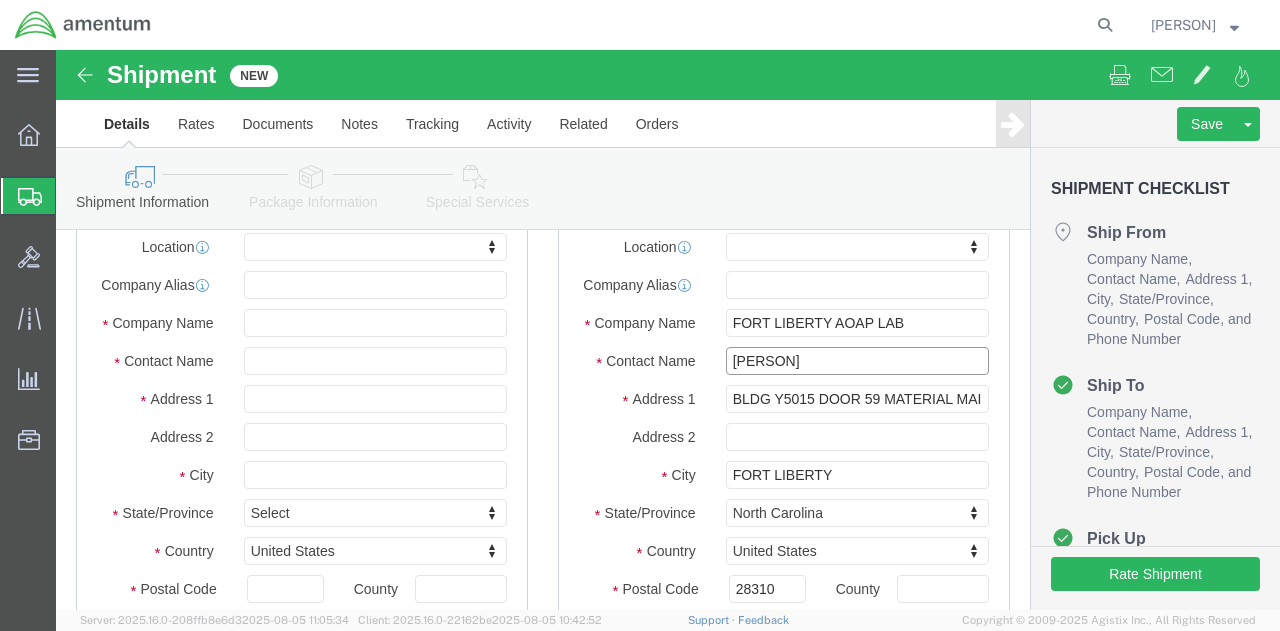 type on "[PERSON]" 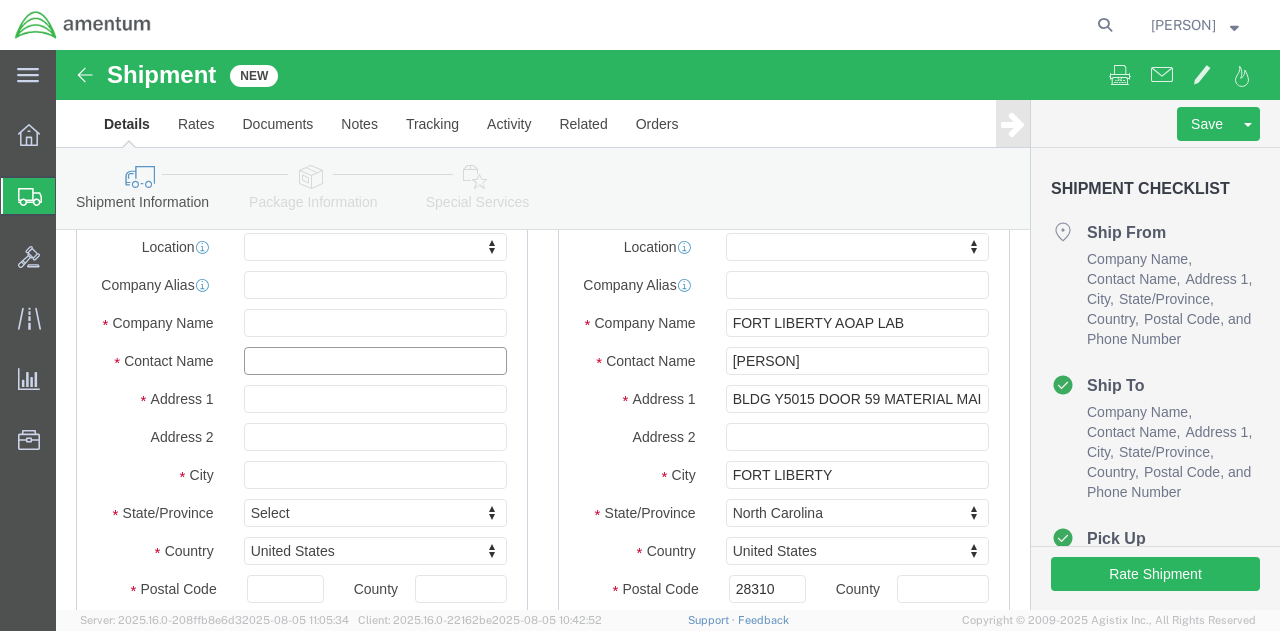 click 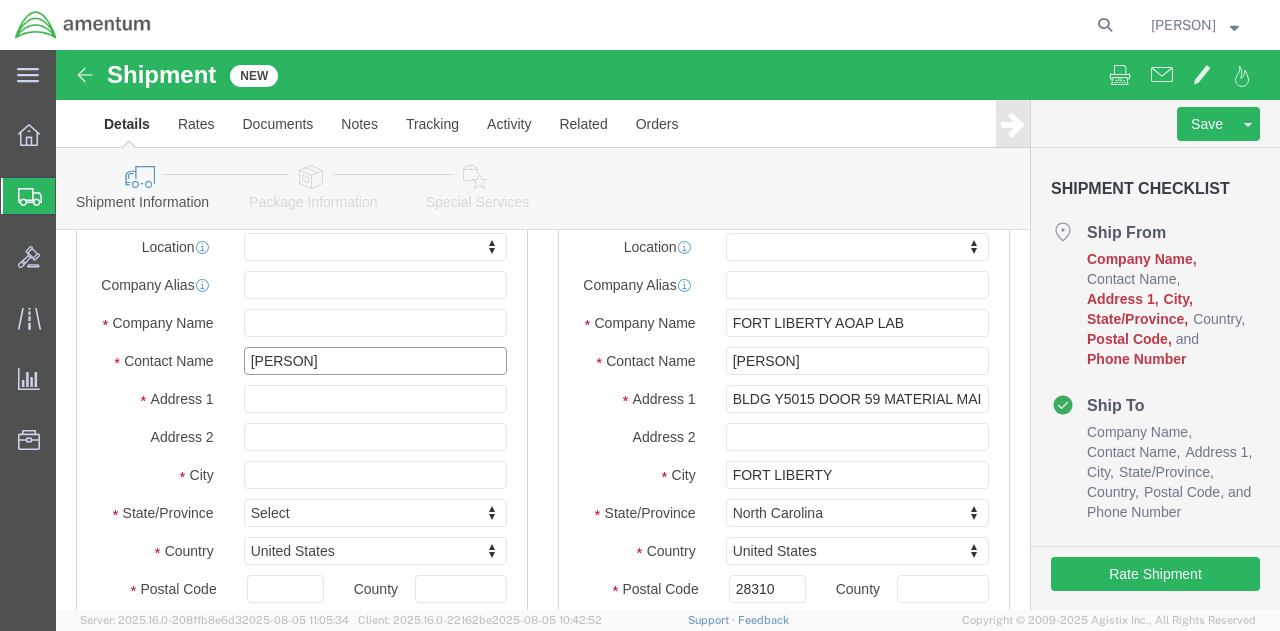 type on "[PERSON]" 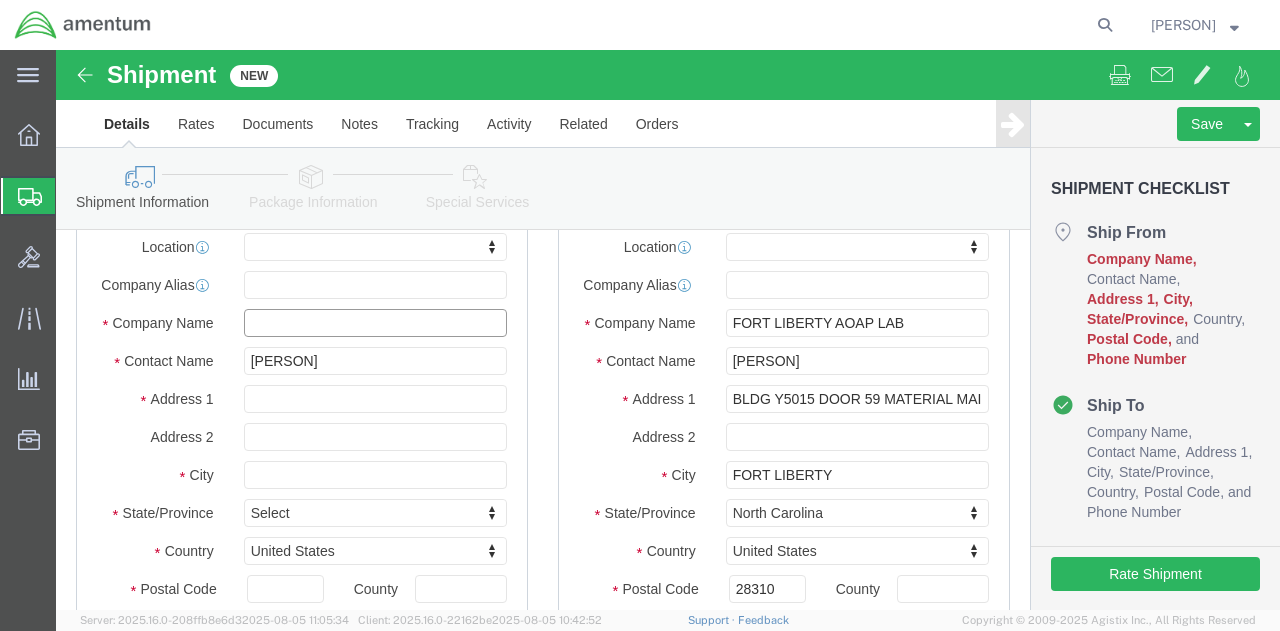 click 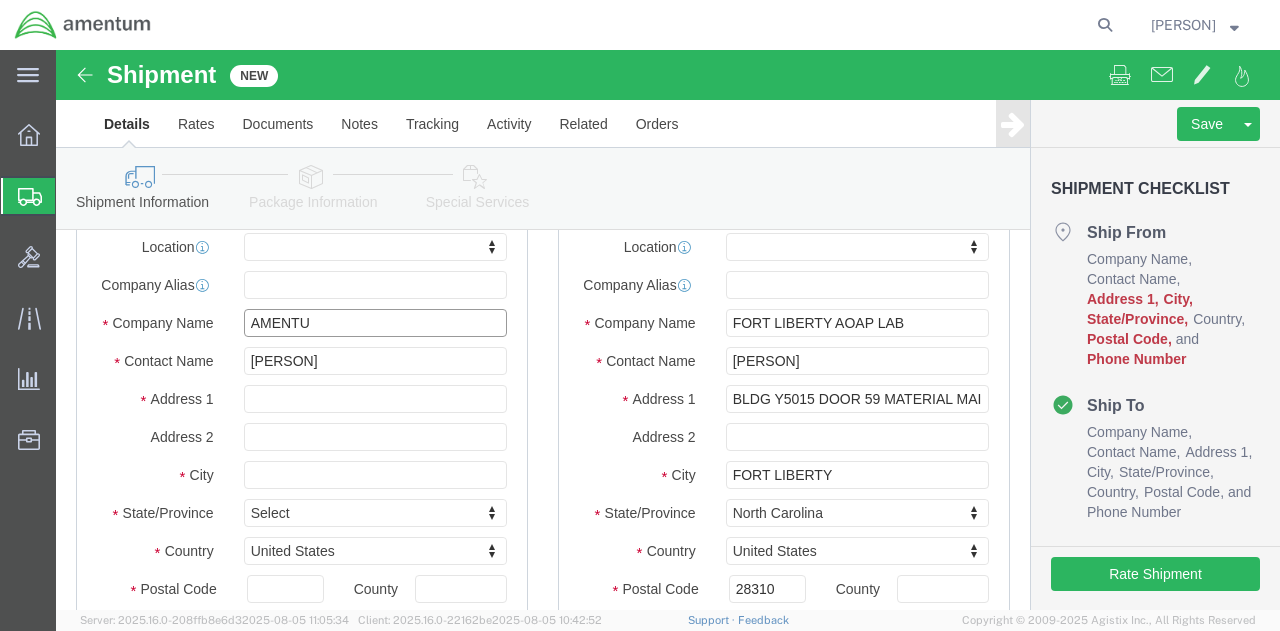 type on "AMENTUM" 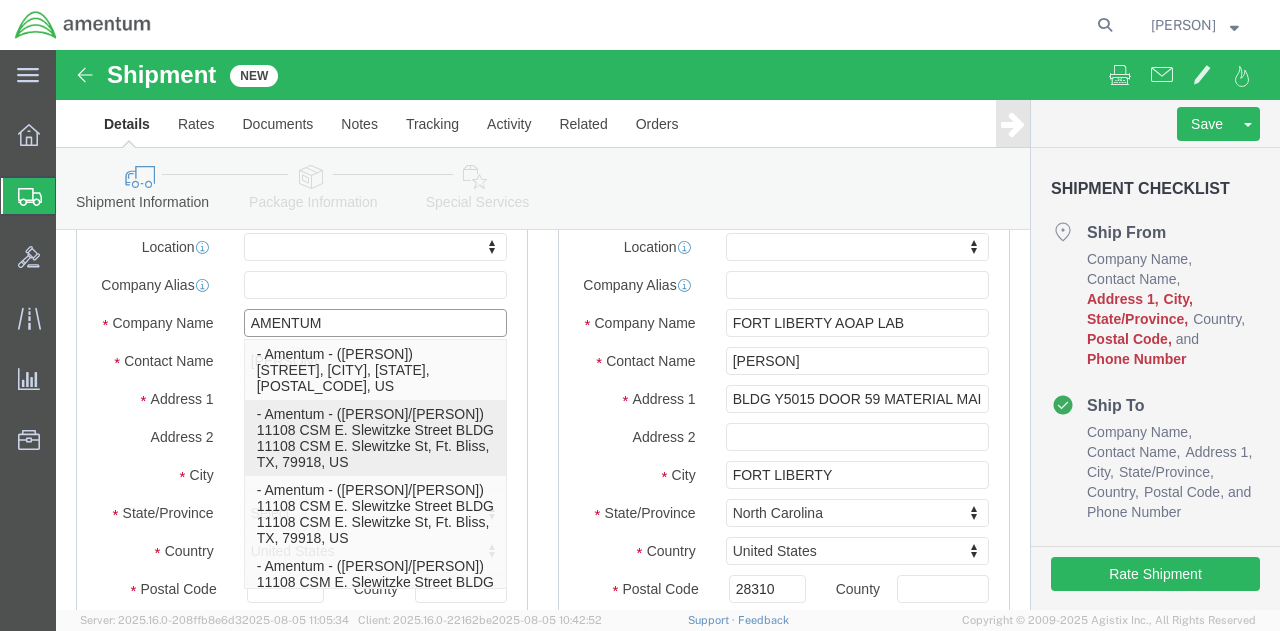 click on "- Amentum - ([PERSON]/[PERSON]) [STREET] [STREET], [STREET], [STATE], [POSTAL_CODE], US" 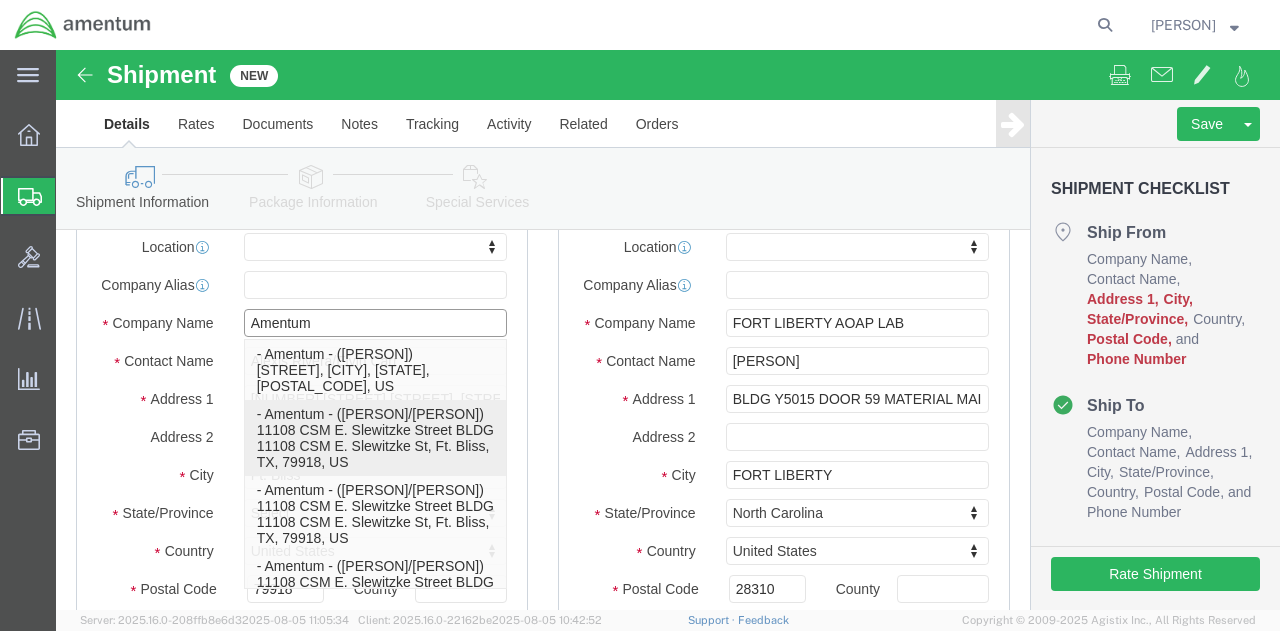 select on "TX" 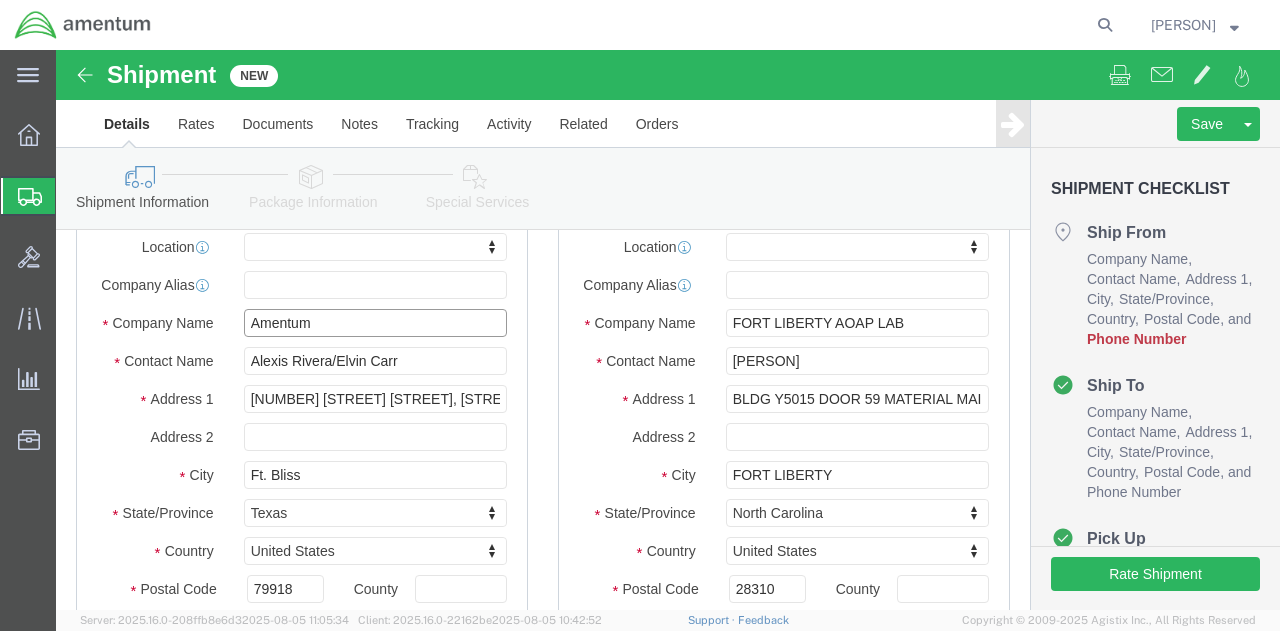 click on "Amentum" 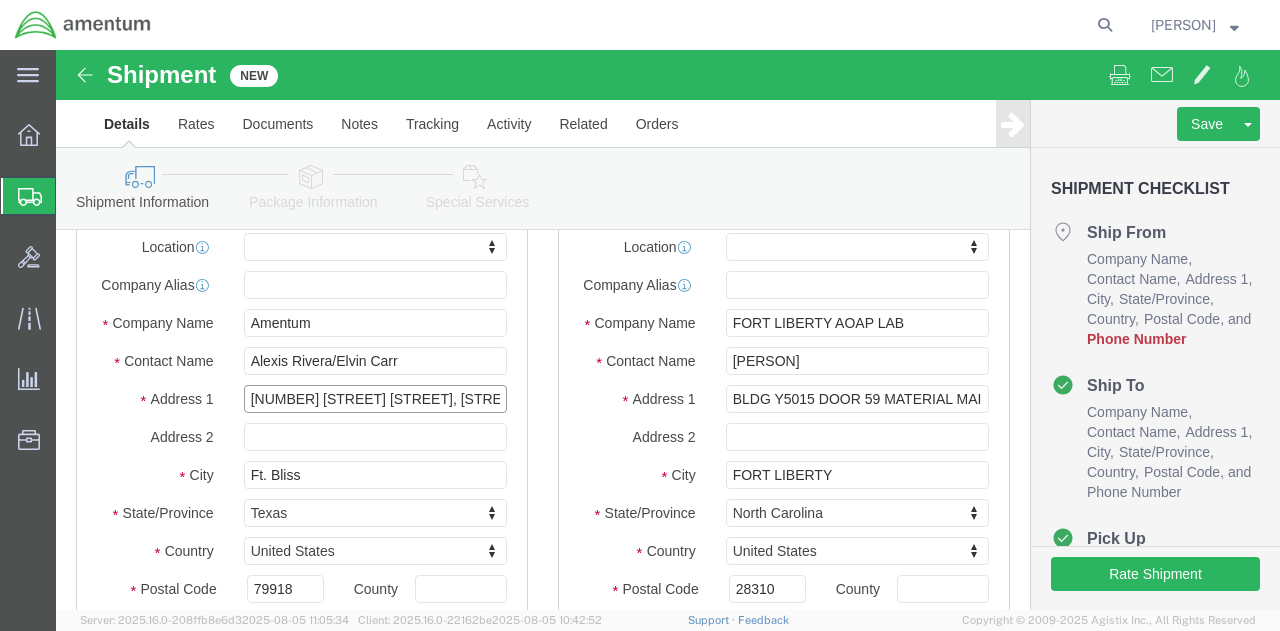 scroll, scrollTop: 0, scrollLeft: 161, axis: horizontal 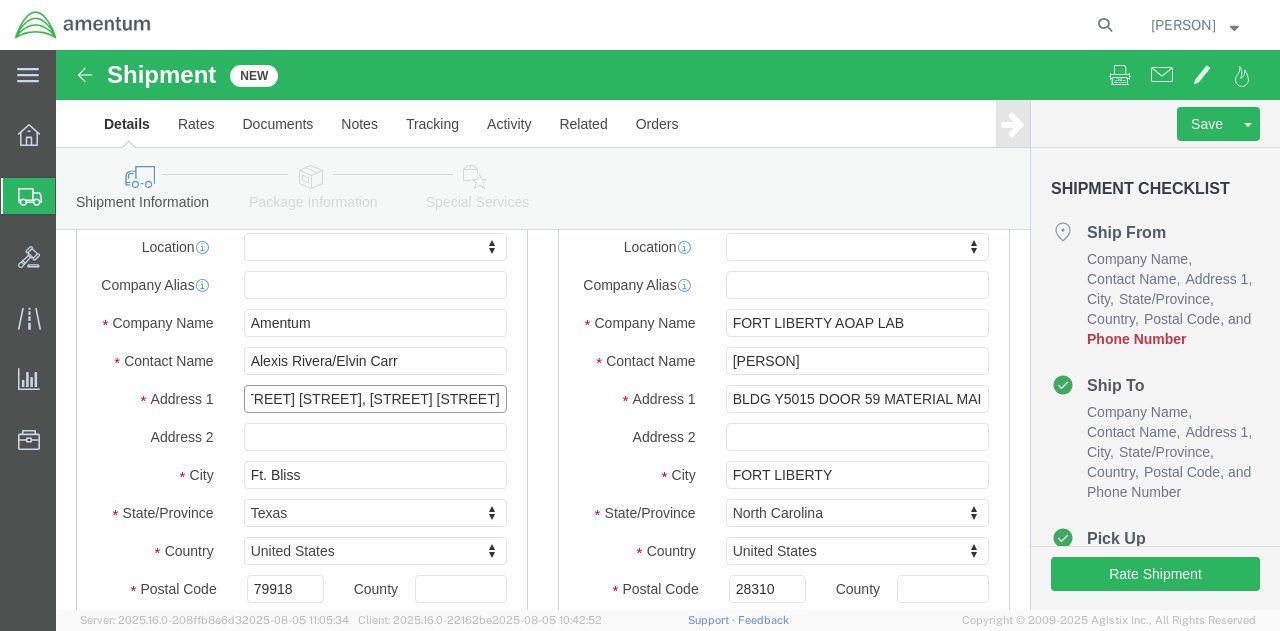 drag, startPoint x: 195, startPoint y: 366, endPoint x: 491, endPoint y: 375, distance: 296.13678 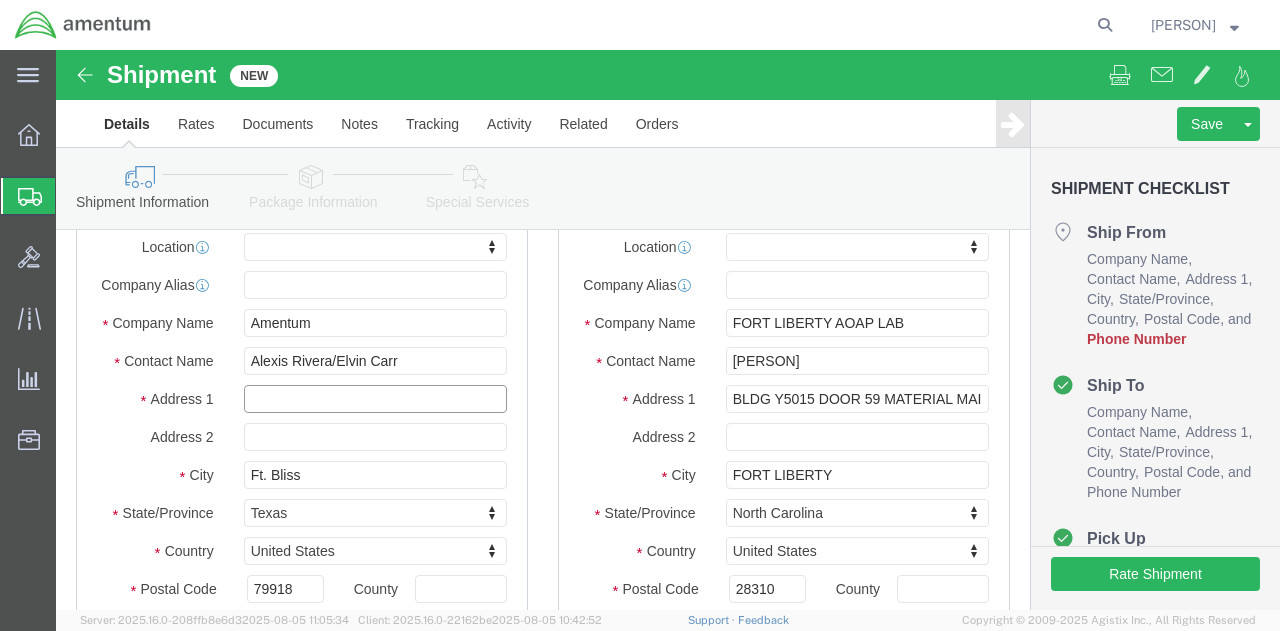 scroll, scrollTop: 0, scrollLeft: 0, axis: both 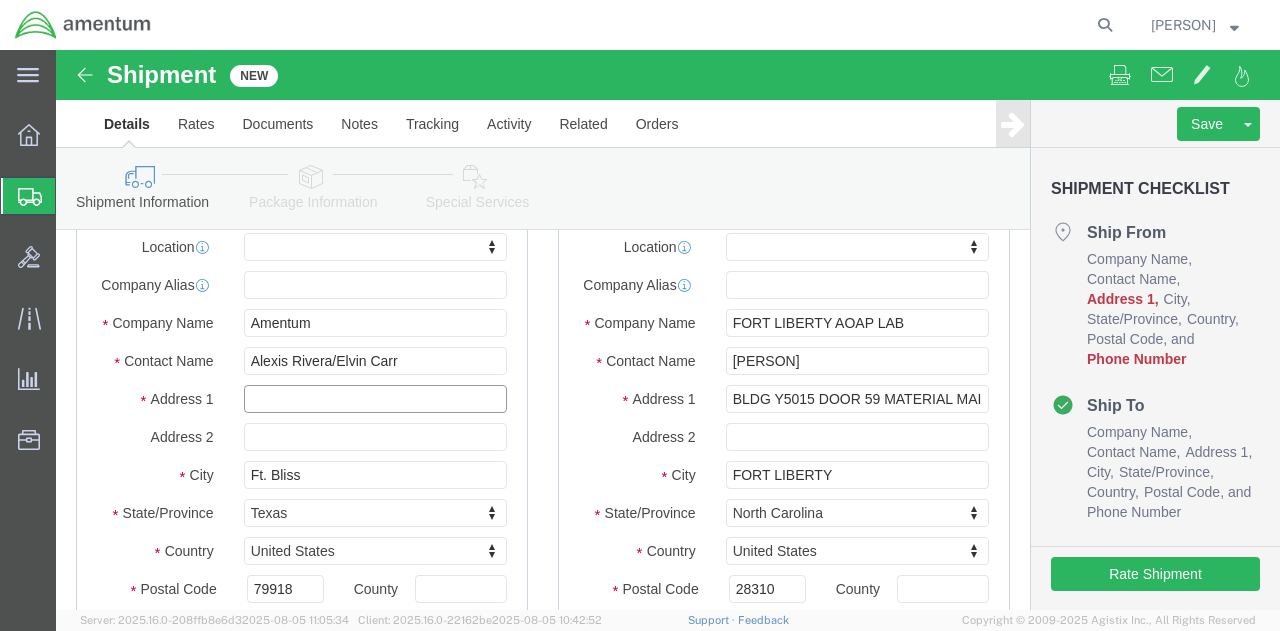 type 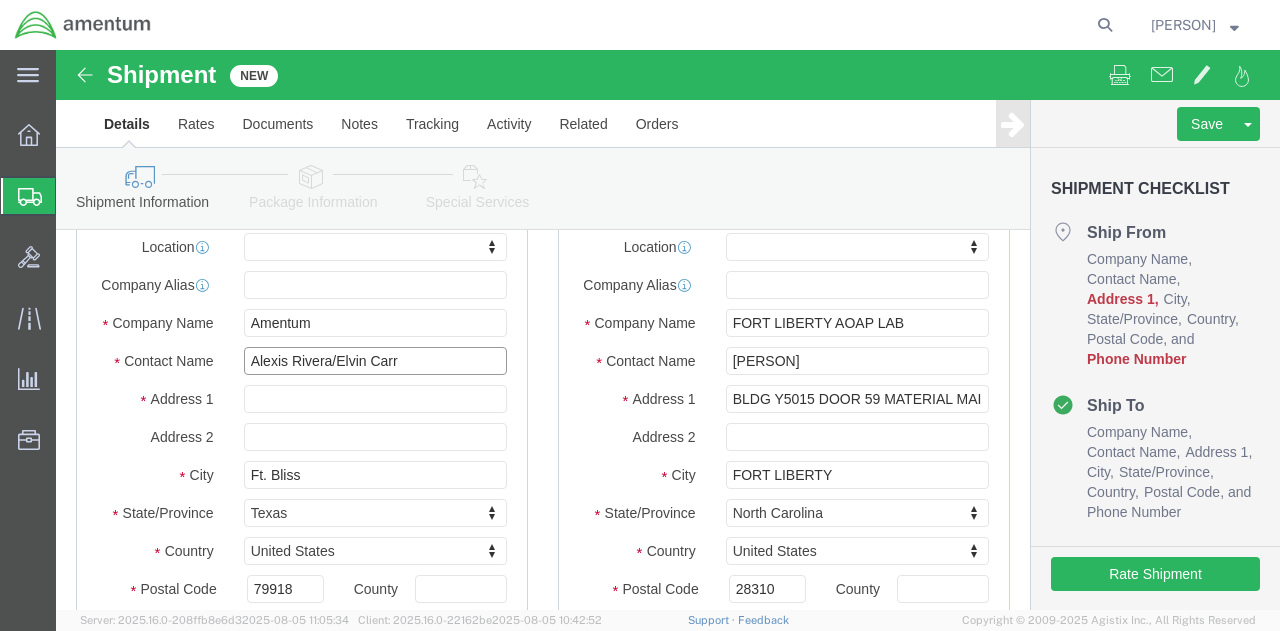 select 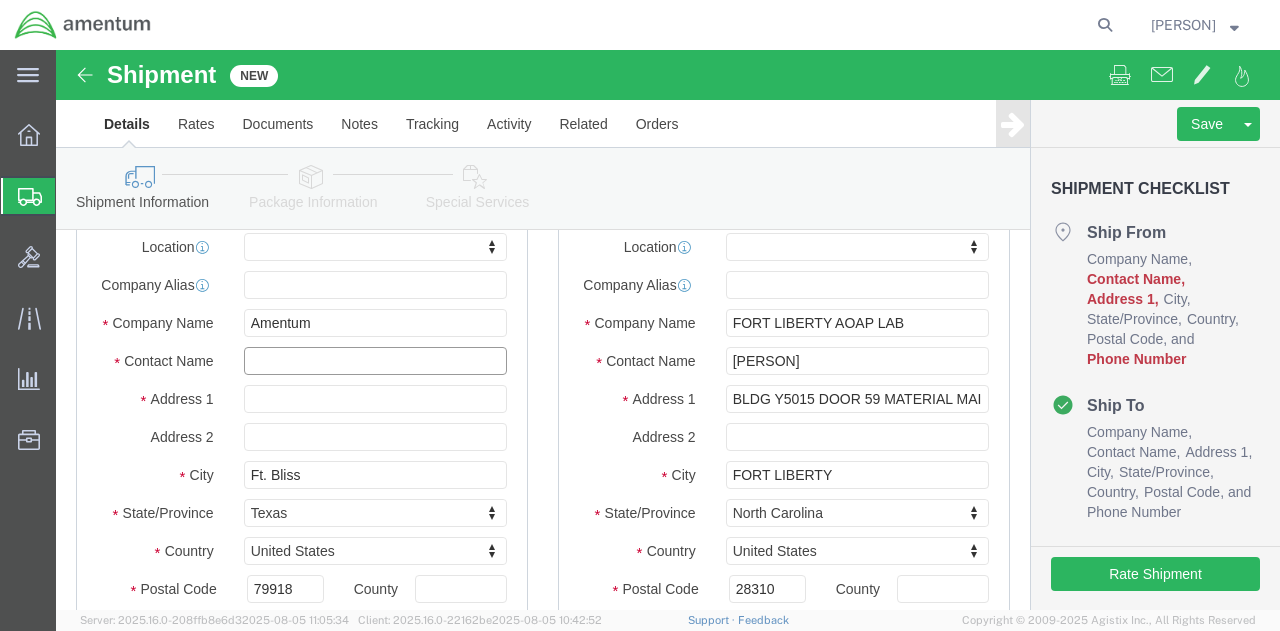 type 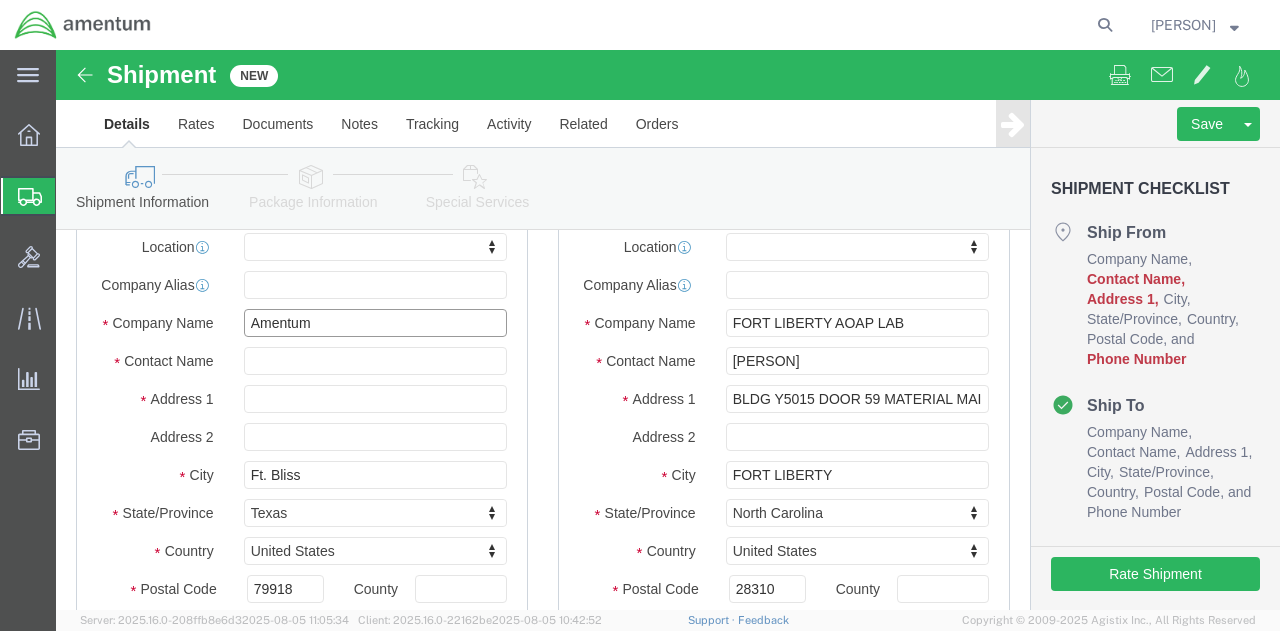 click on "Amentum" 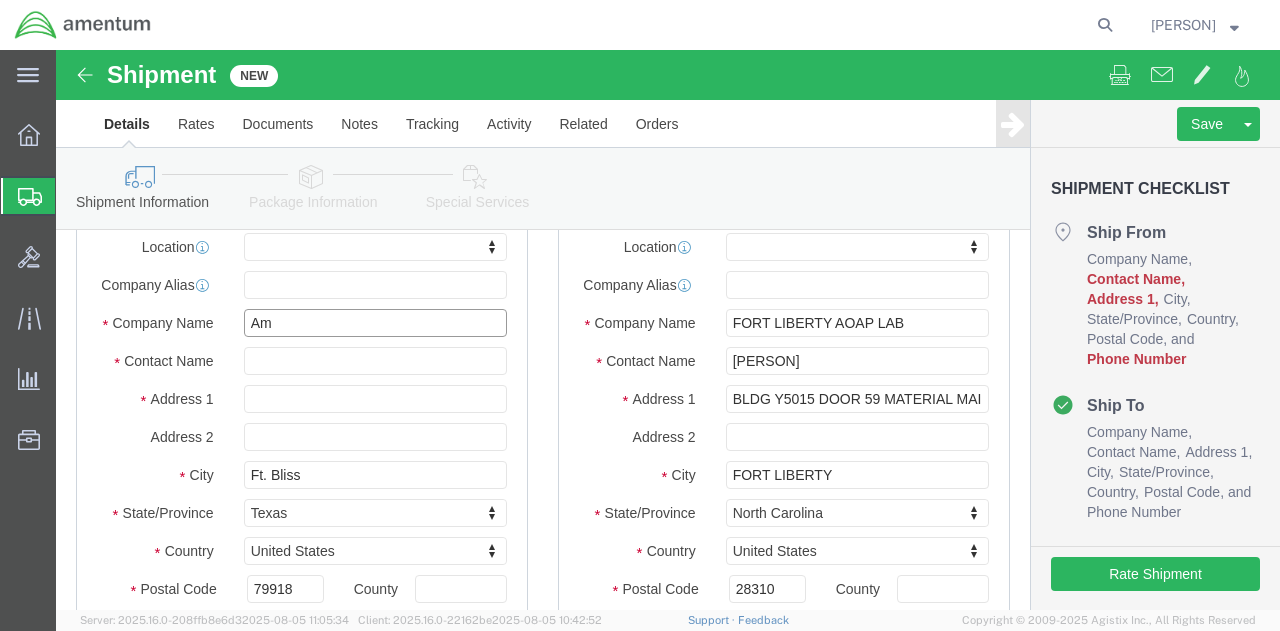 type on "A" 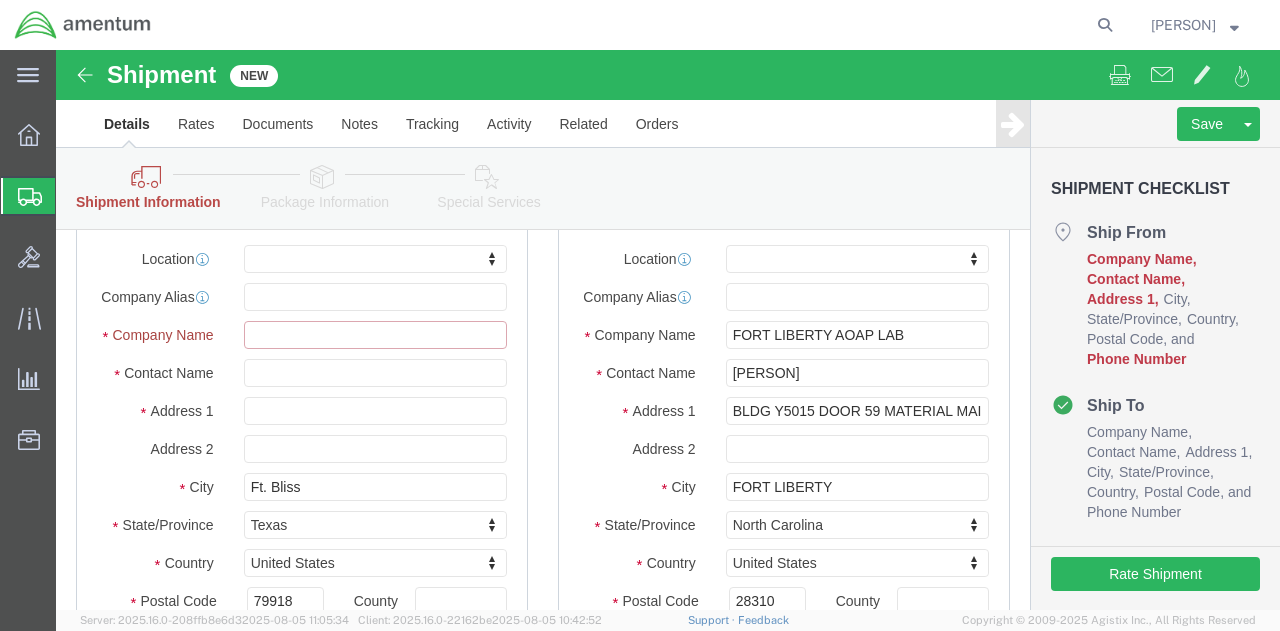 scroll, scrollTop: 300, scrollLeft: 0, axis: vertical 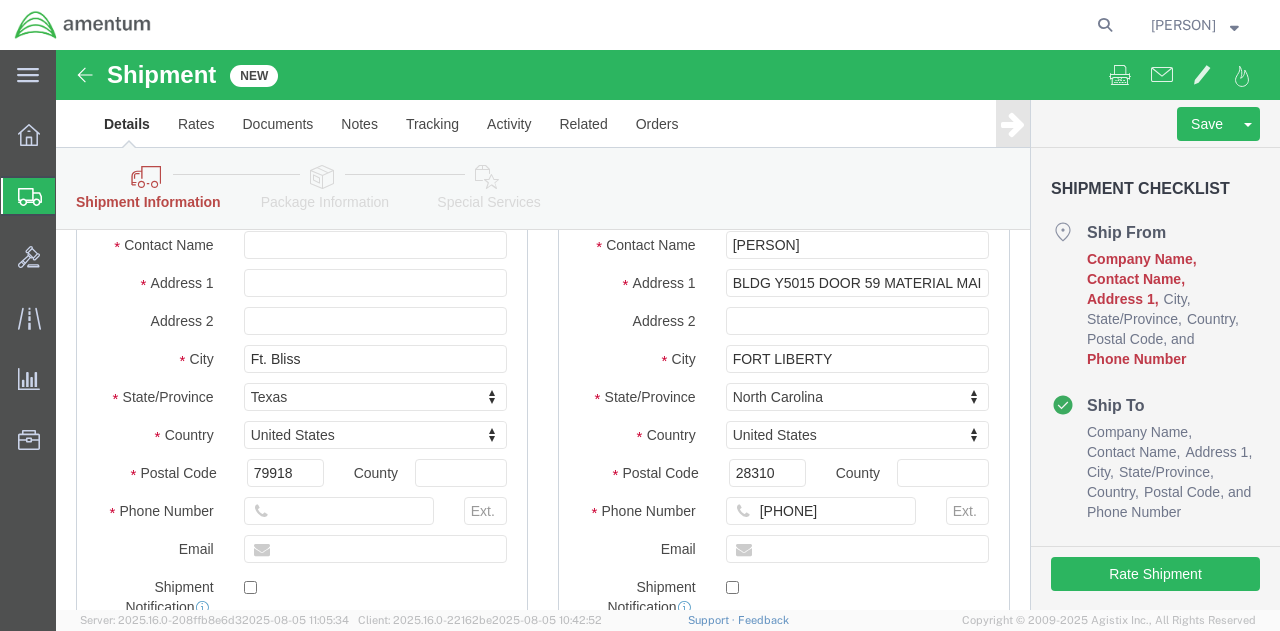 type 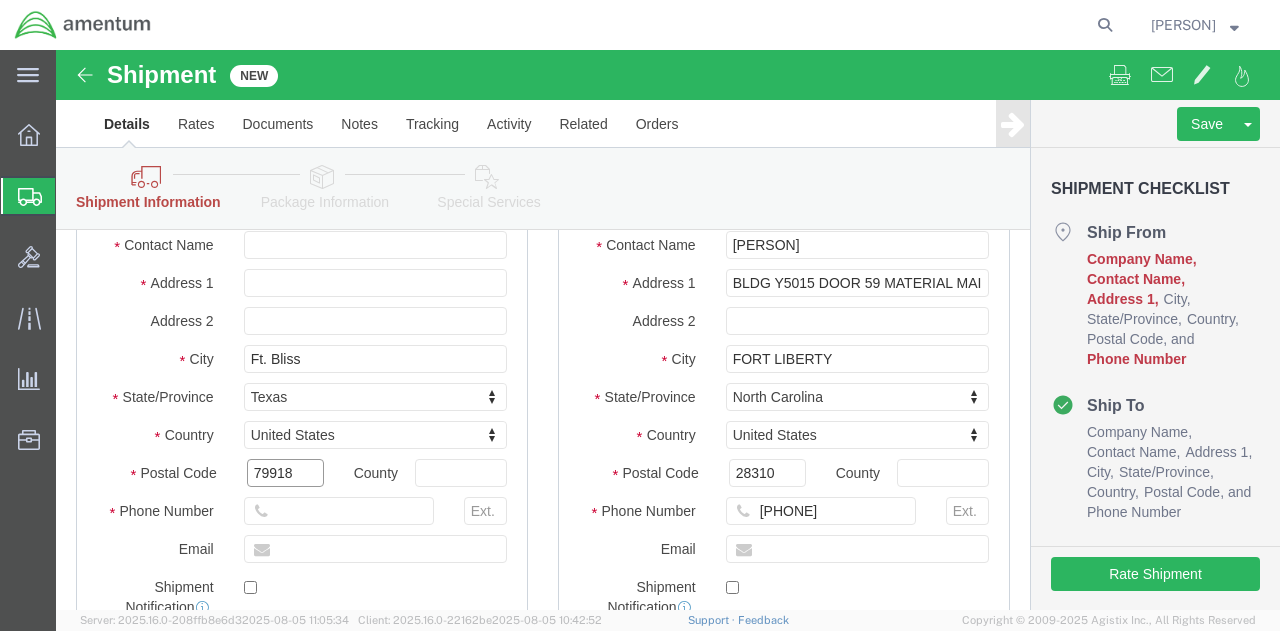 drag, startPoint x: 246, startPoint y: 433, endPoint x: 166, endPoint y: 422, distance: 80.75271 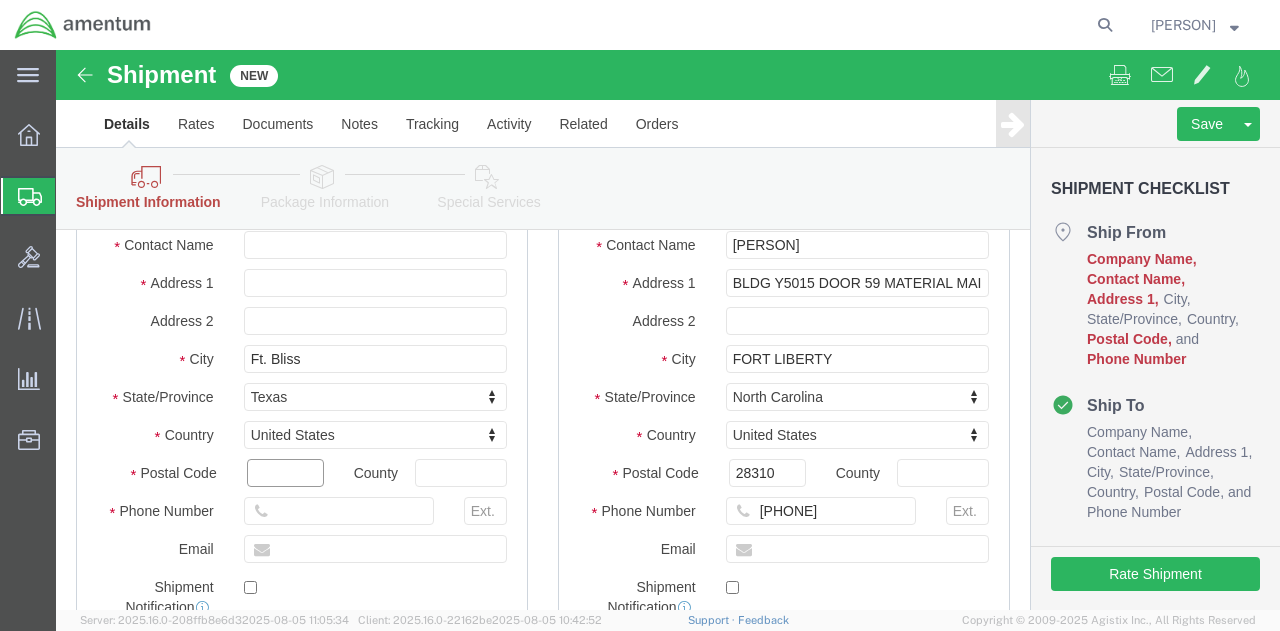 type 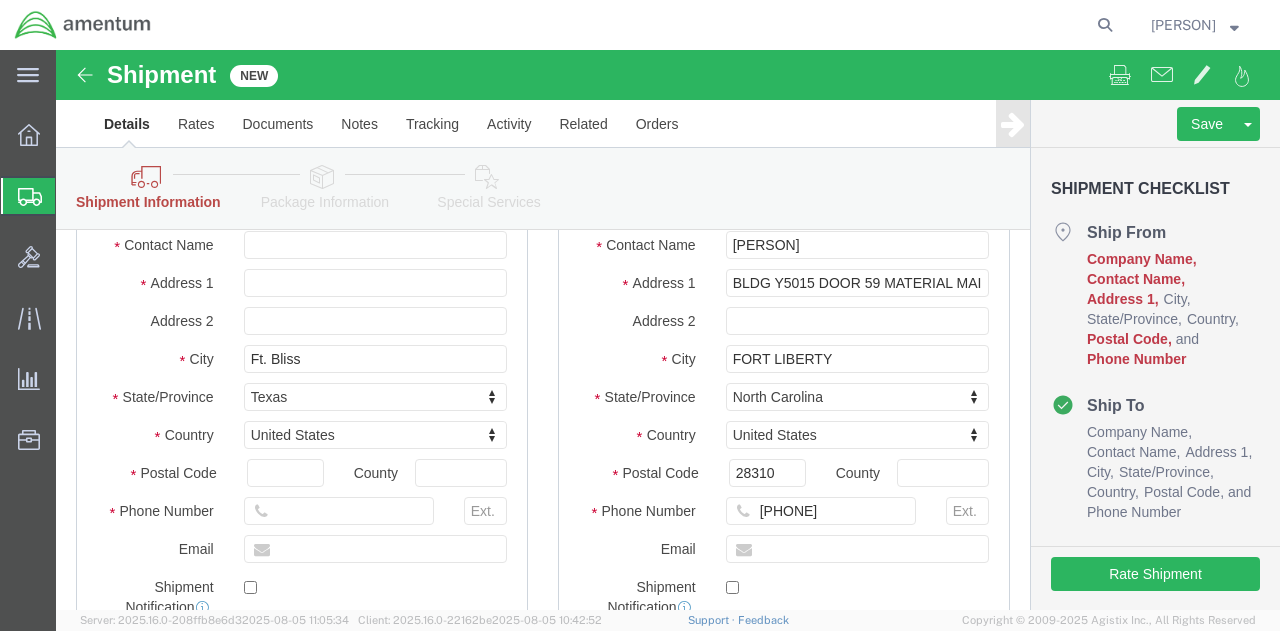 select 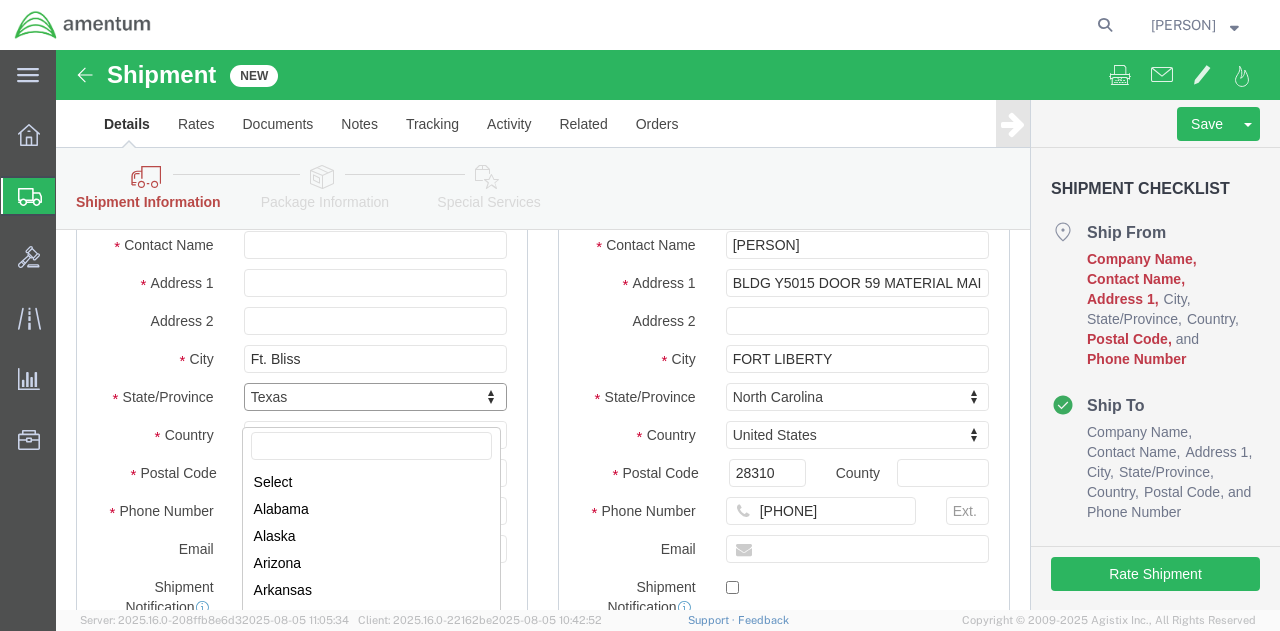 scroll, scrollTop: 840, scrollLeft: 0, axis: vertical 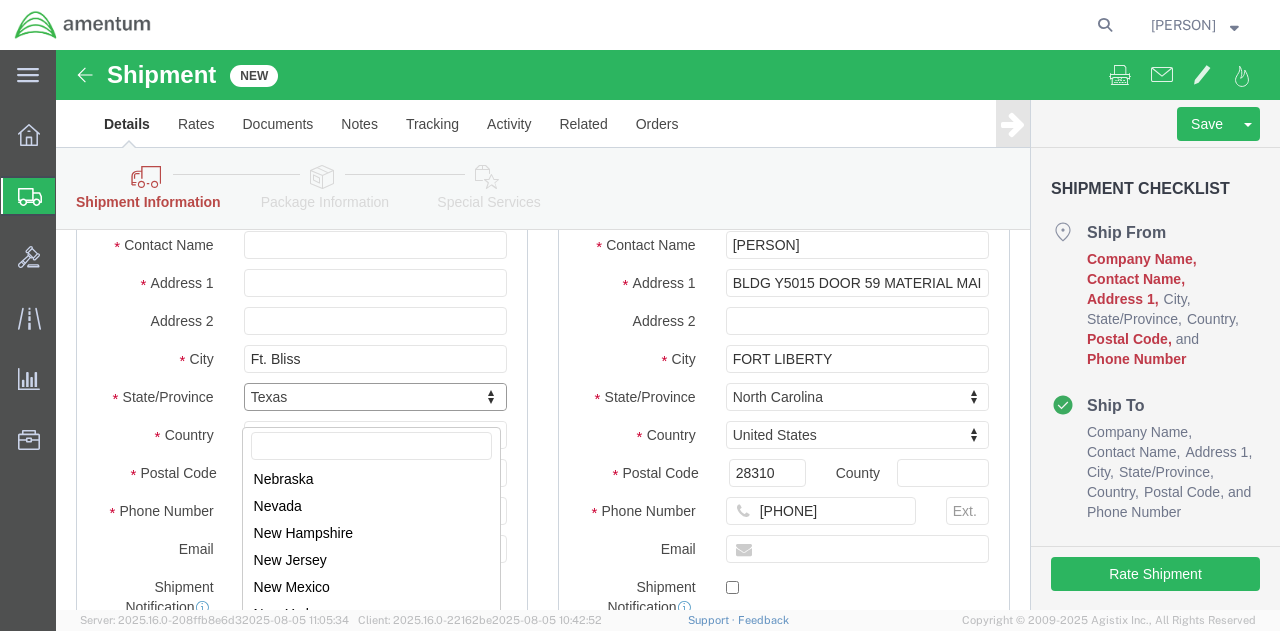 drag, startPoint x: 246, startPoint y: 359, endPoint x: 147, endPoint y: 357, distance: 99.0202 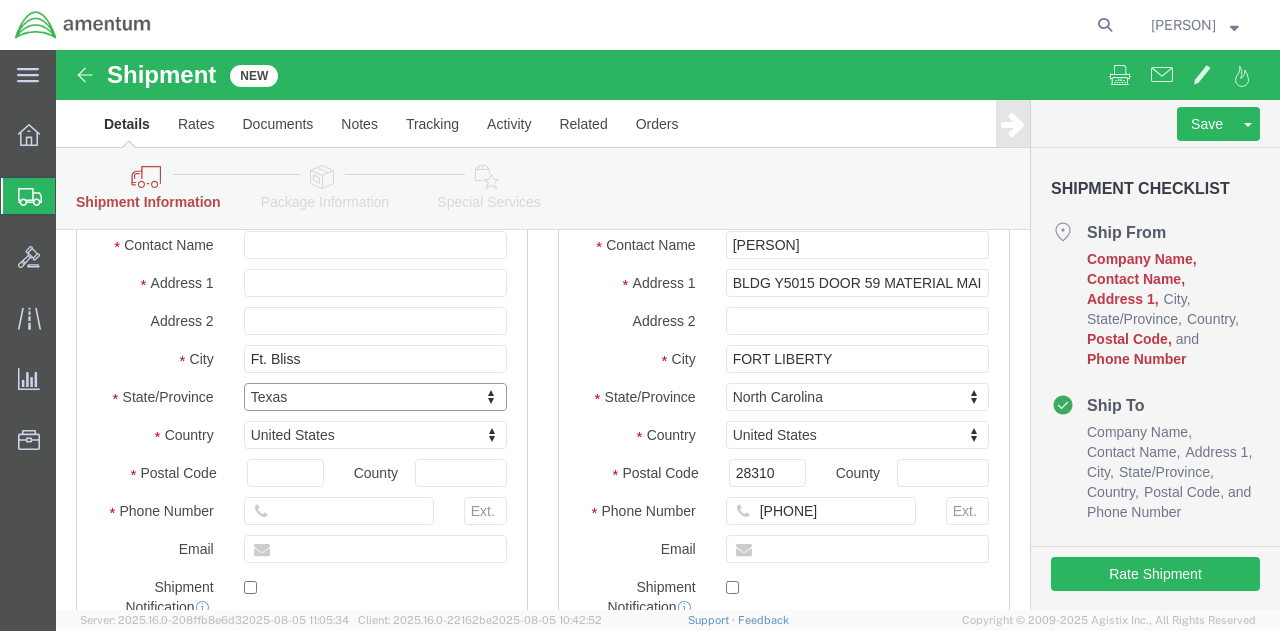 drag, startPoint x: 263, startPoint y: 321, endPoint x: 114, endPoint y: 323, distance: 149.01343 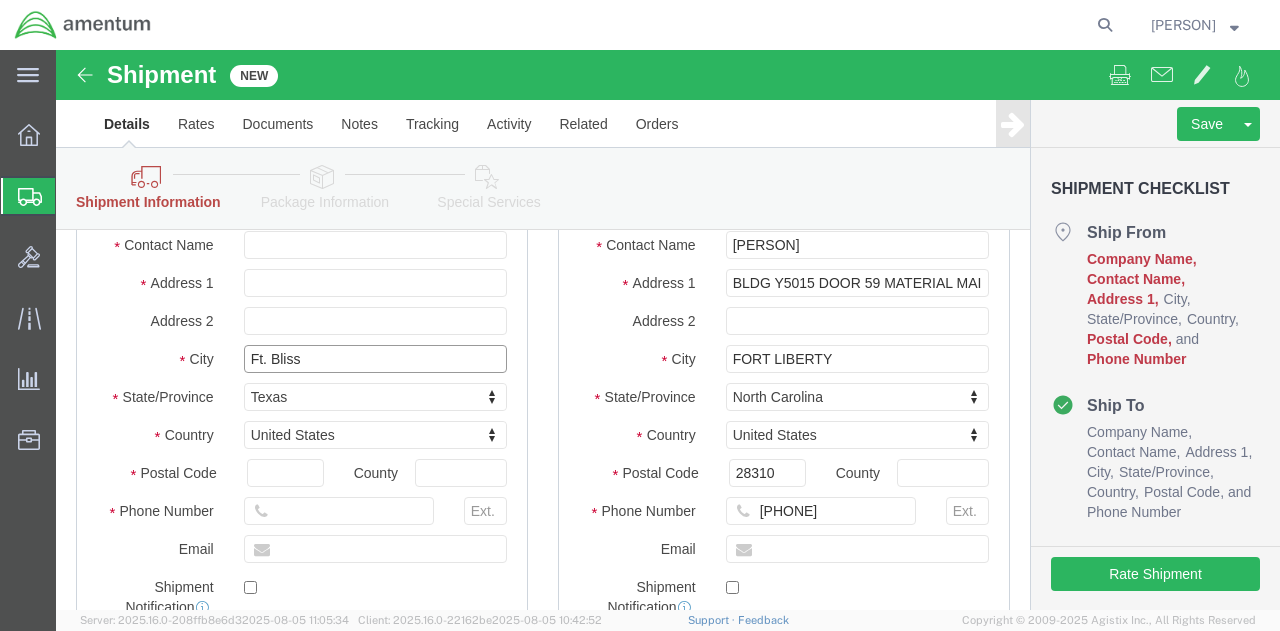 drag, startPoint x: 246, startPoint y: 325, endPoint x: 100, endPoint y: 321, distance: 146.05478 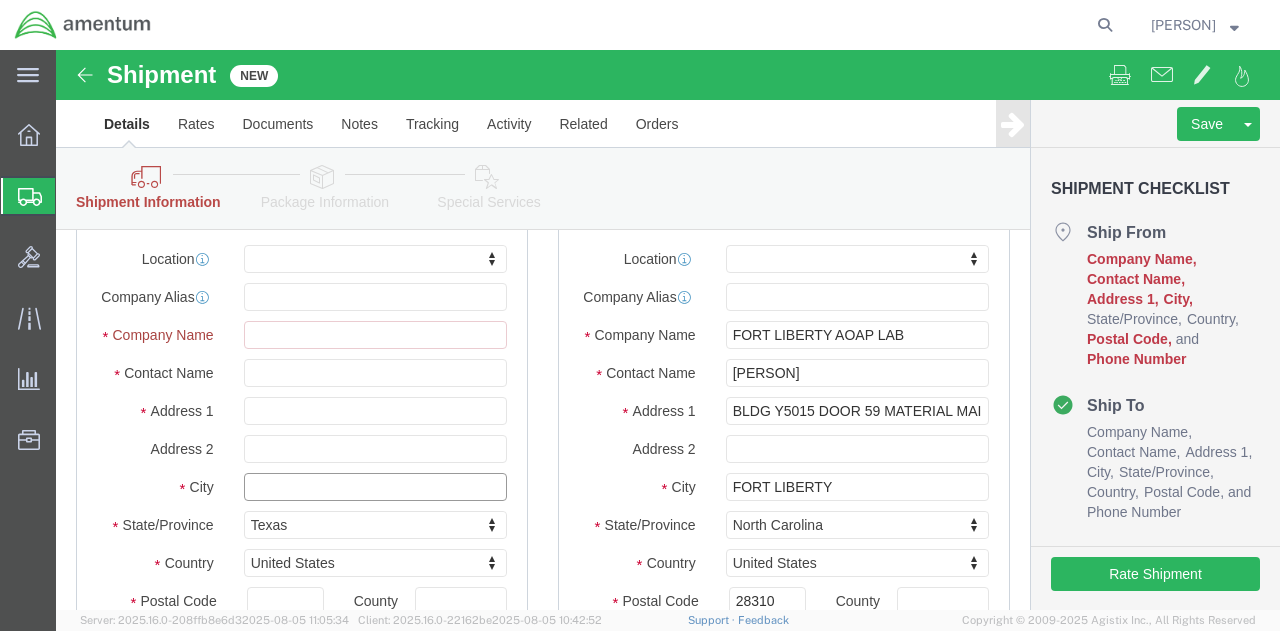 scroll, scrollTop: 100, scrollLeft: 0, axis: vertical 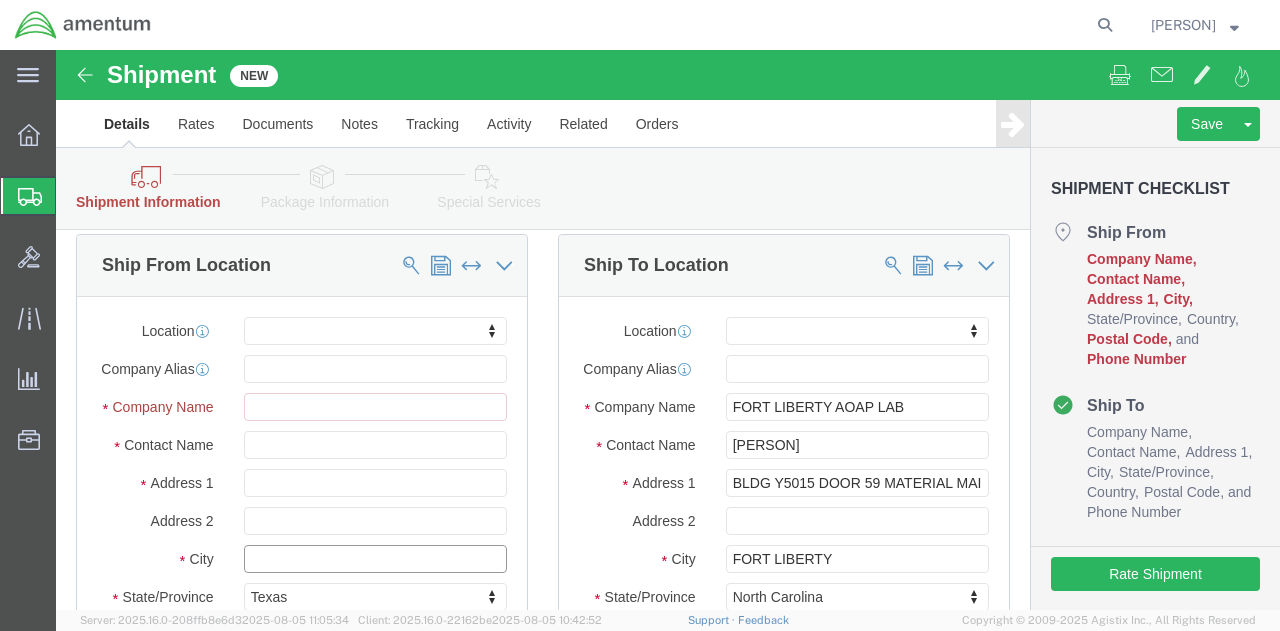 type 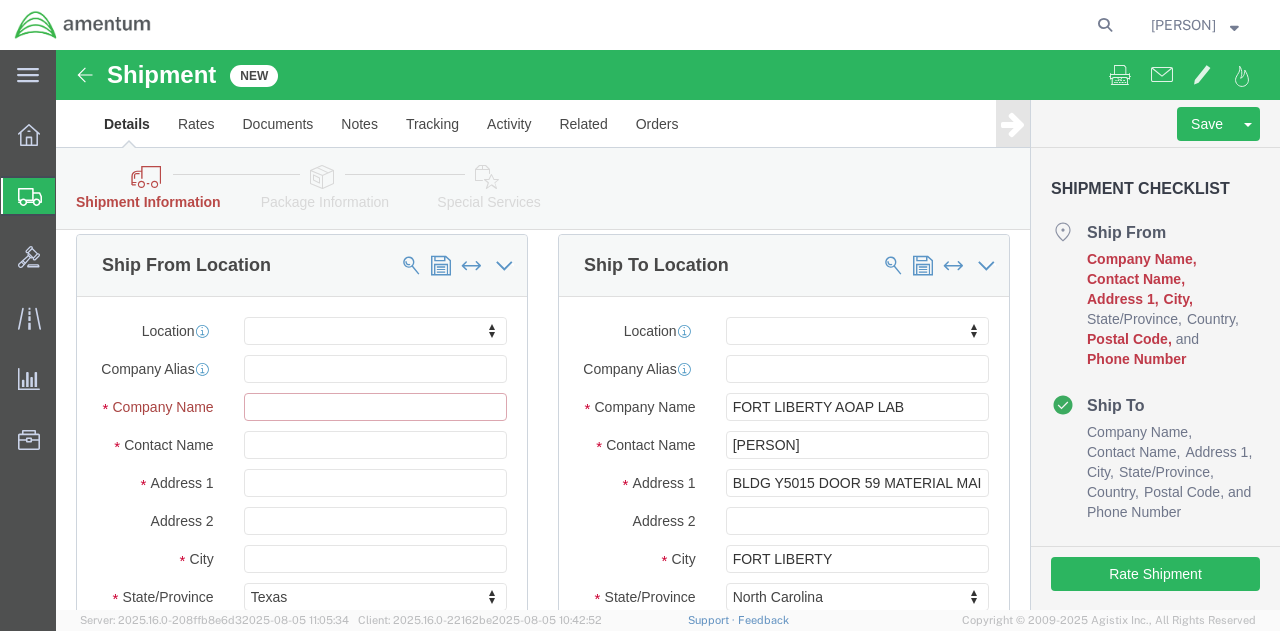 select 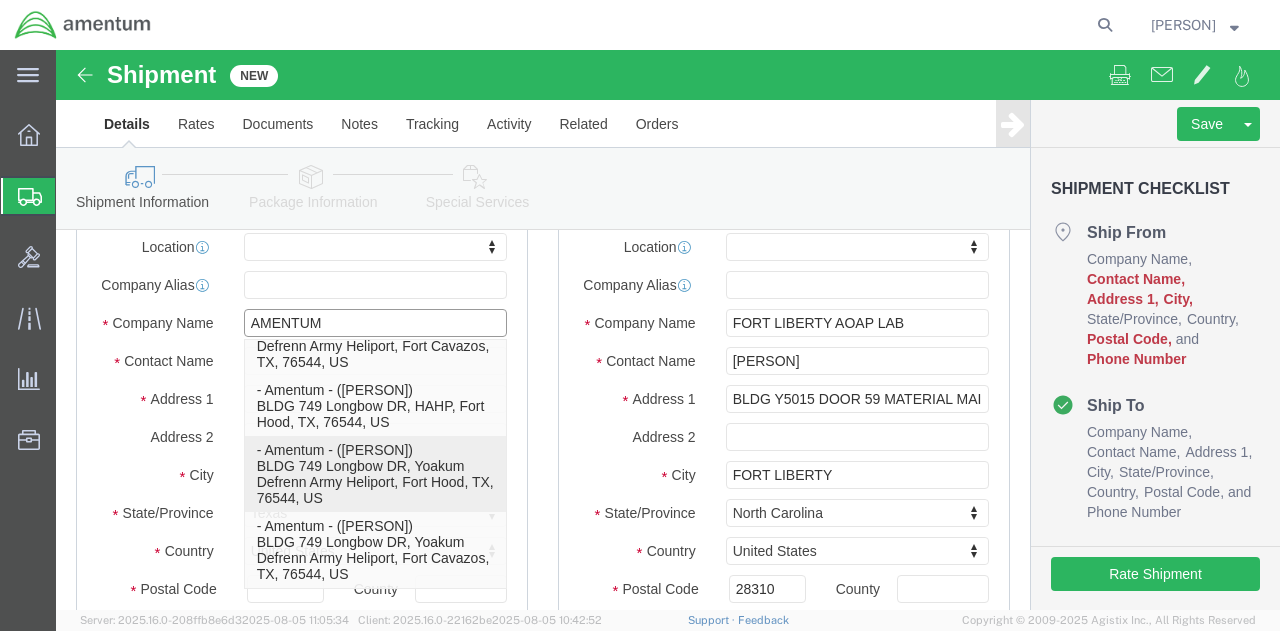 scroll, scrollTop: 1223, scrollLeft: 0, axis: vertical 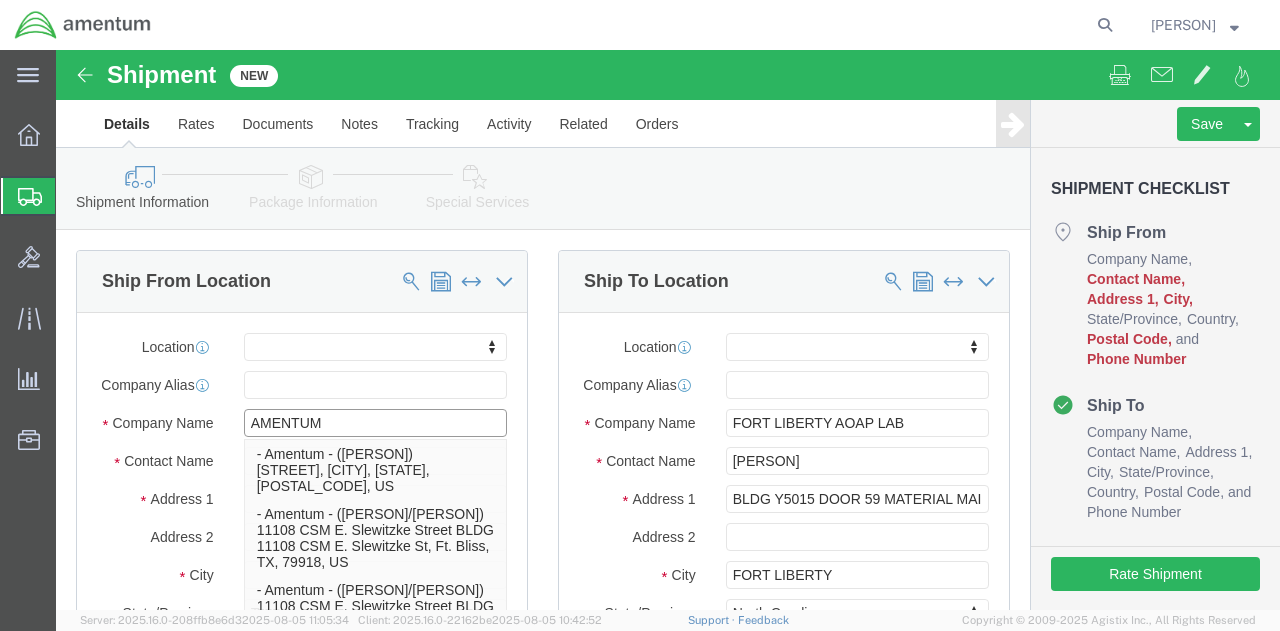 type on "AMENTUM" 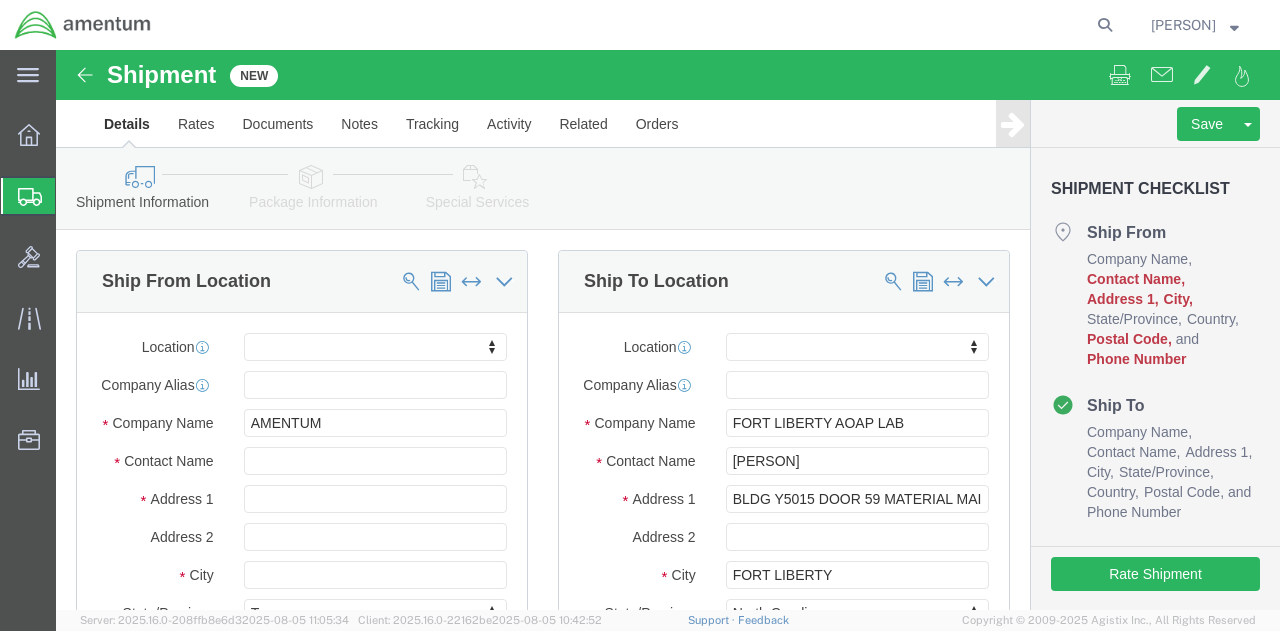 click on "Location" 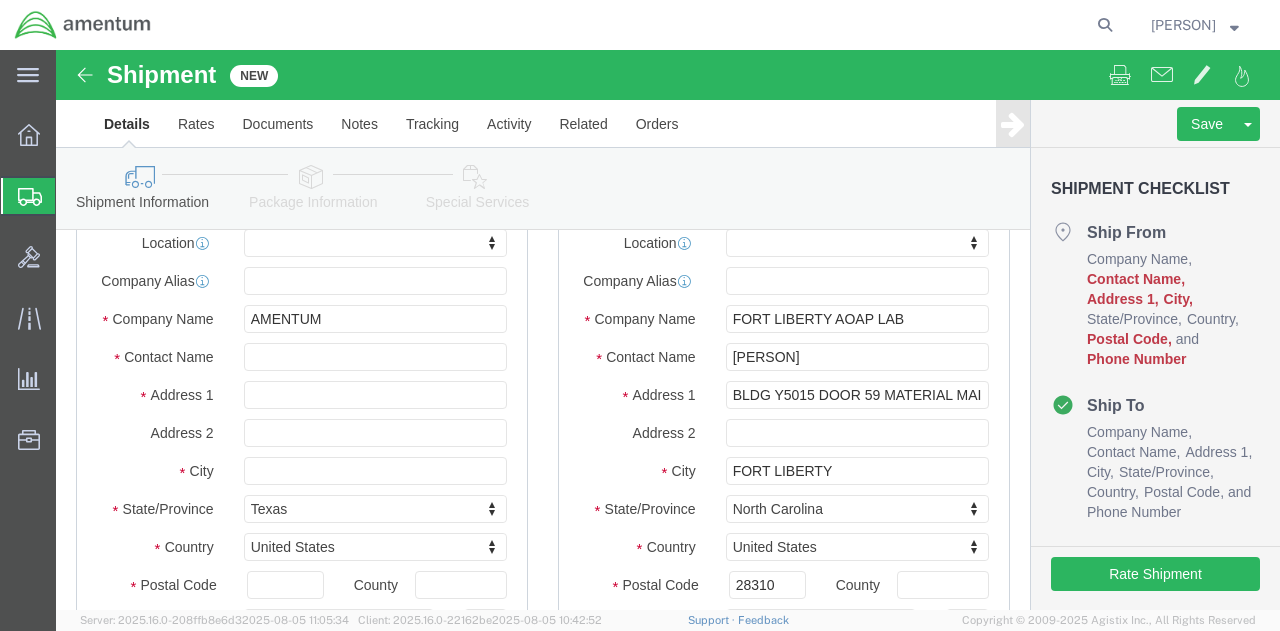 scroll, scrollTop: 200, scrollLeft: 0, axis: vertical 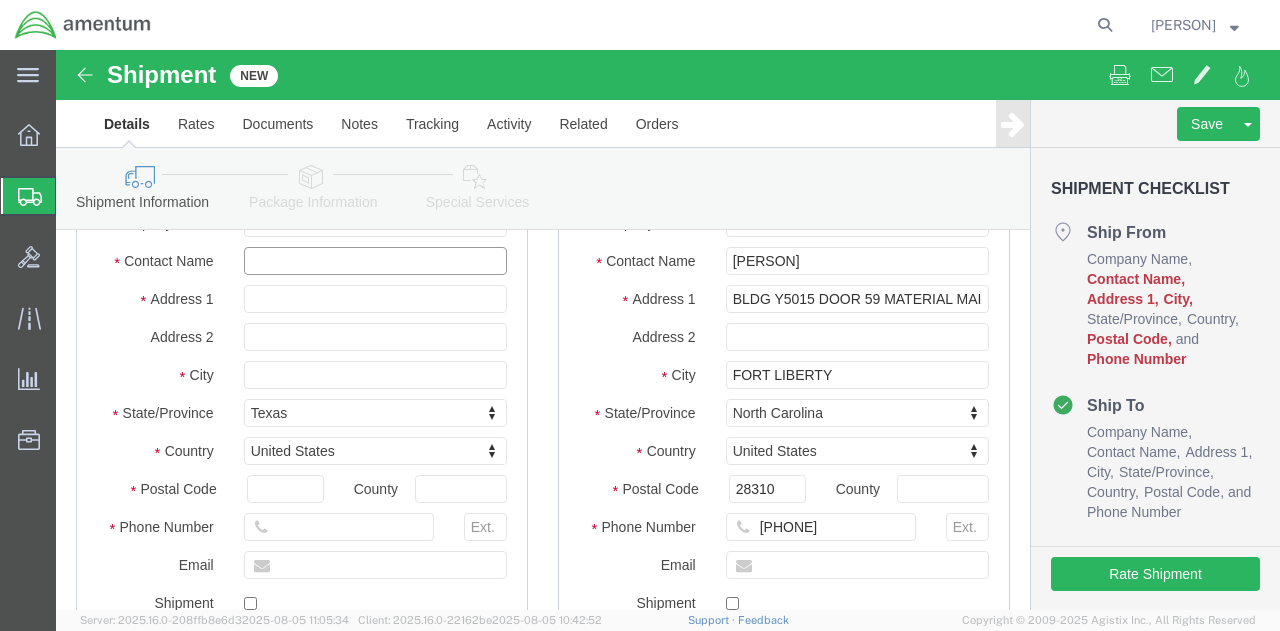 click 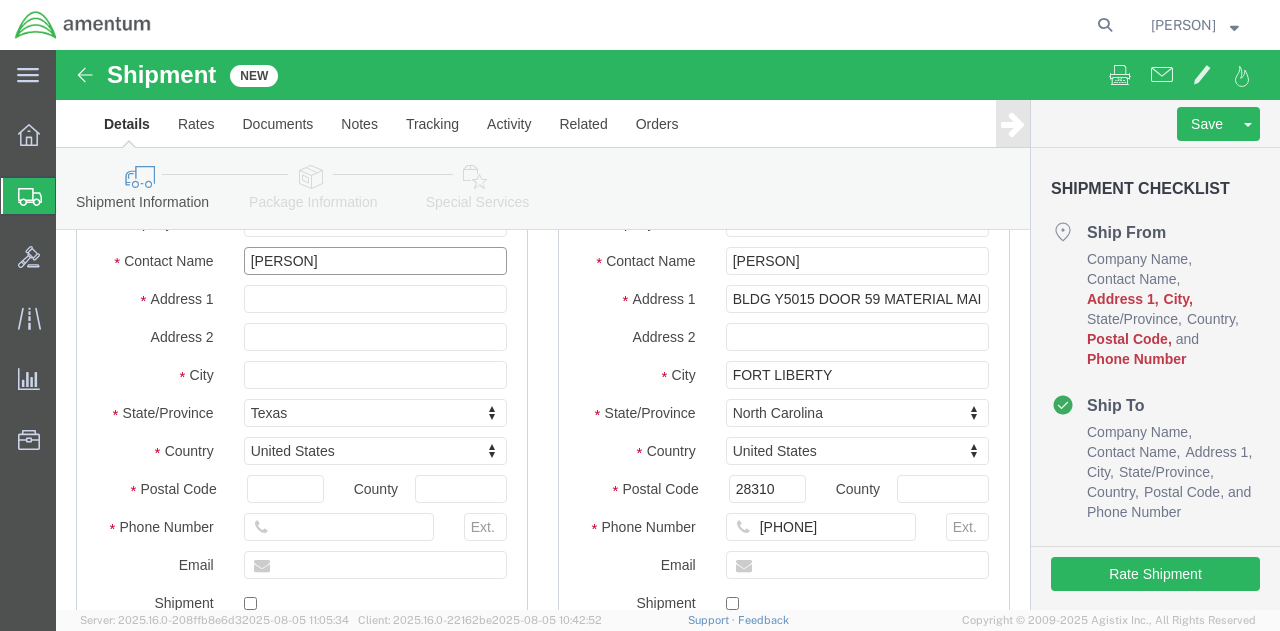 type on "[PERSON]" 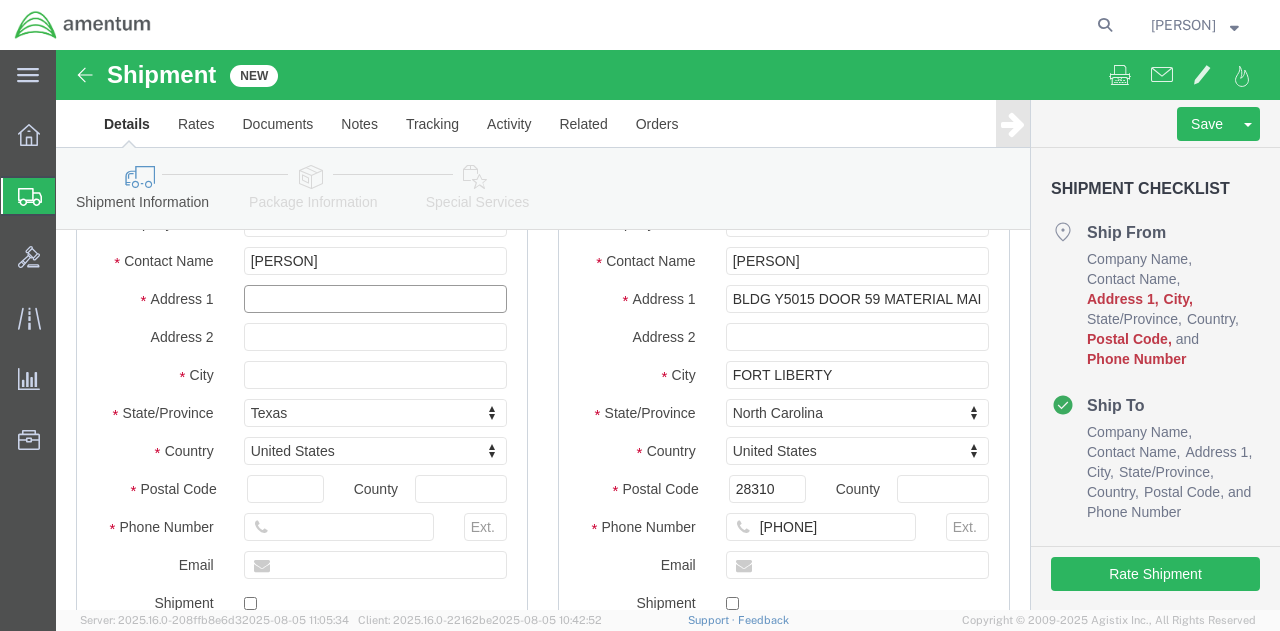 click 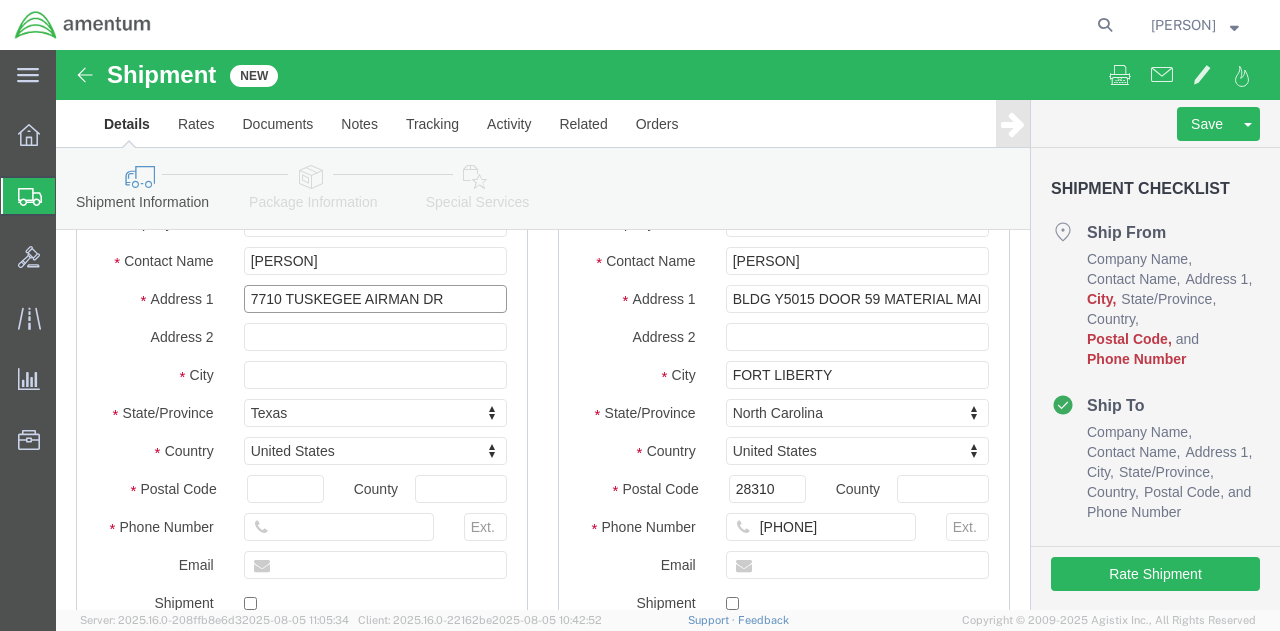 type on "7710 TUSKEGEE AIRMAN DR" 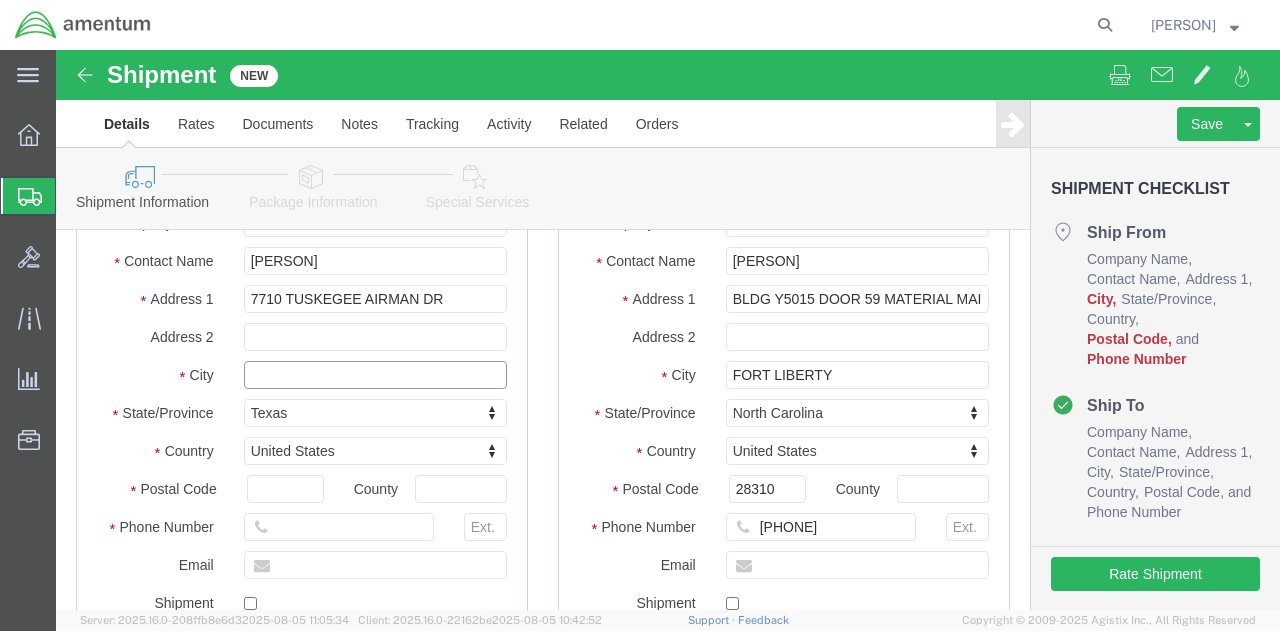 select 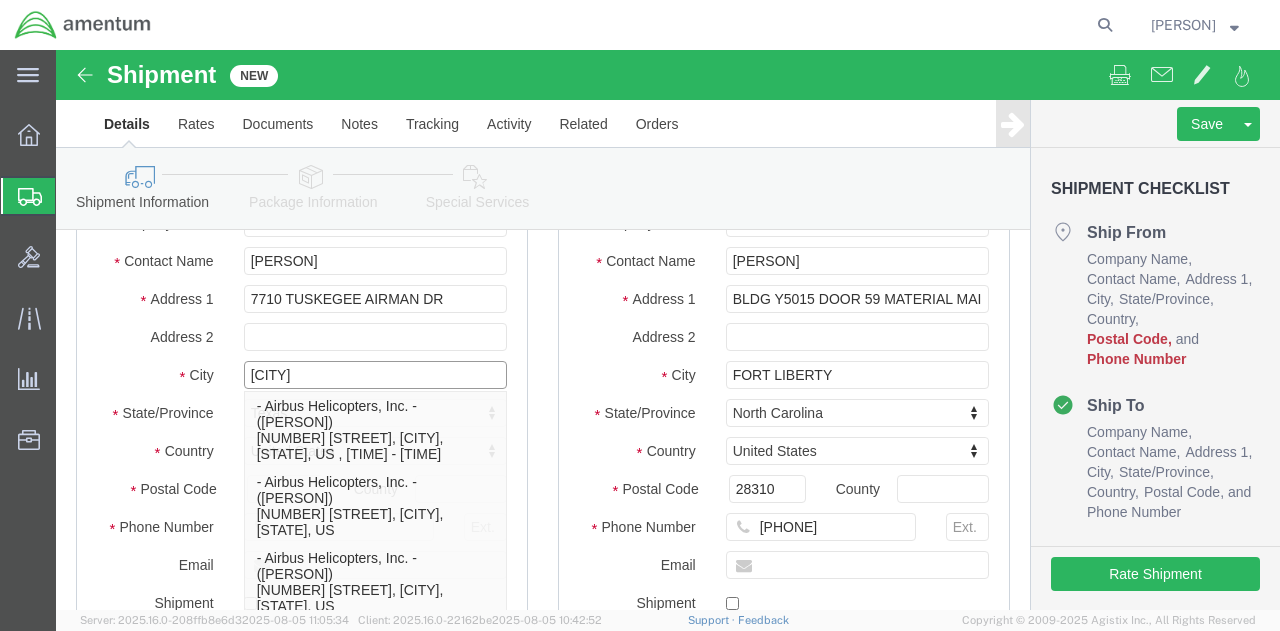 type on "[CITY]" 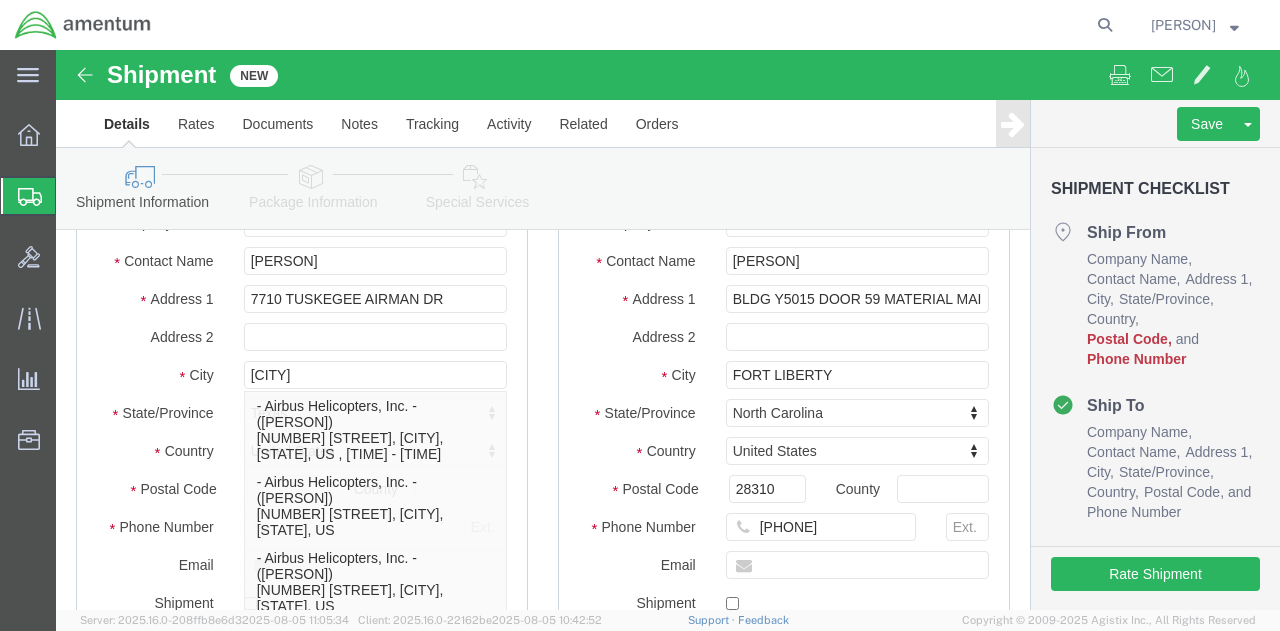 click on "City" 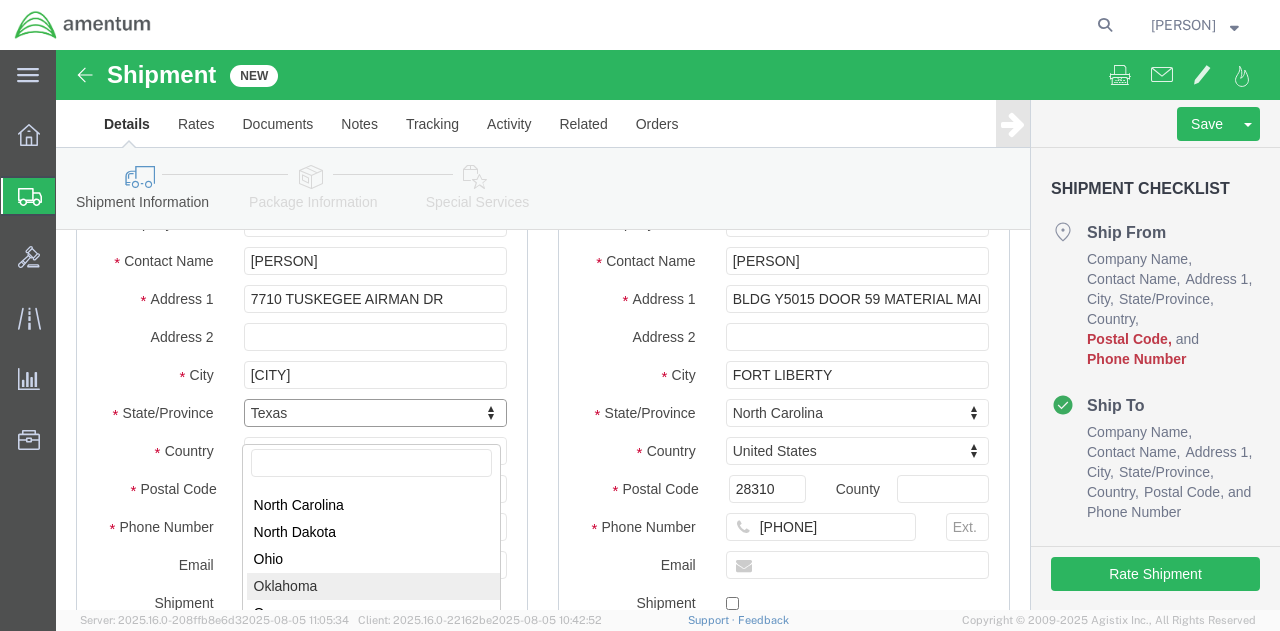 scroll, scrollTop: 1039, scrollLeft: 0, axis: vertical 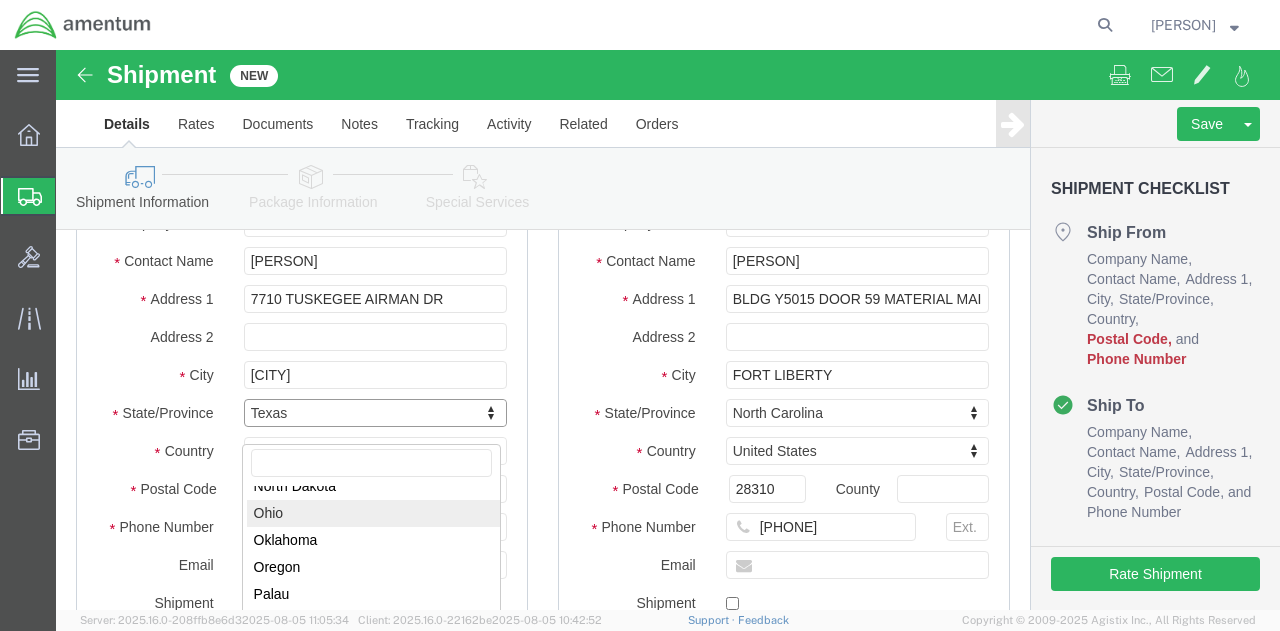 select 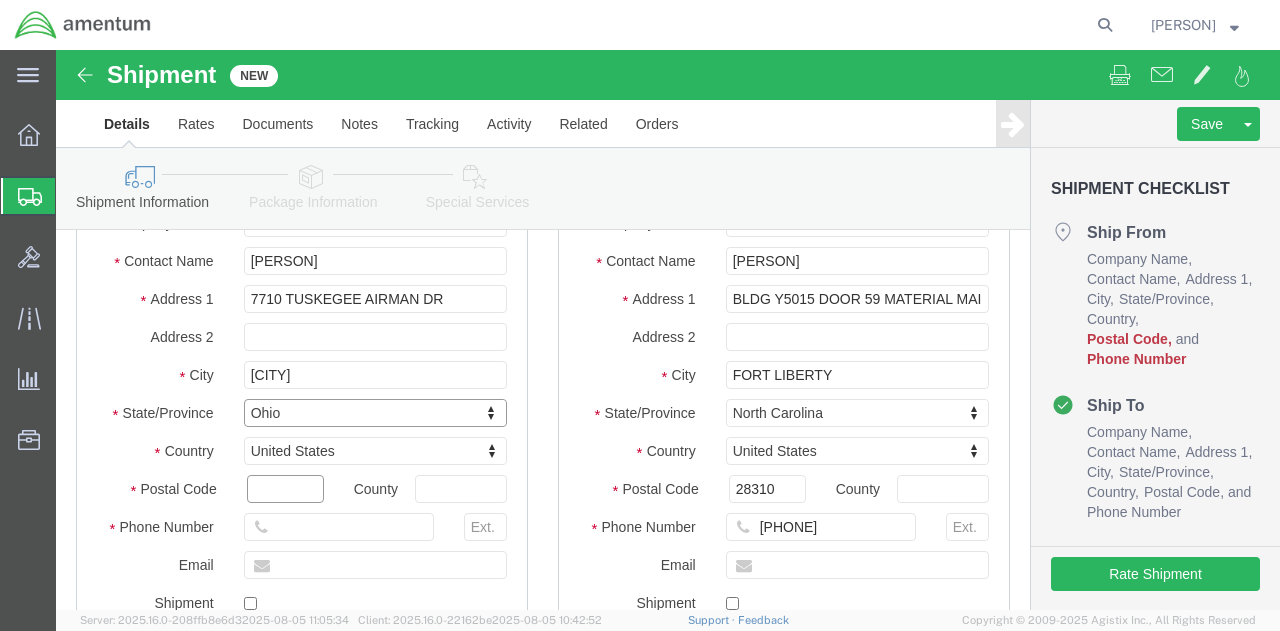 click 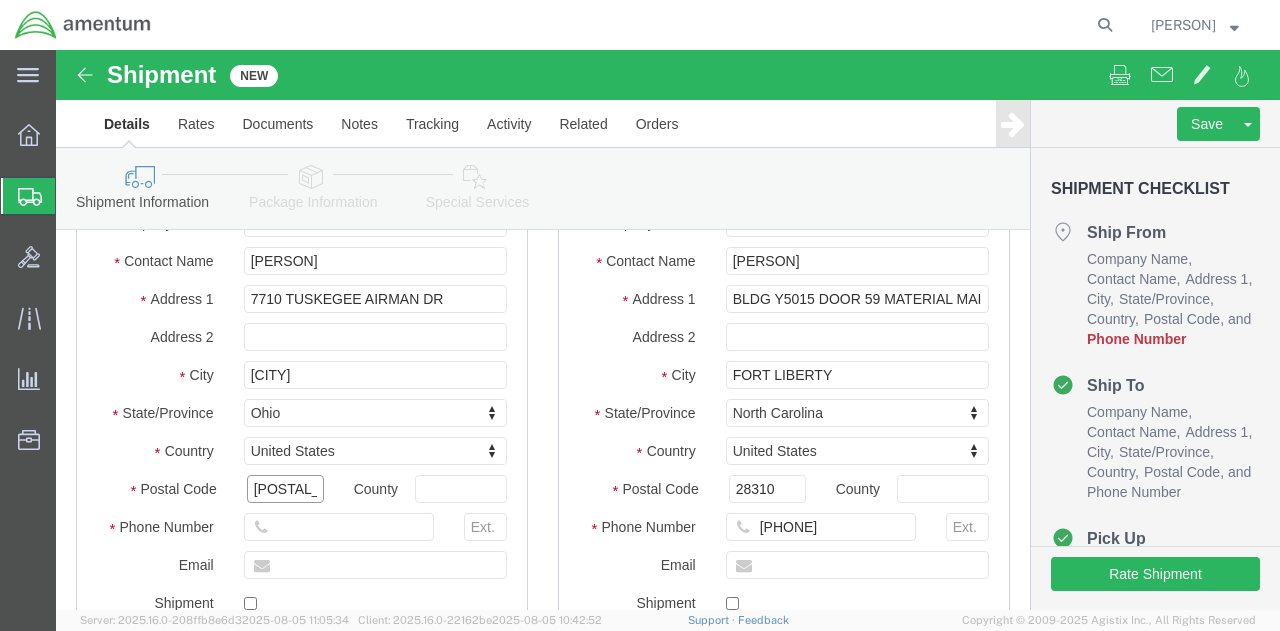 type on "[POSTAL_CODE]" 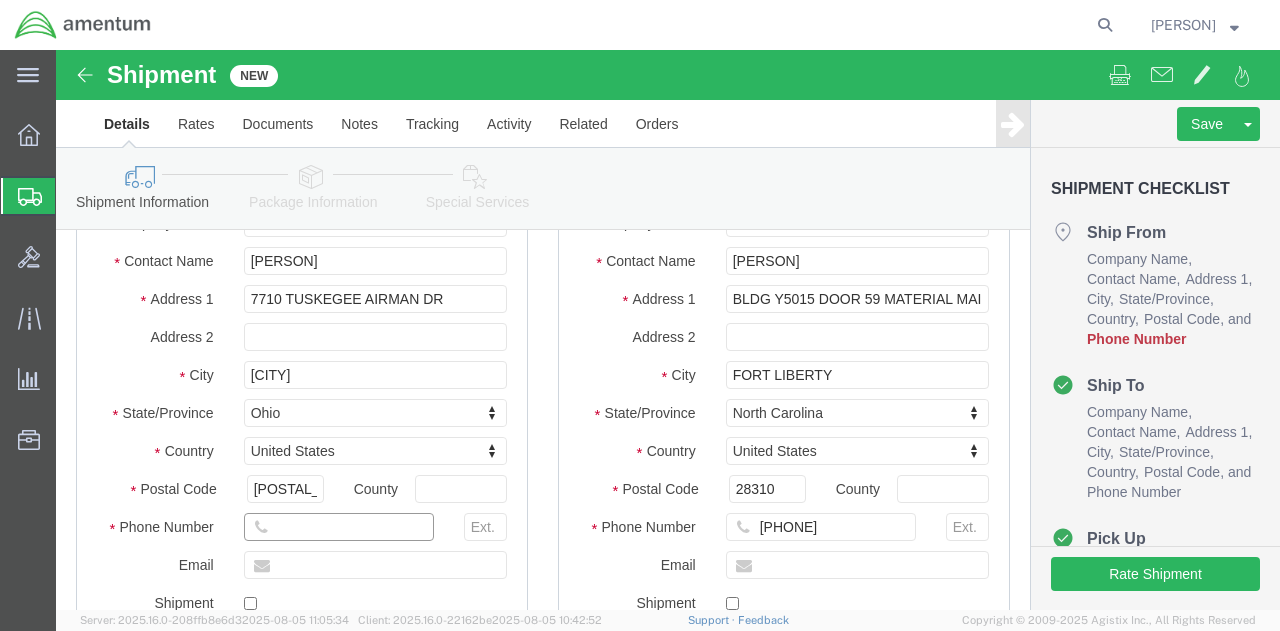 select 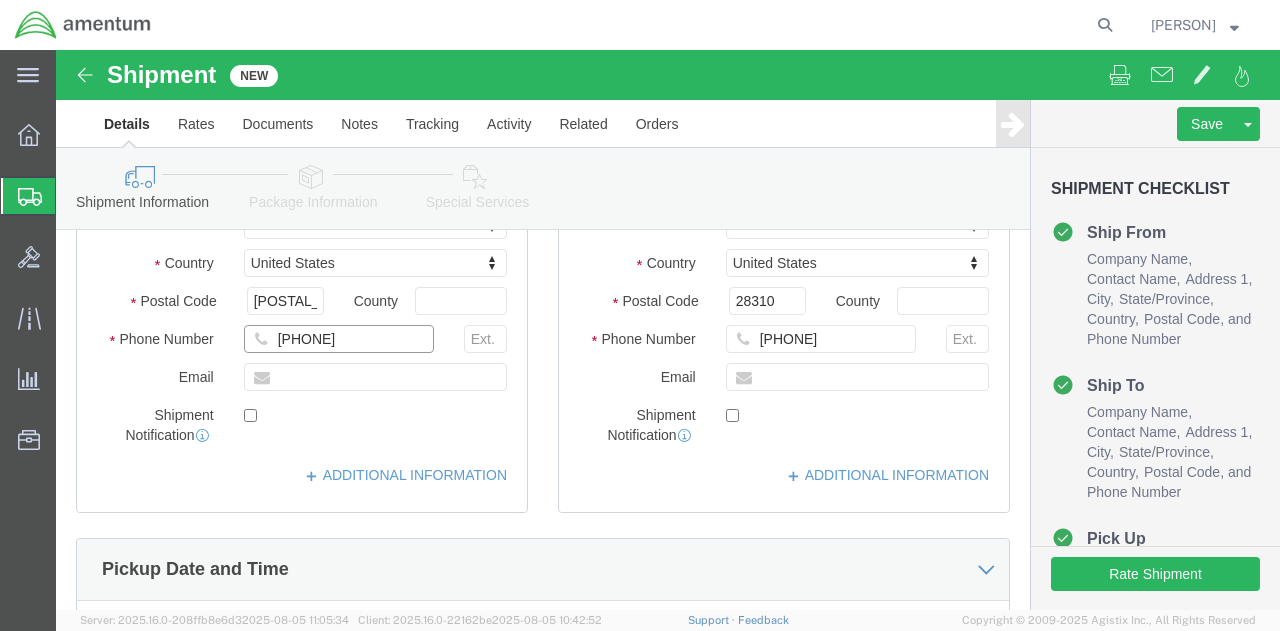 scroll, scrollTop: 400, scrollLeft: 0, axis: vertical 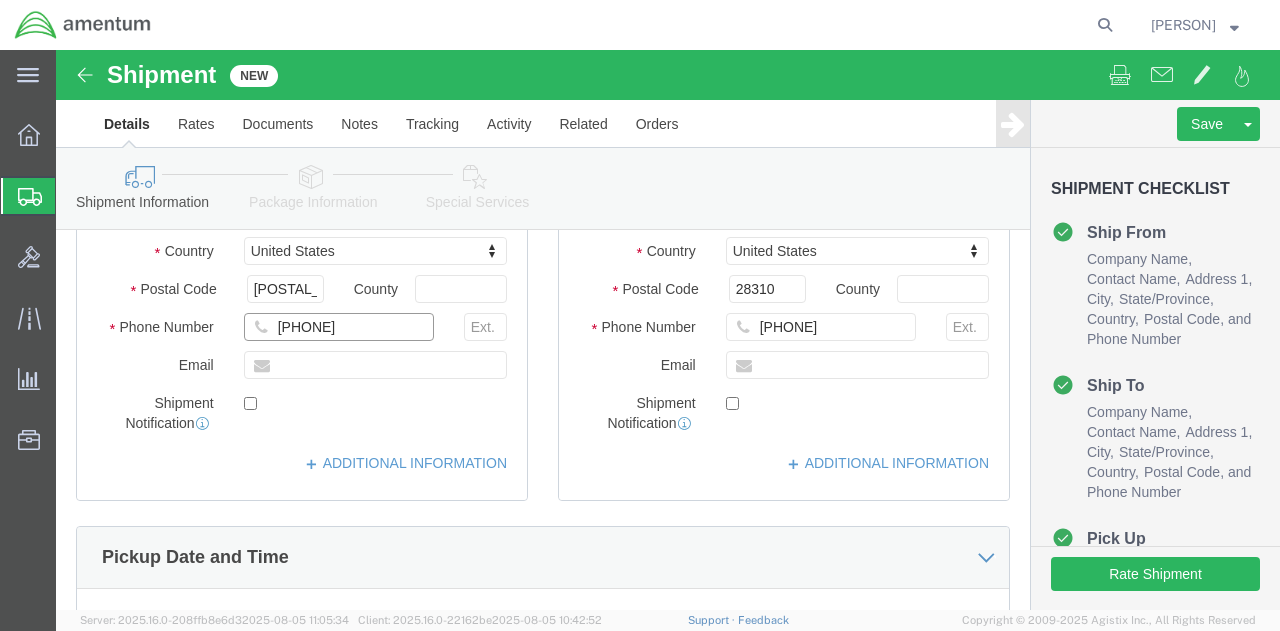 type on "[PHONE]" 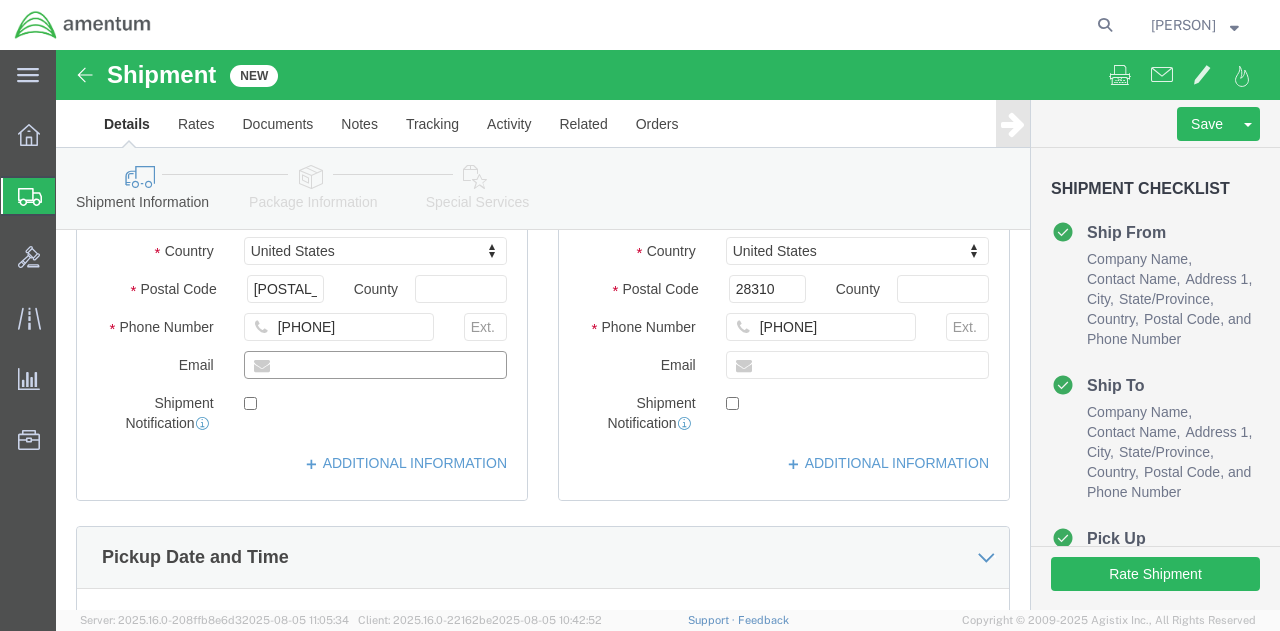 click 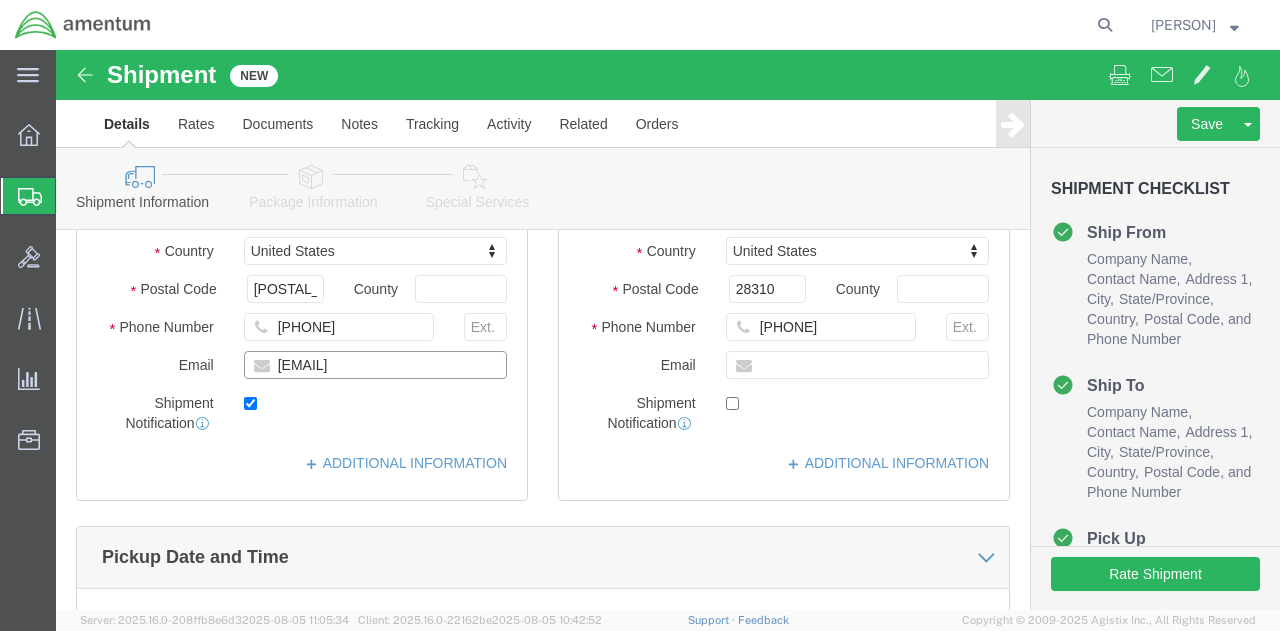 checkbox on "true" 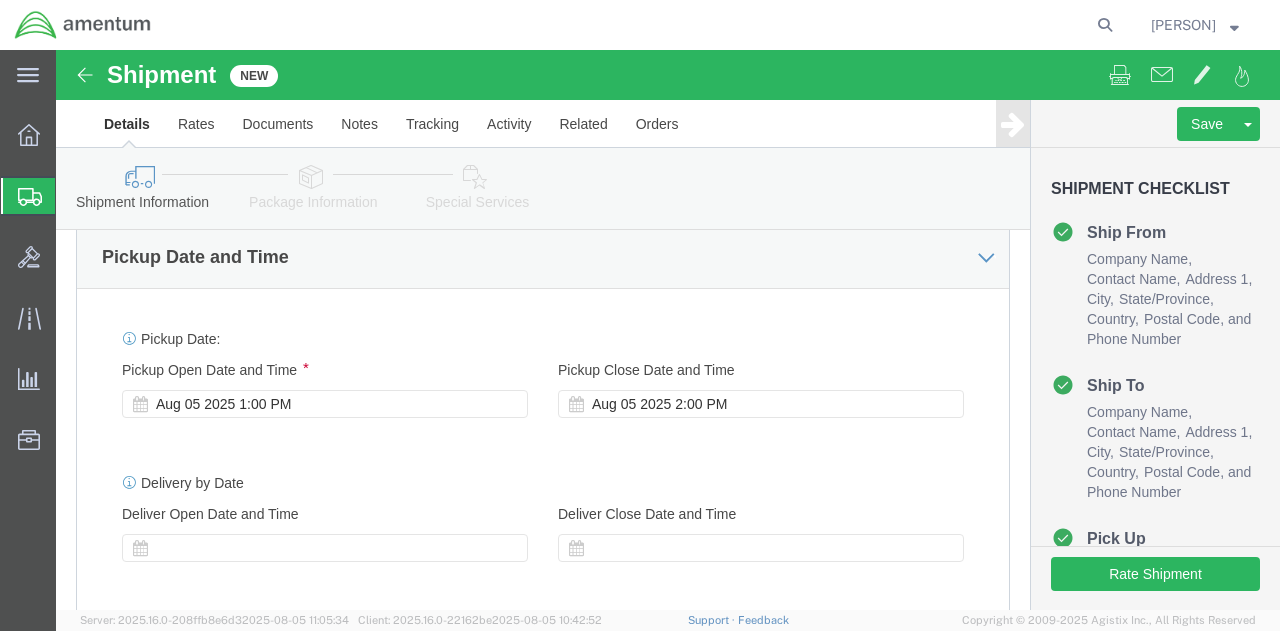 scroll, scrollTop: 800, scrollLeft: 0, axis: vertical 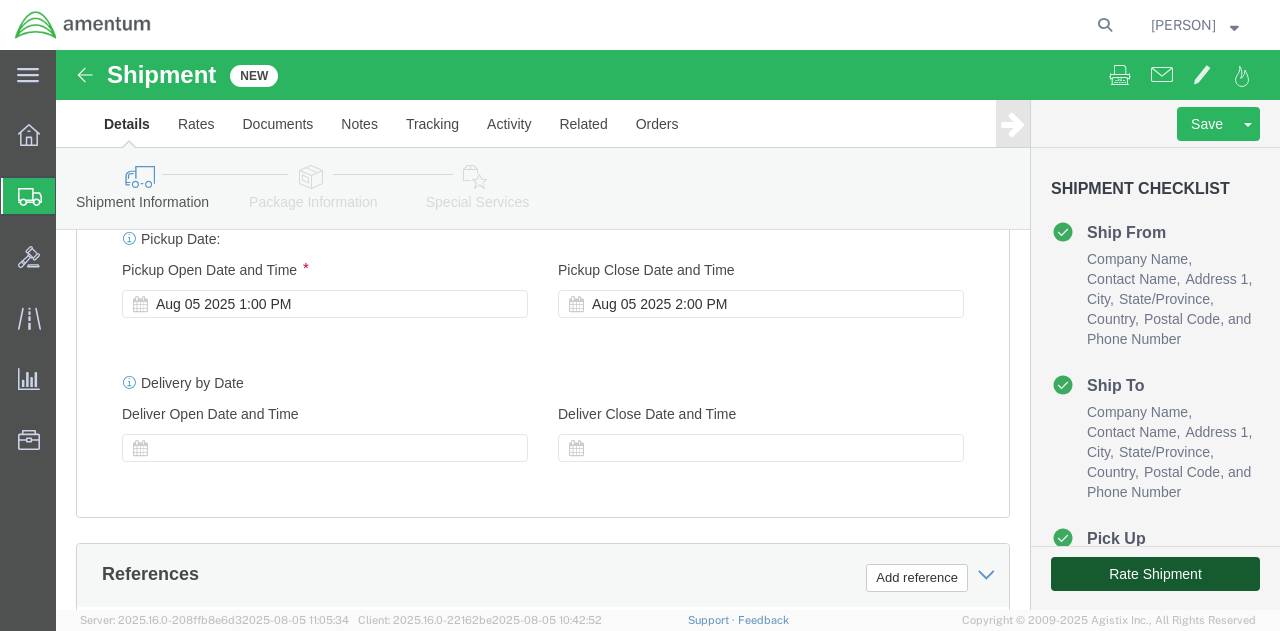 click on "Rate Shipment" 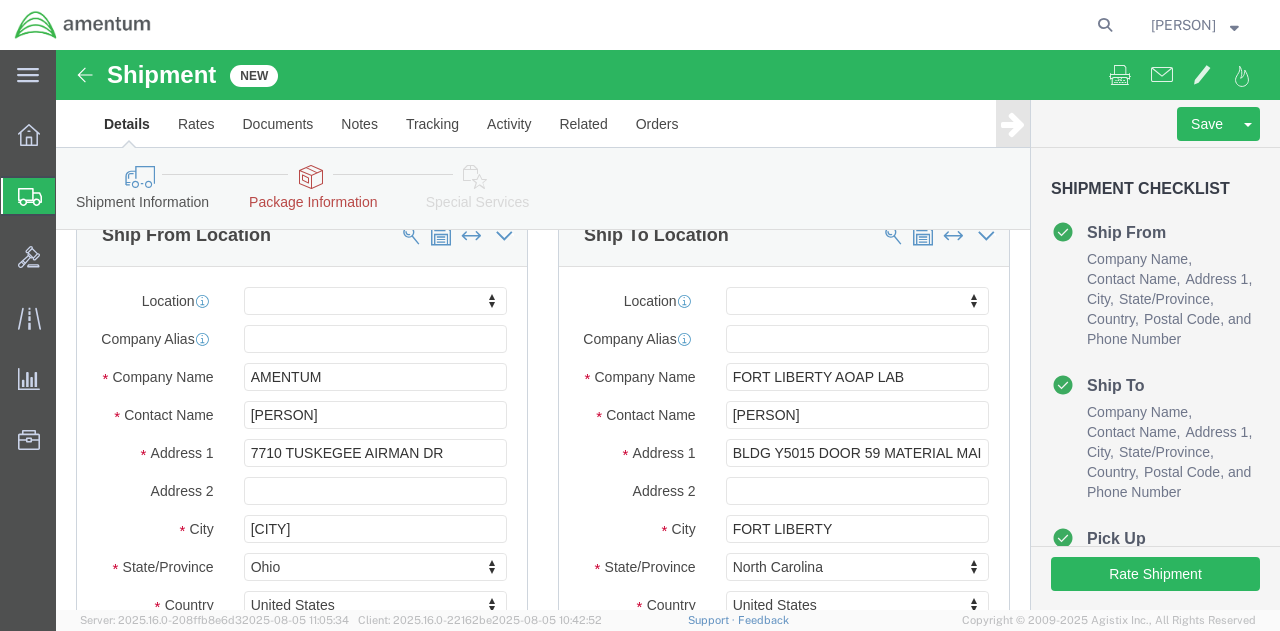 scroll, scrollTop: 0, scrollLeft: 0, axis: both 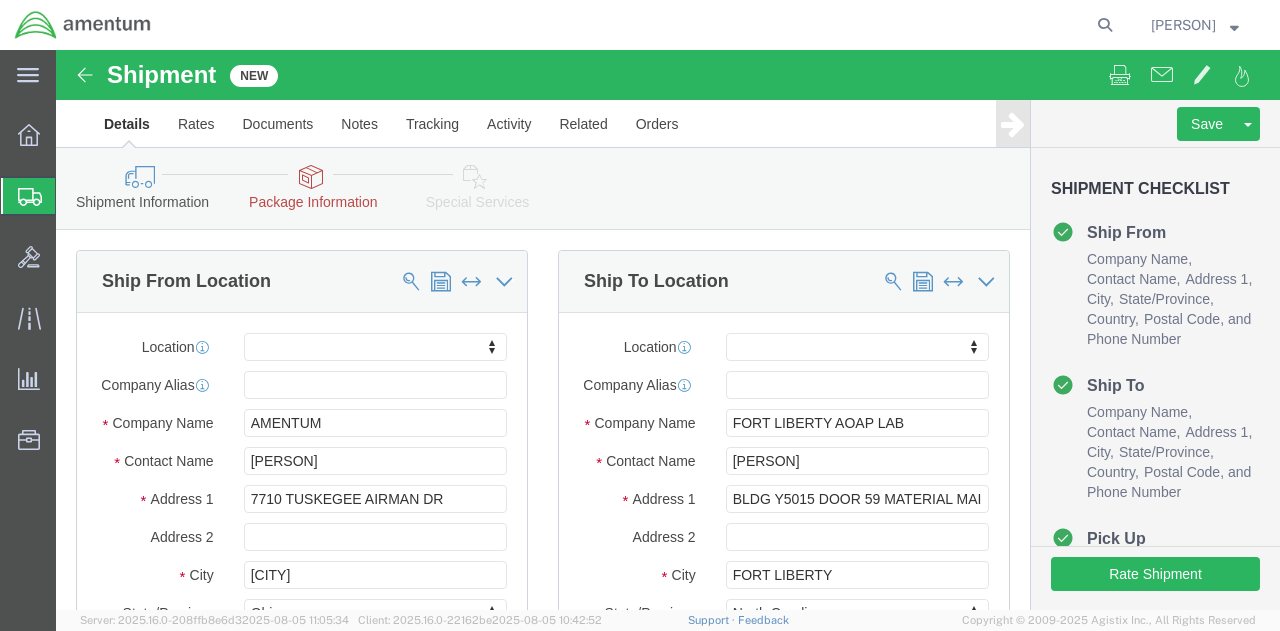 click on "Package Information" 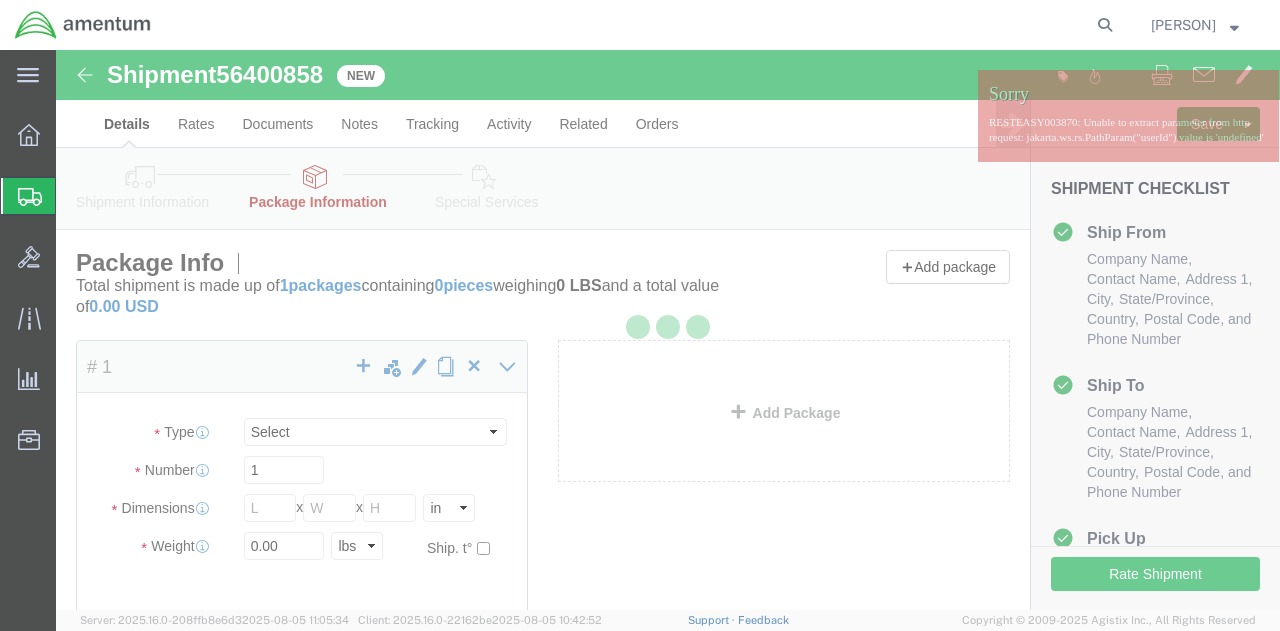 select on "CBOX" 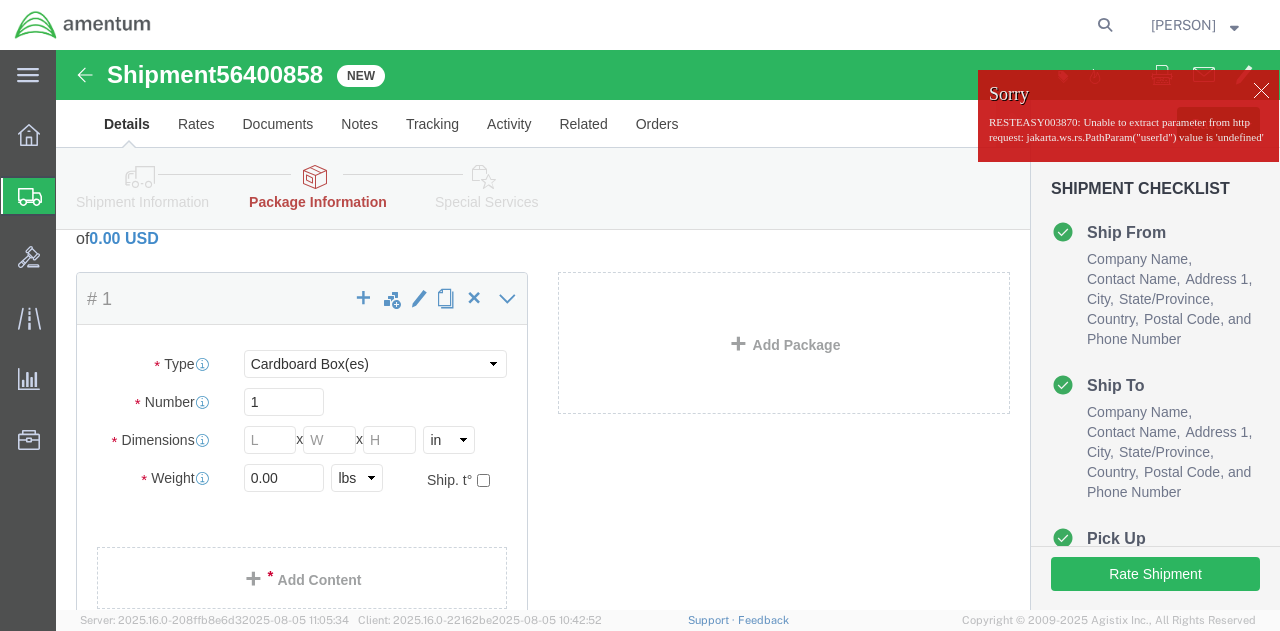 scroll, scrollTop: 100, scrollLeft: 0, axis: vertical 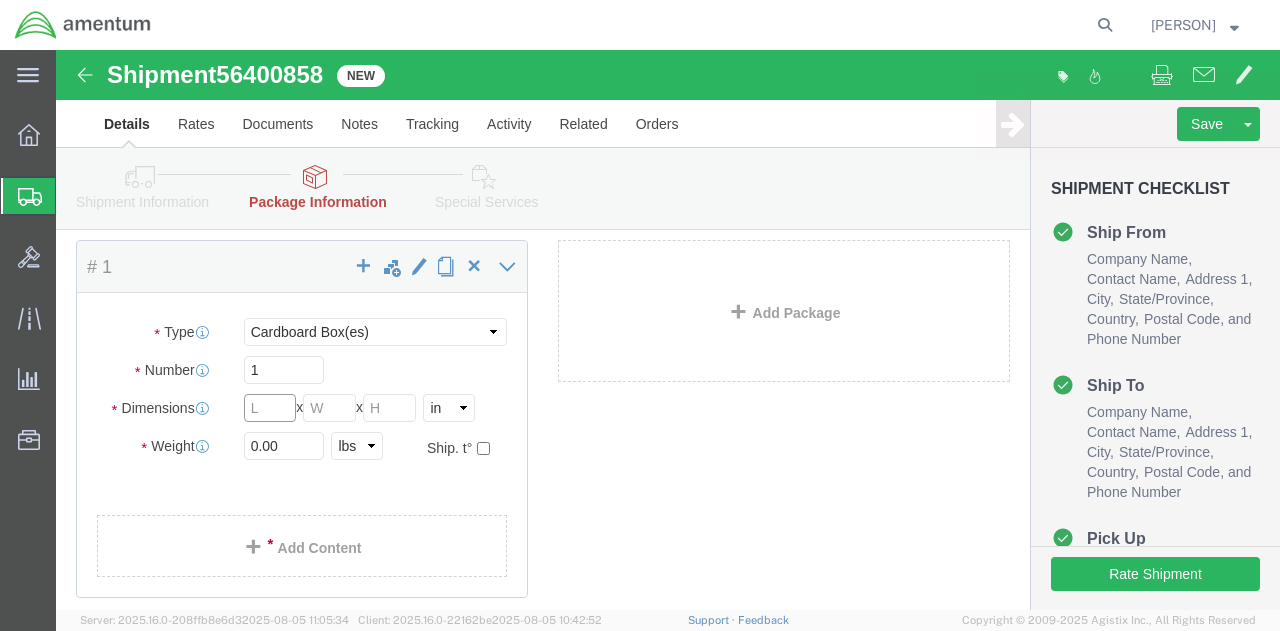 click 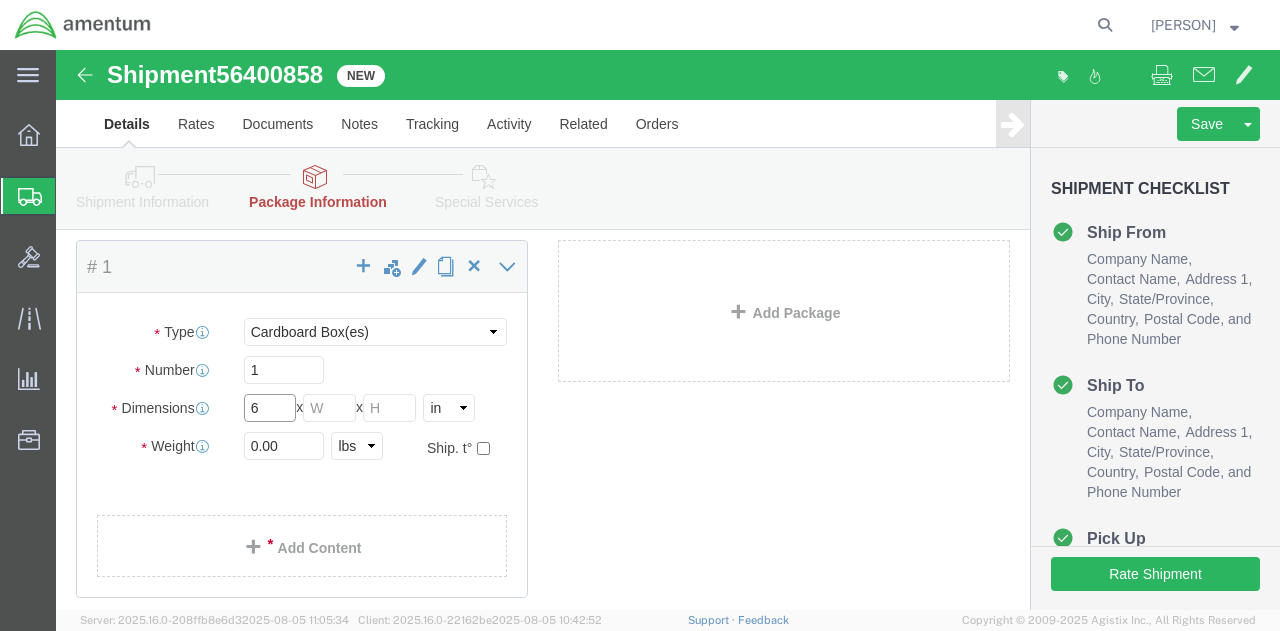 type on "6" 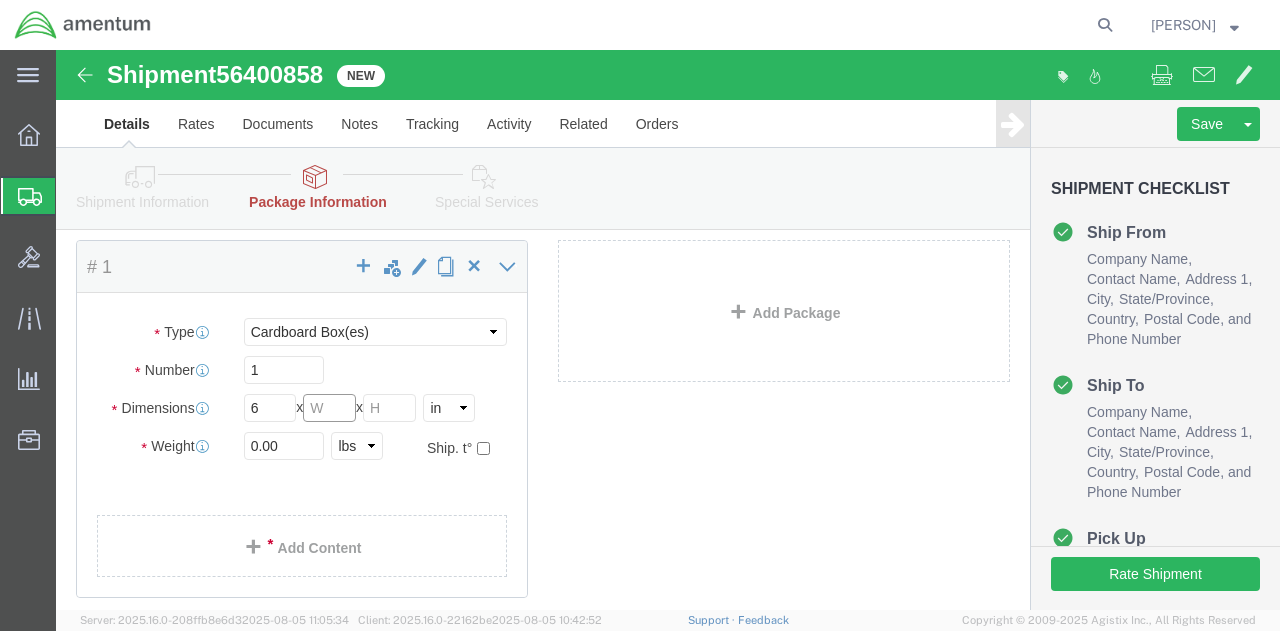 click 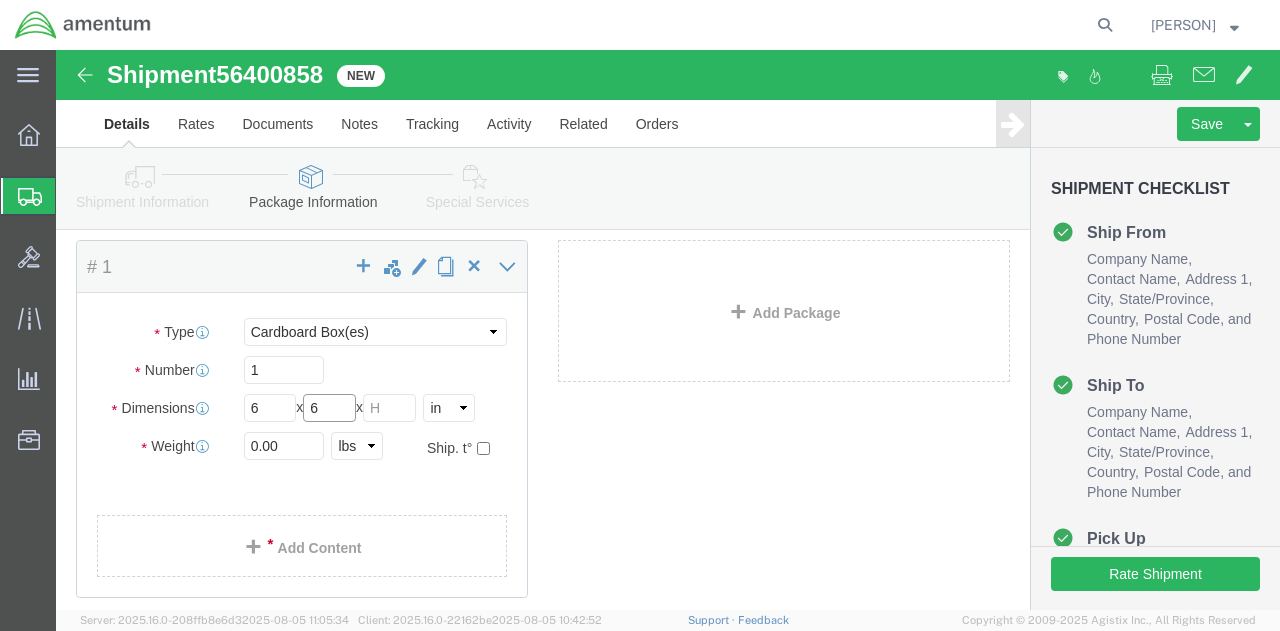 type on "6" 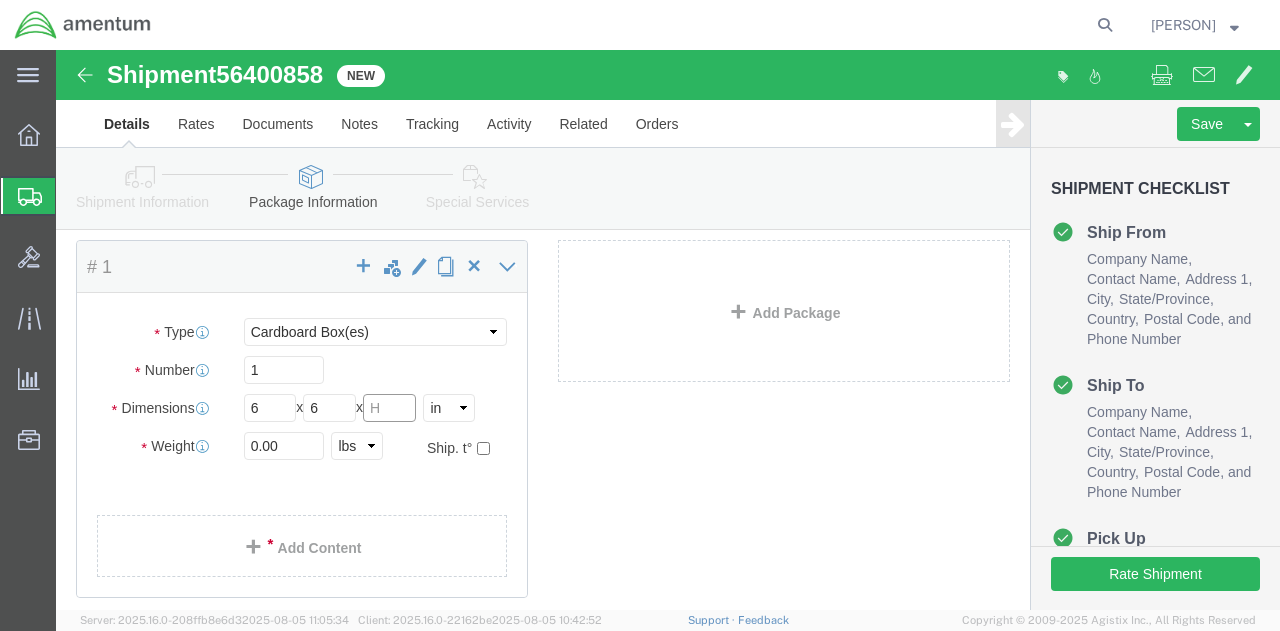 click 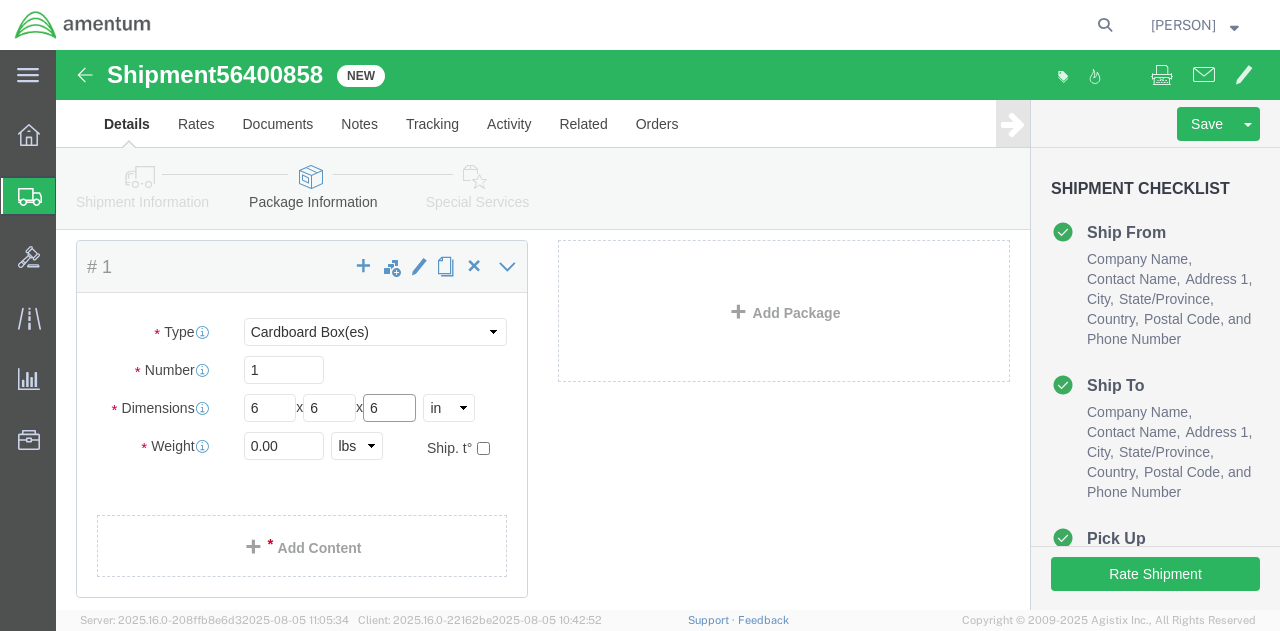 type on "6" 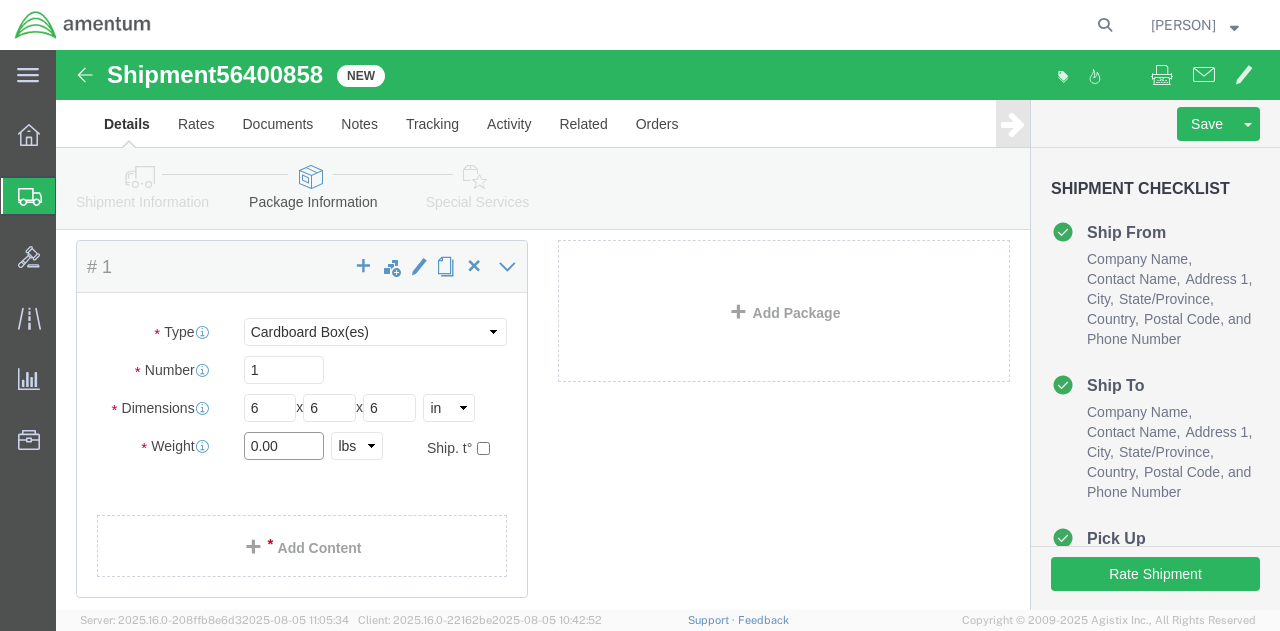 click on "0.00" 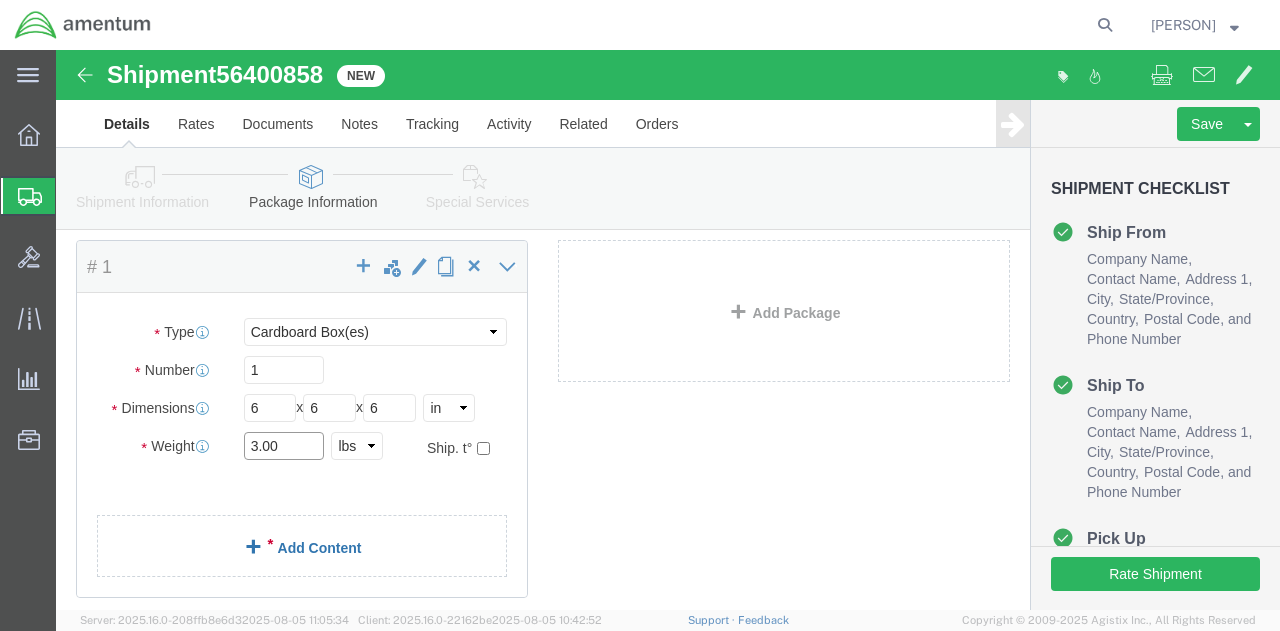 type on "3.00" 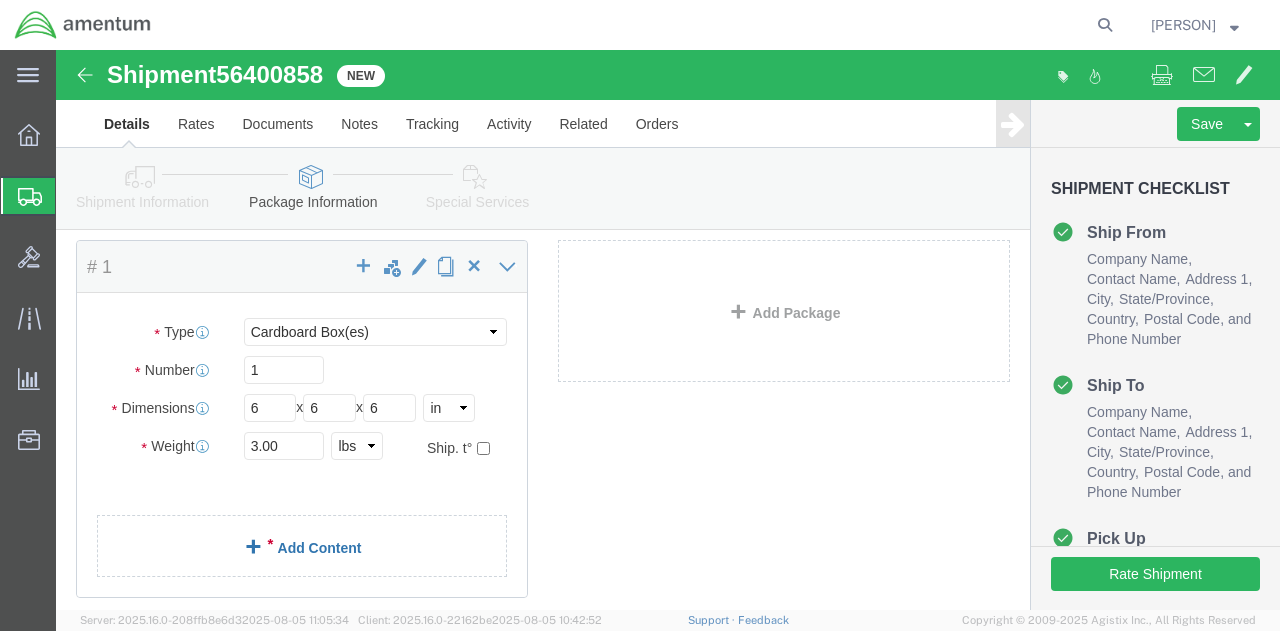 click on "Add Content" 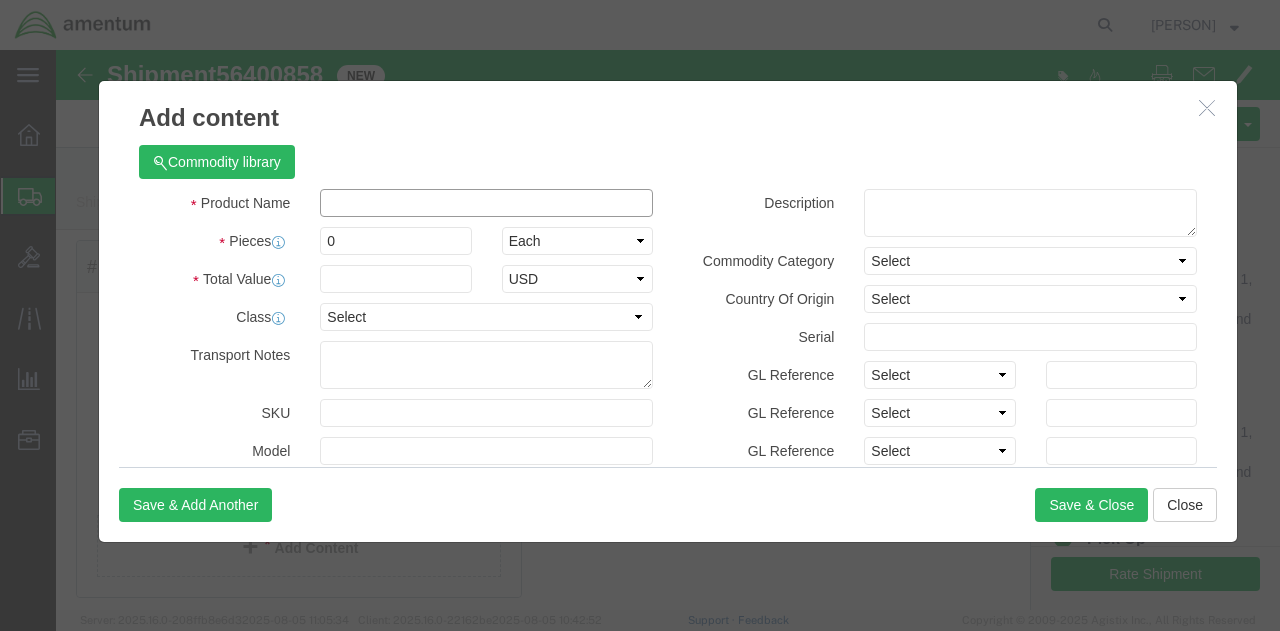 click 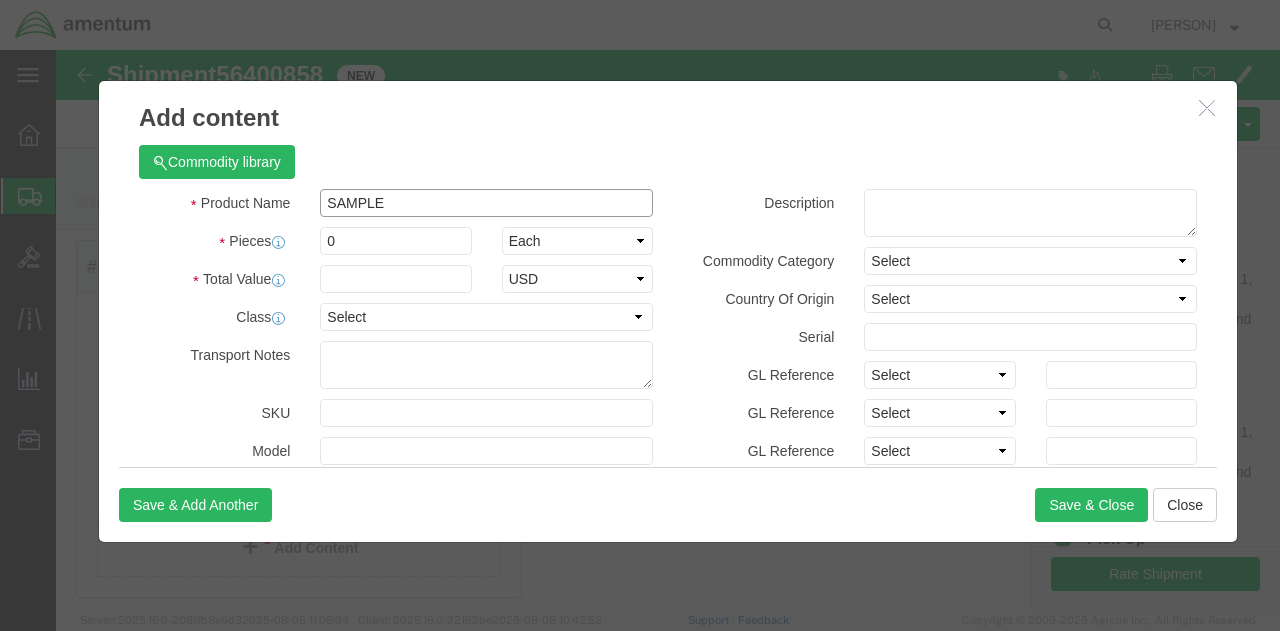 type on "SAMPLE" 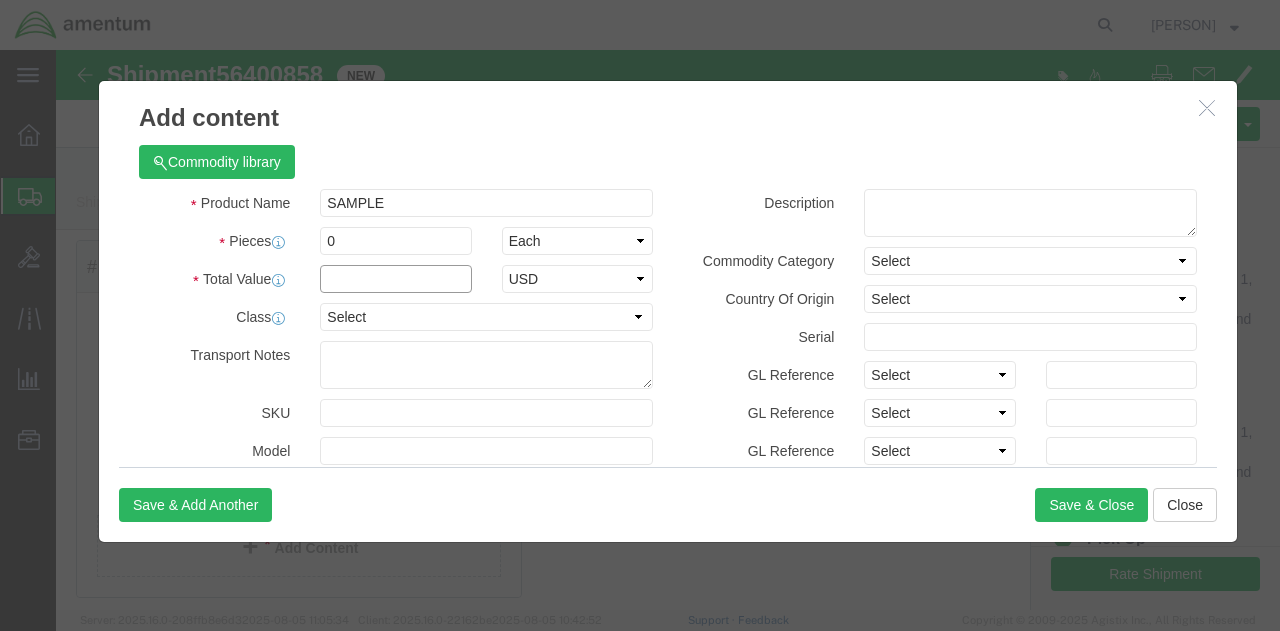 click 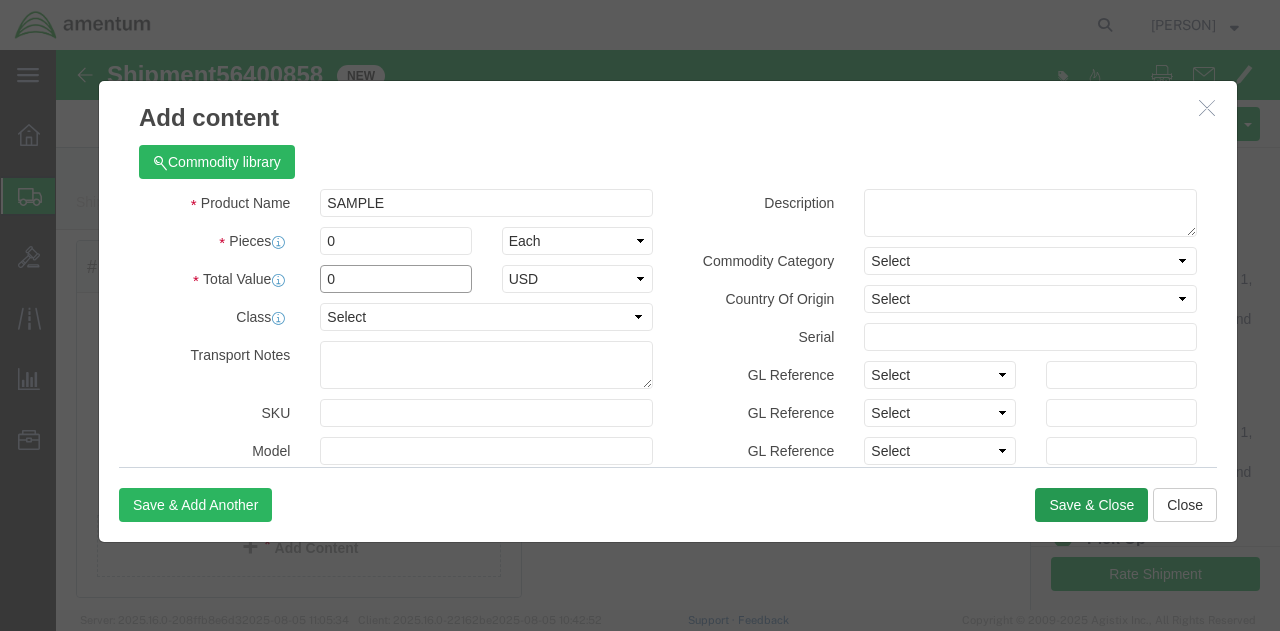 type on "0" 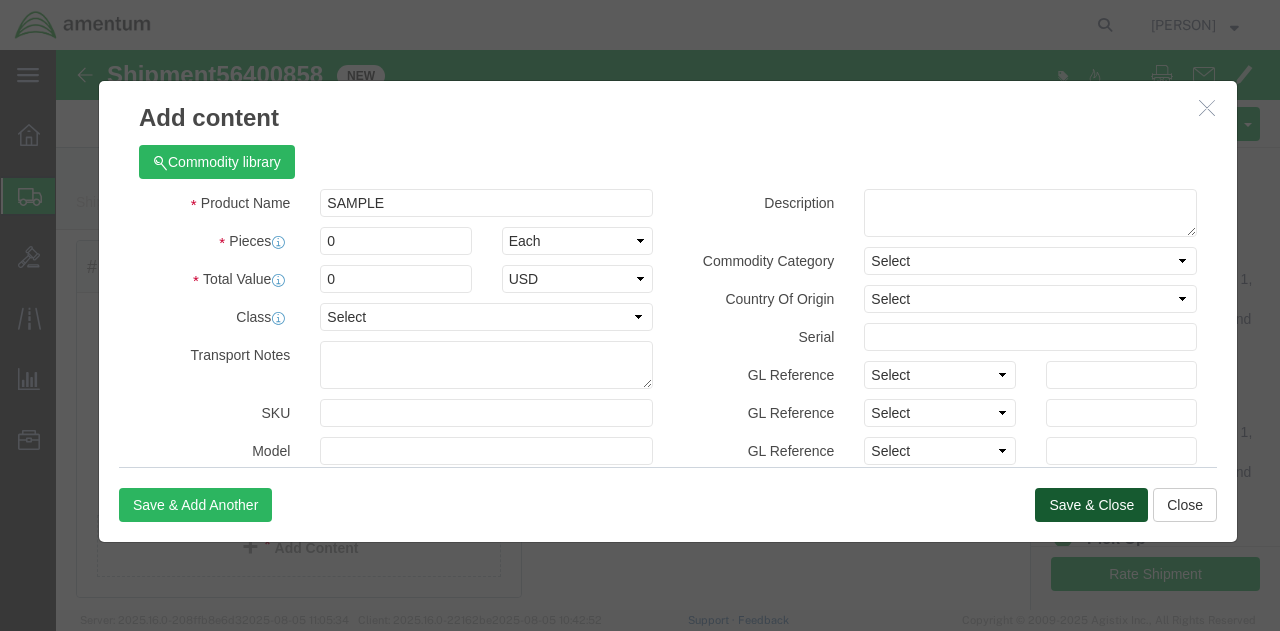 click on "Save & Close" 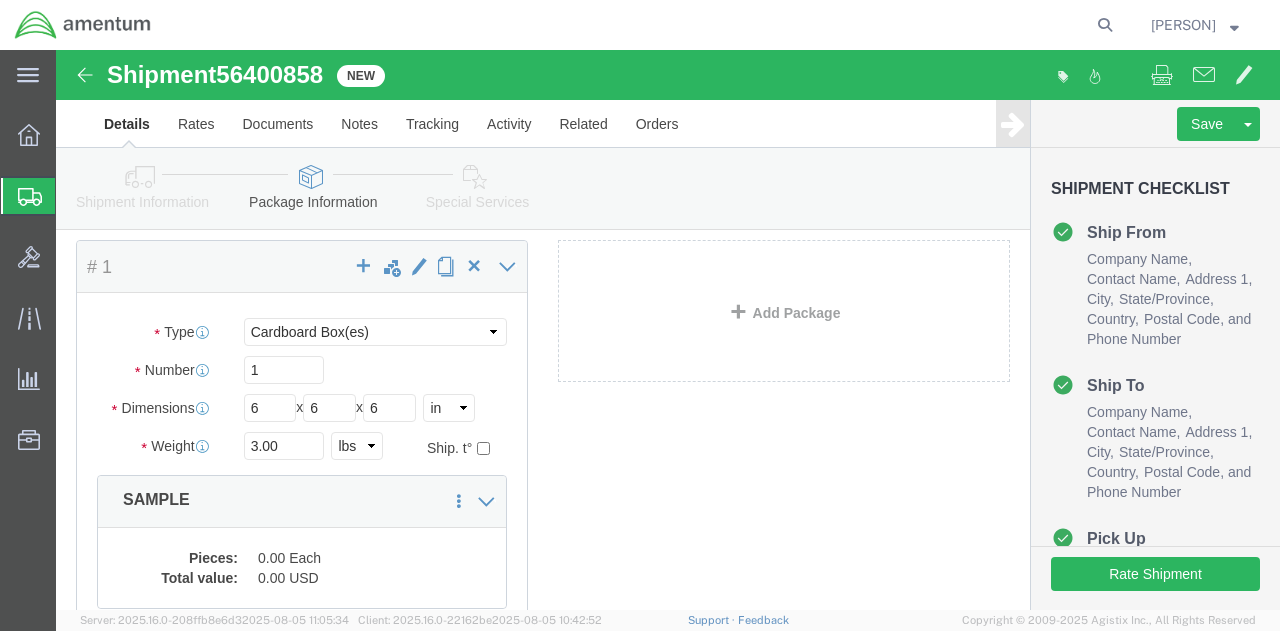 click 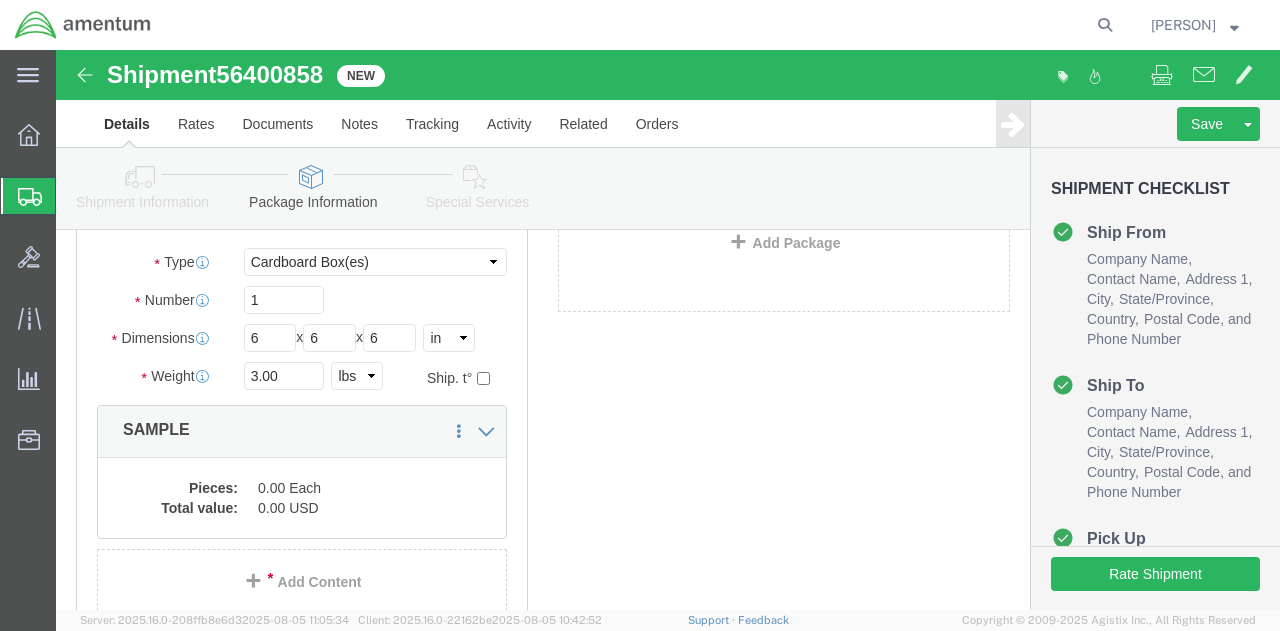 scroll, scrollTop: 200, scrollLeft: 0, axis: vertical 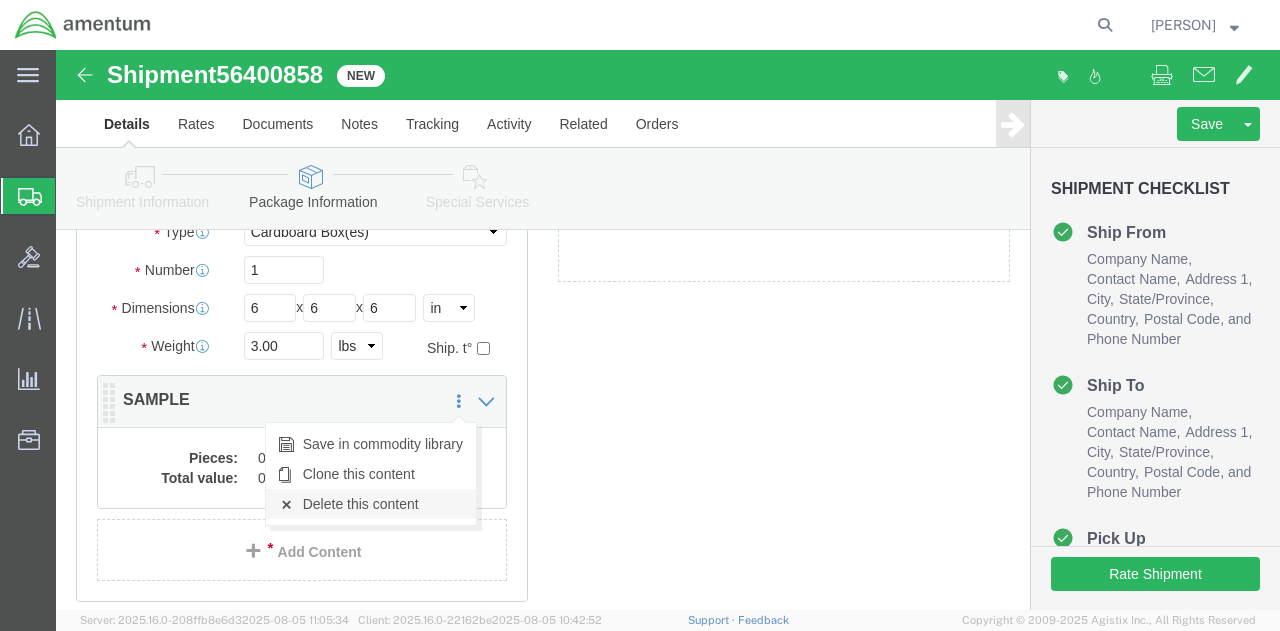 click on "Delete this content" 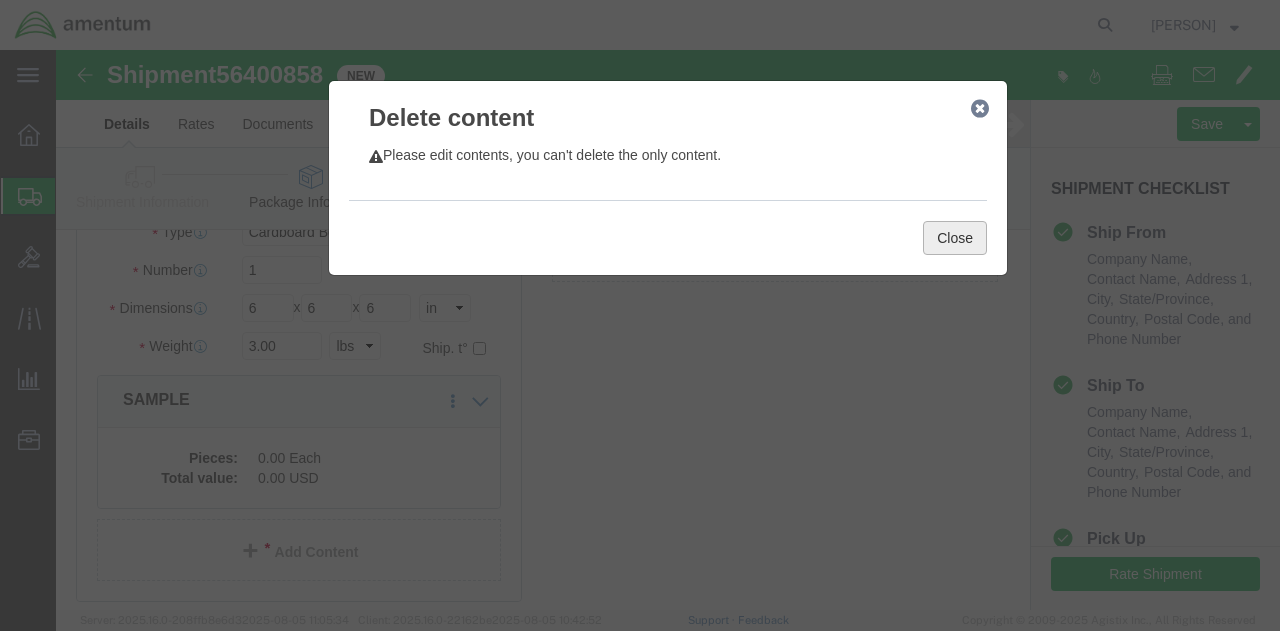click on "Close" 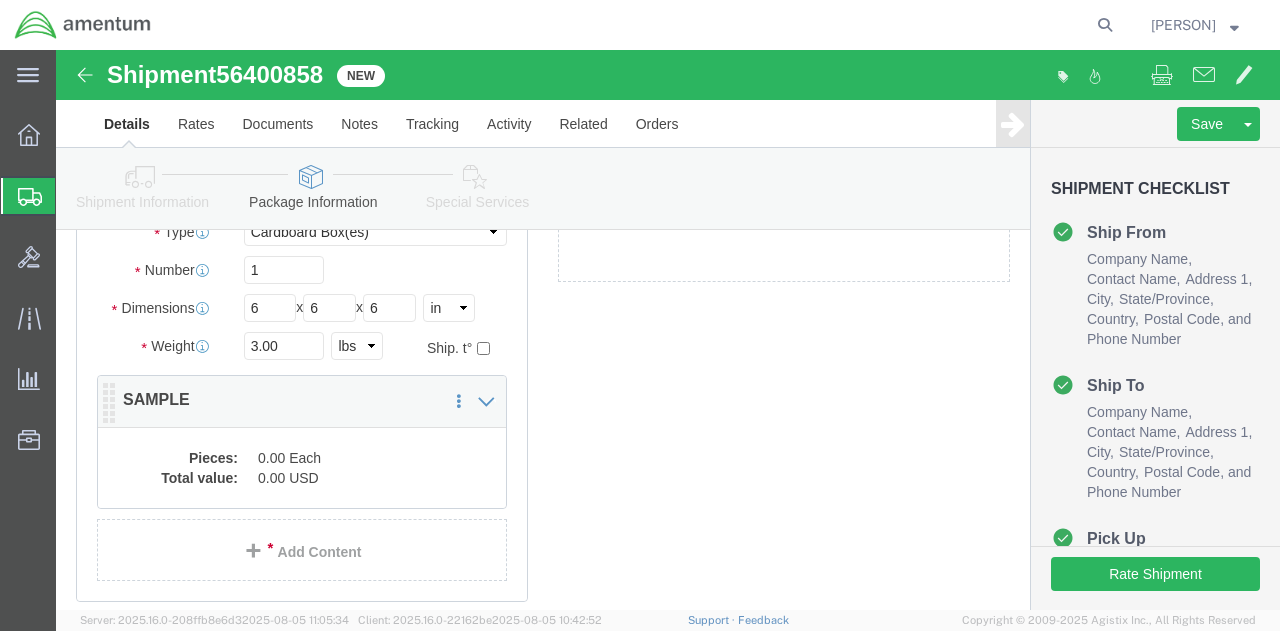 click on "SAMPLE" 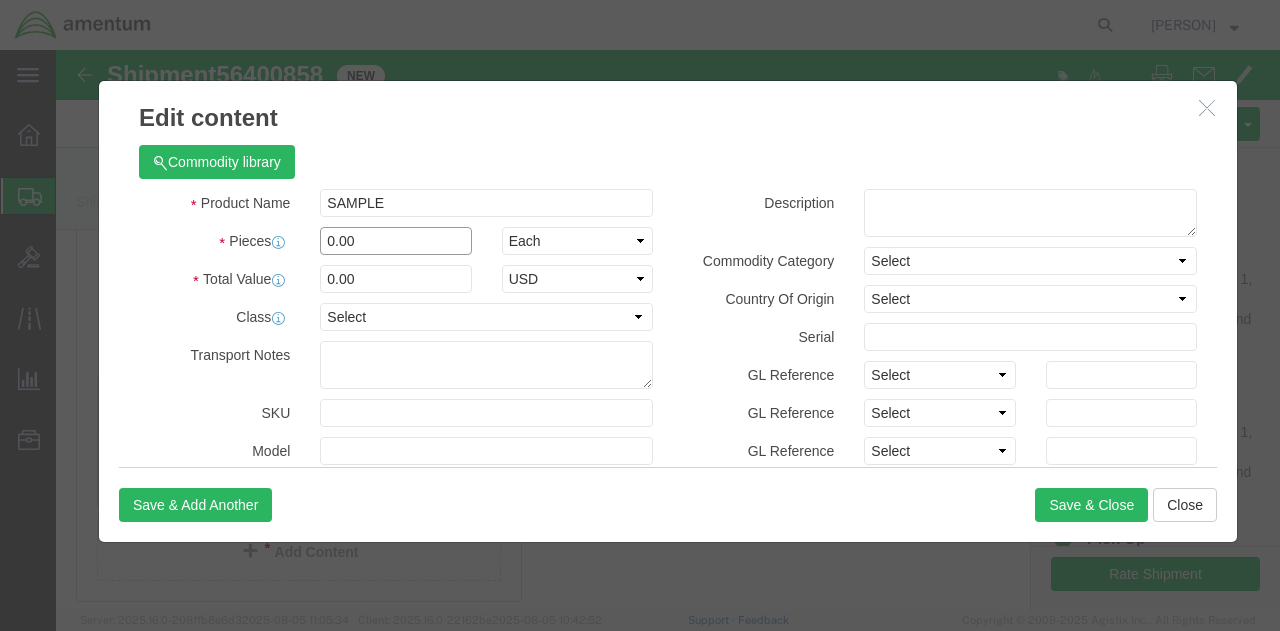 drag, startPoint x: 268, startPoint y: 187, endPoint x: 275, endPoint y: 195, distance: 10.630146 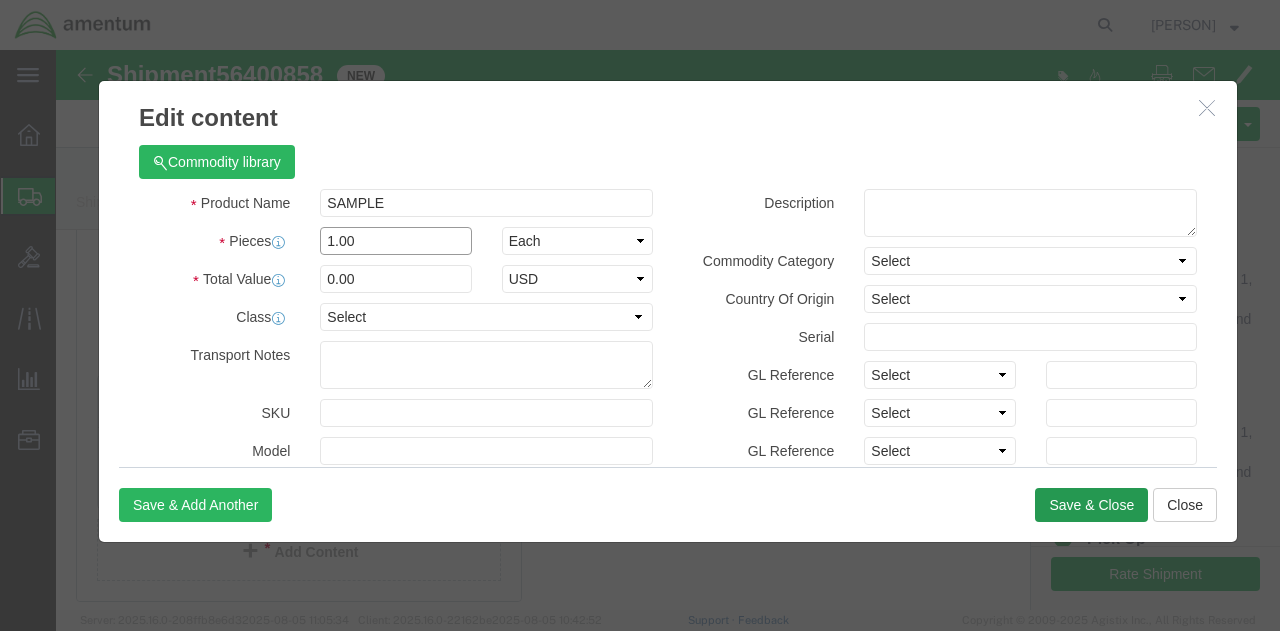 type on "1.00" 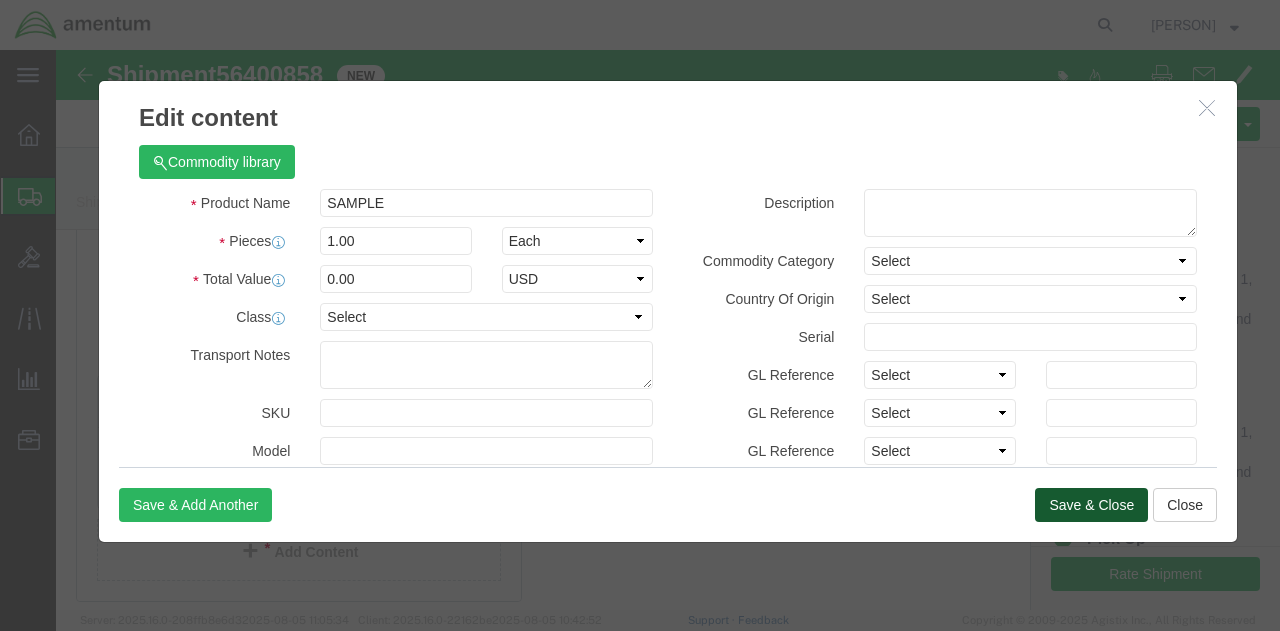 click on "Save & Close" 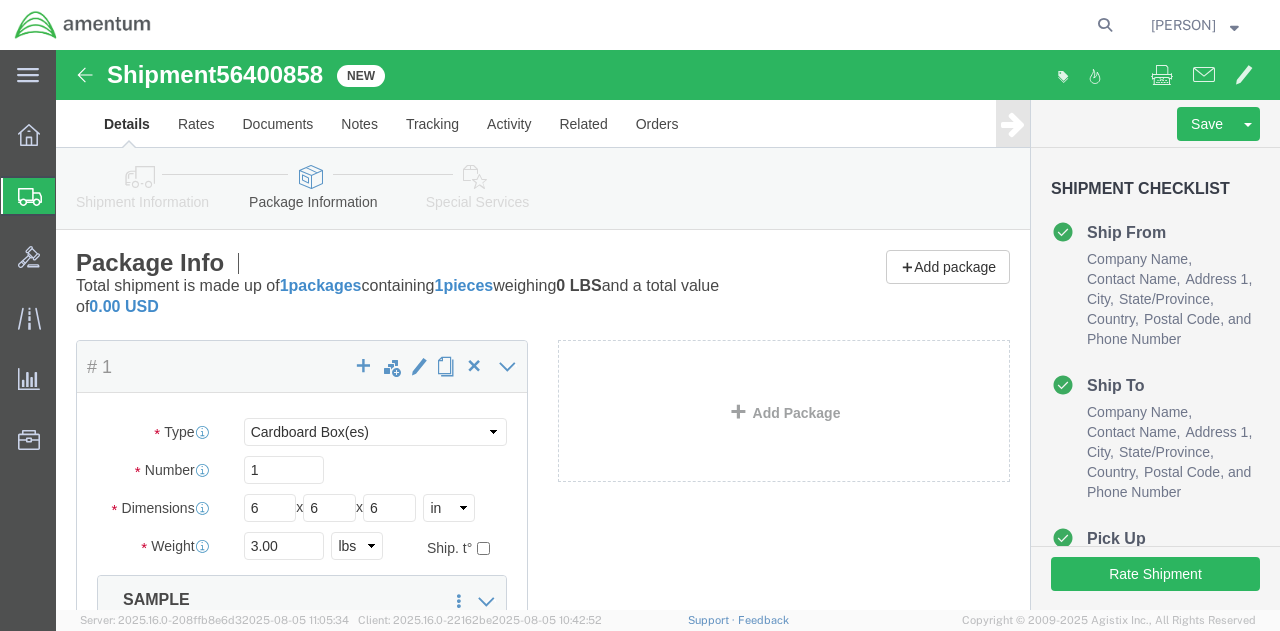 scroll, scrollTop: 100, scrollLeft: 0, axis: vertical 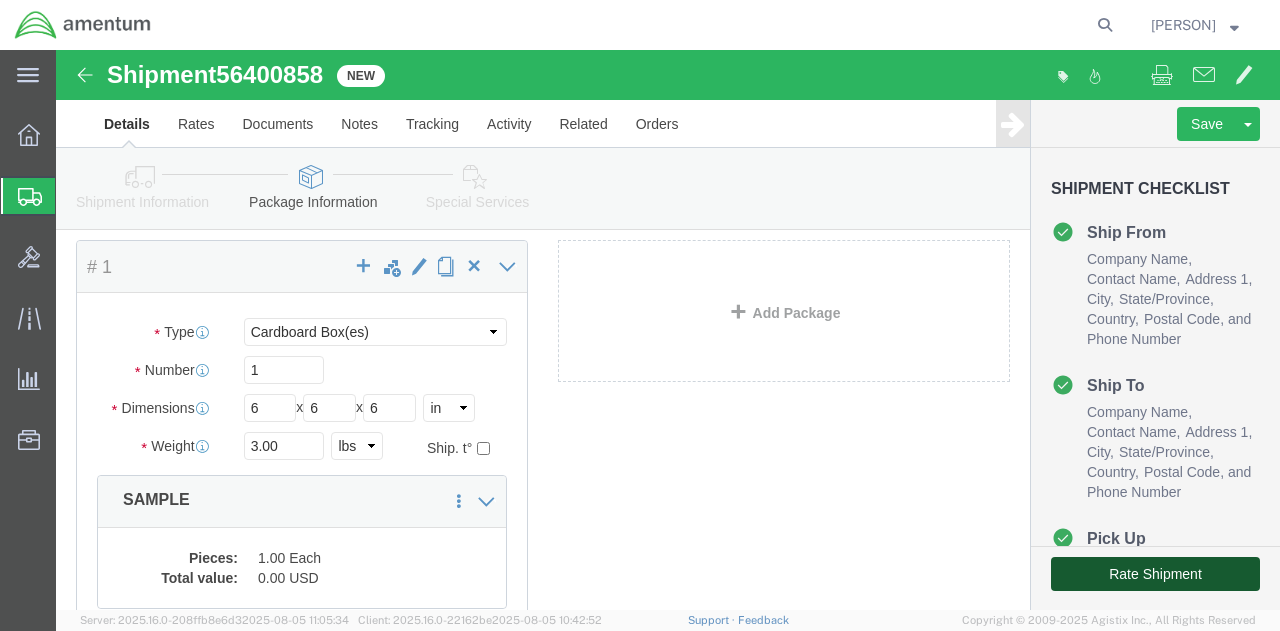 click on "Rate Shipment" 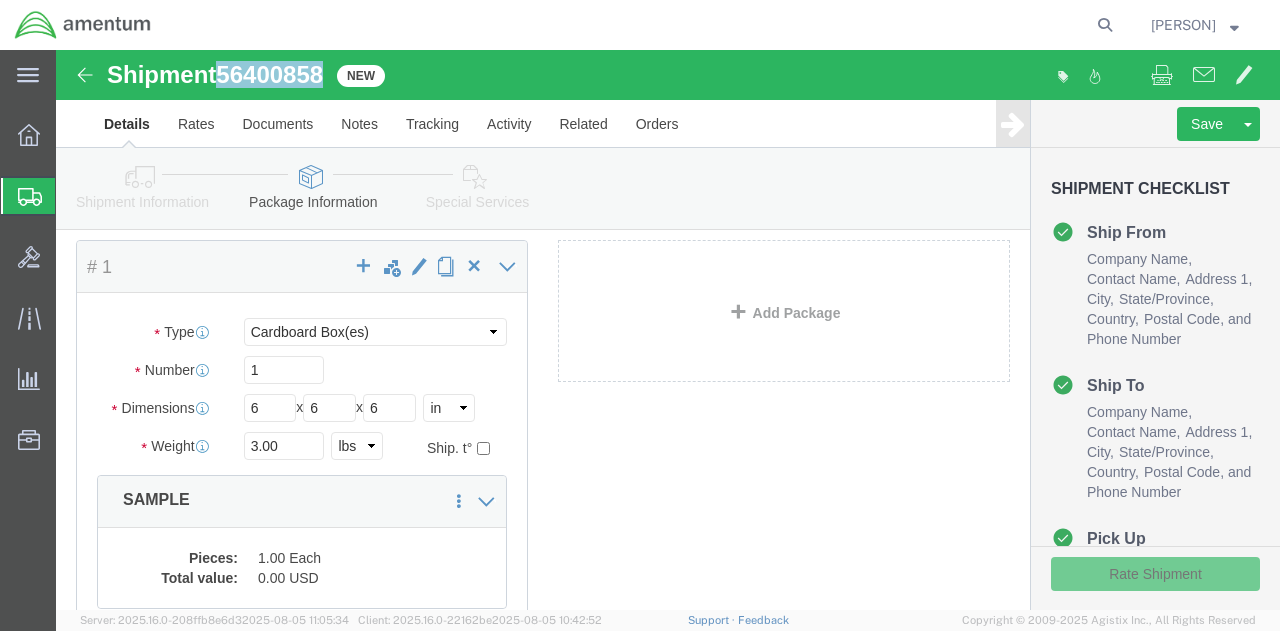 drag, startPoint x: 274, startPoint y: 27, endPoint x: 172, endPoint y: 25, distance: 102.01961 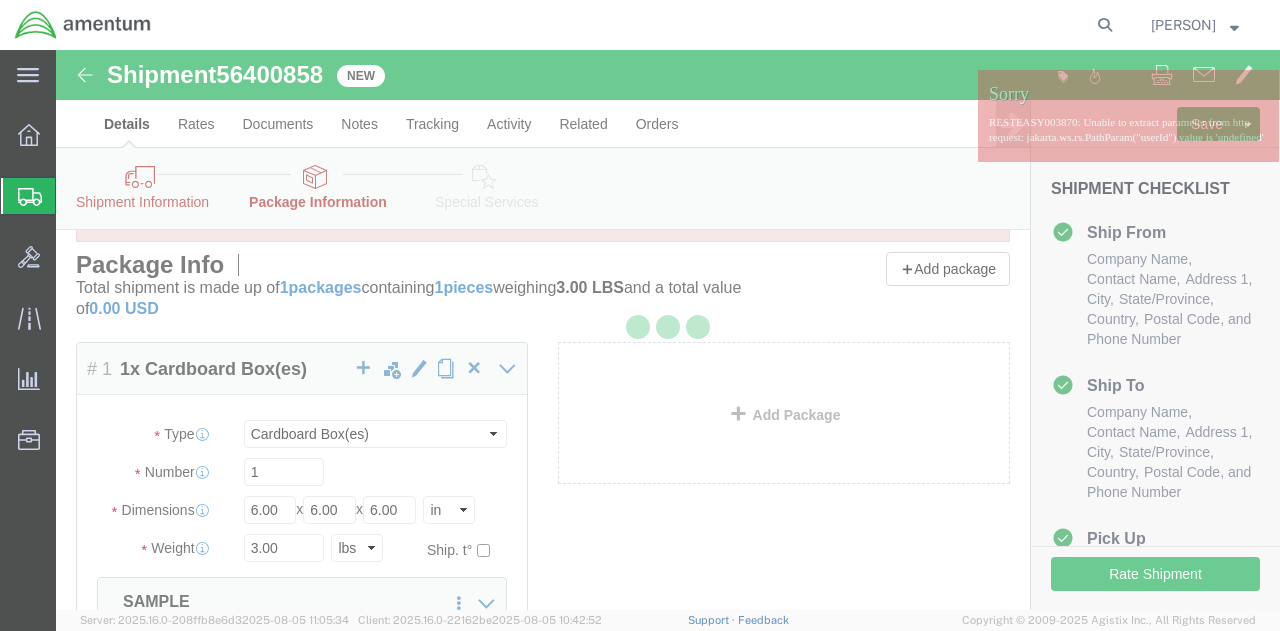 select on "CBOX" 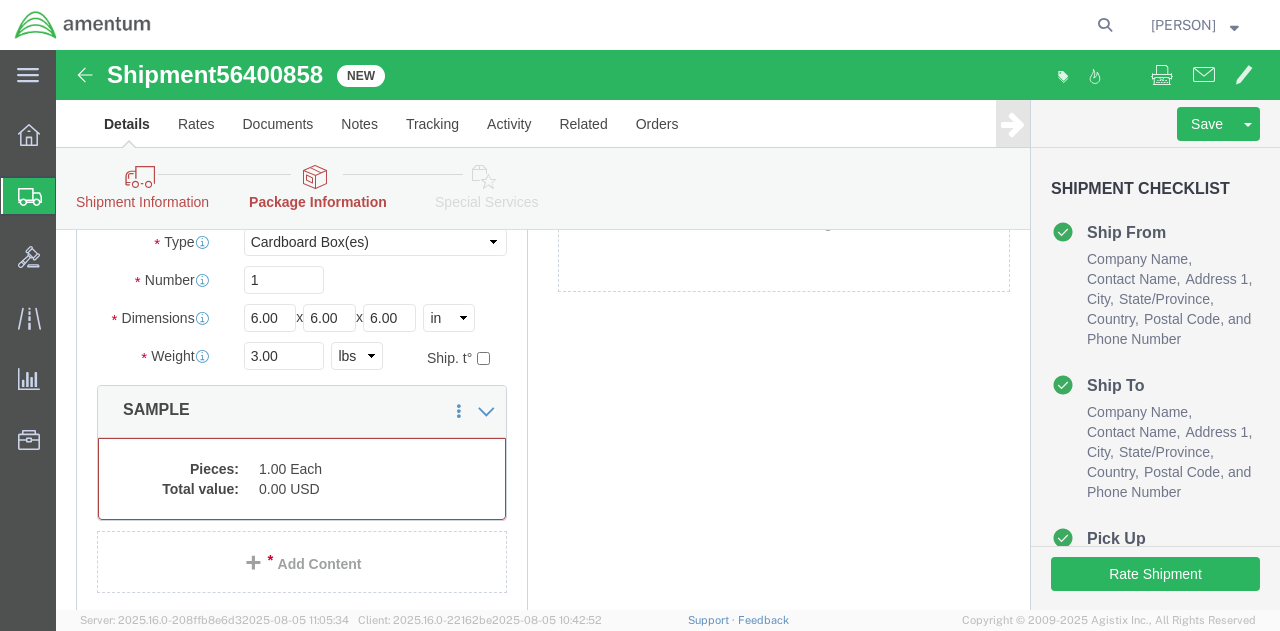 scroll, scrollTop: 300, scrollLeft: 0, axis: vertical 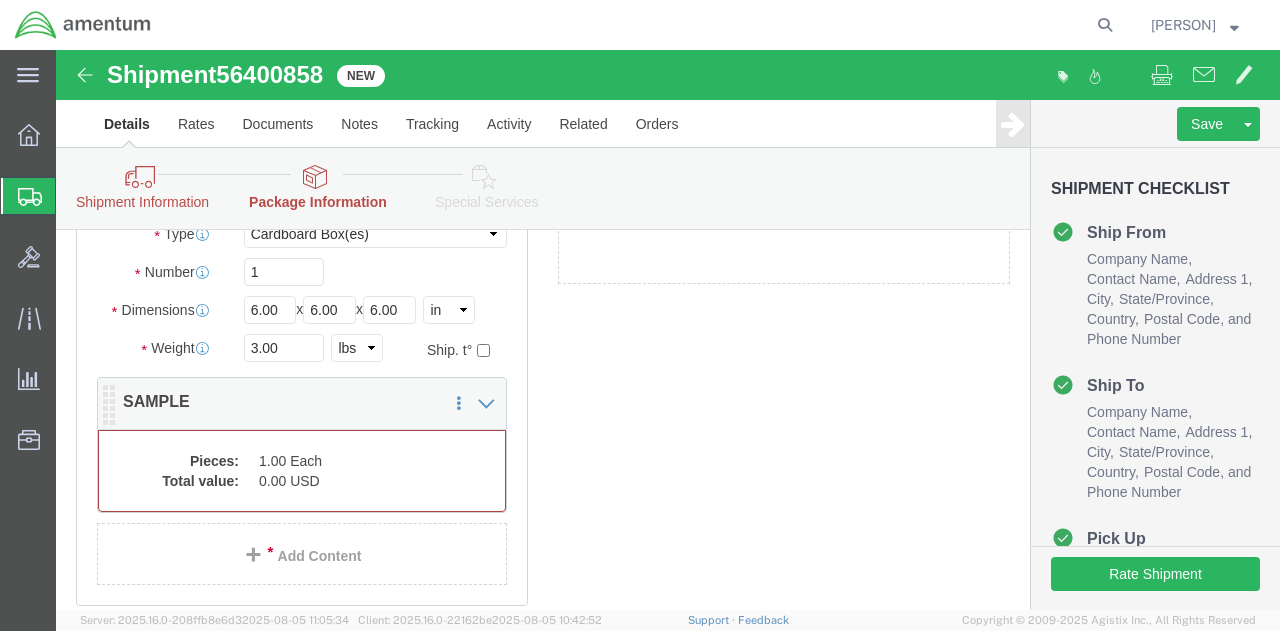 click on "0.00 USD" 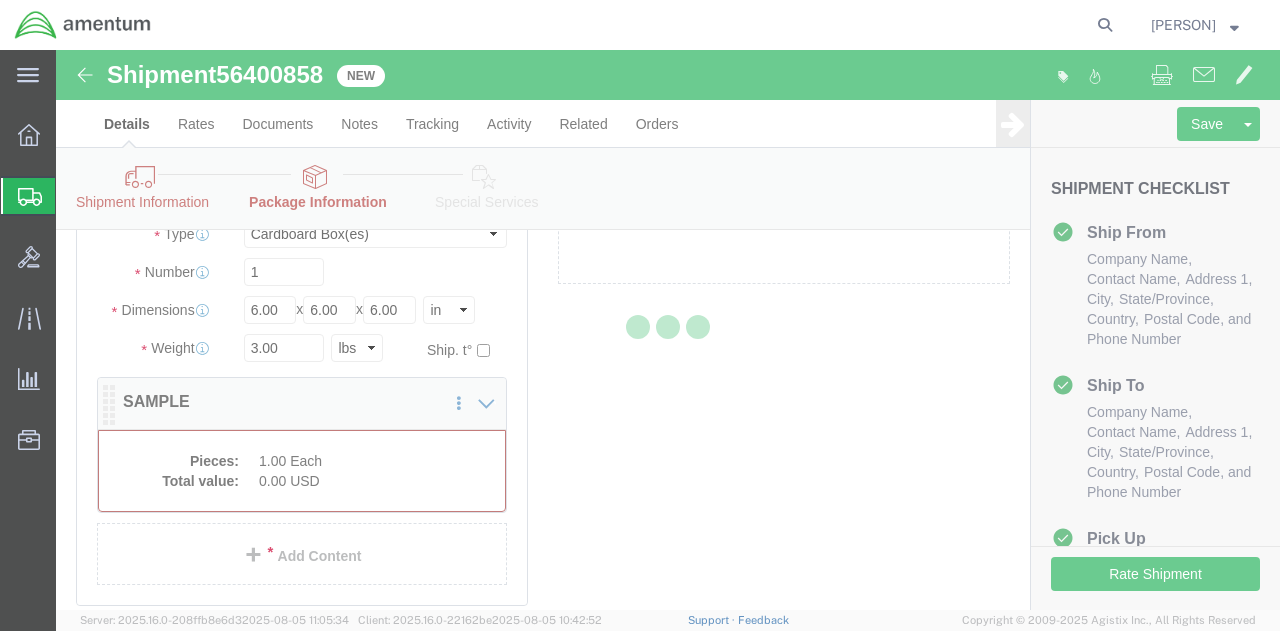 scroll, scrollTop: 280, scrollLeft: 0, axis: vertical 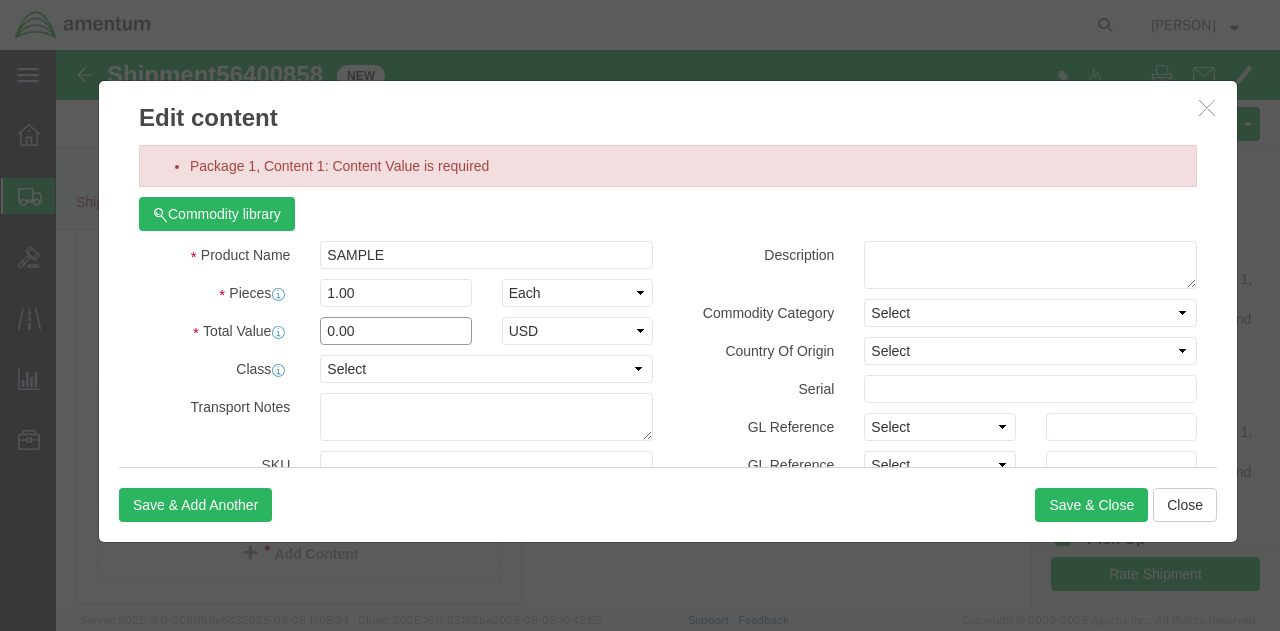 click on "0.00" 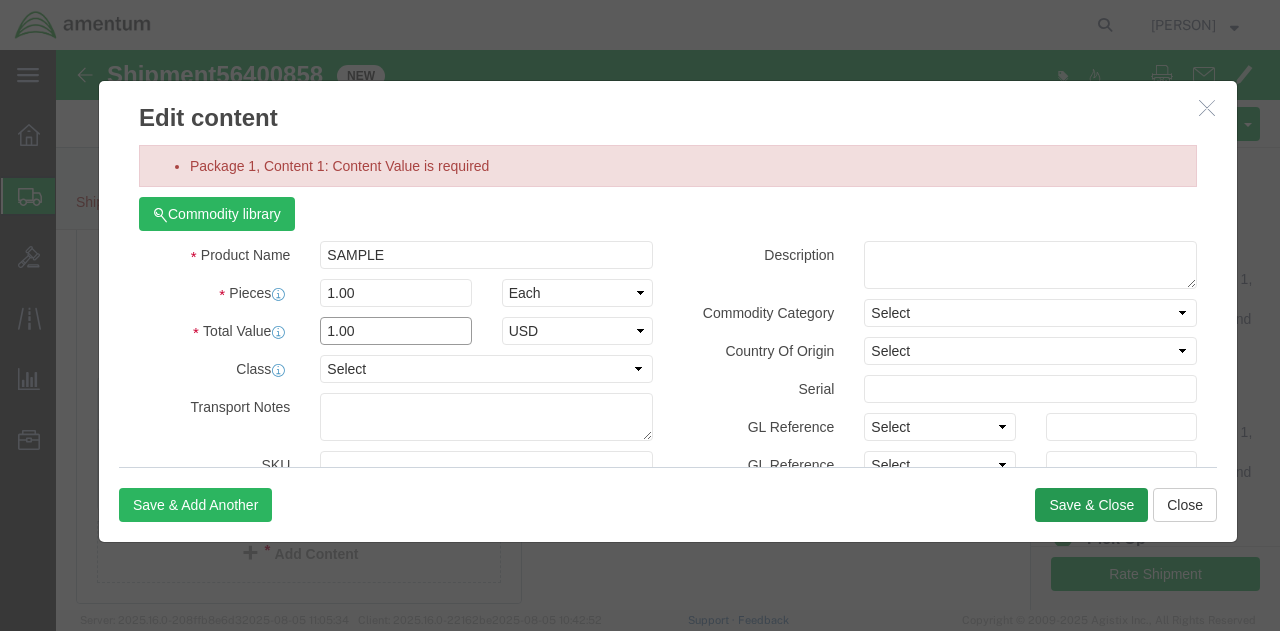 type on "1.00" 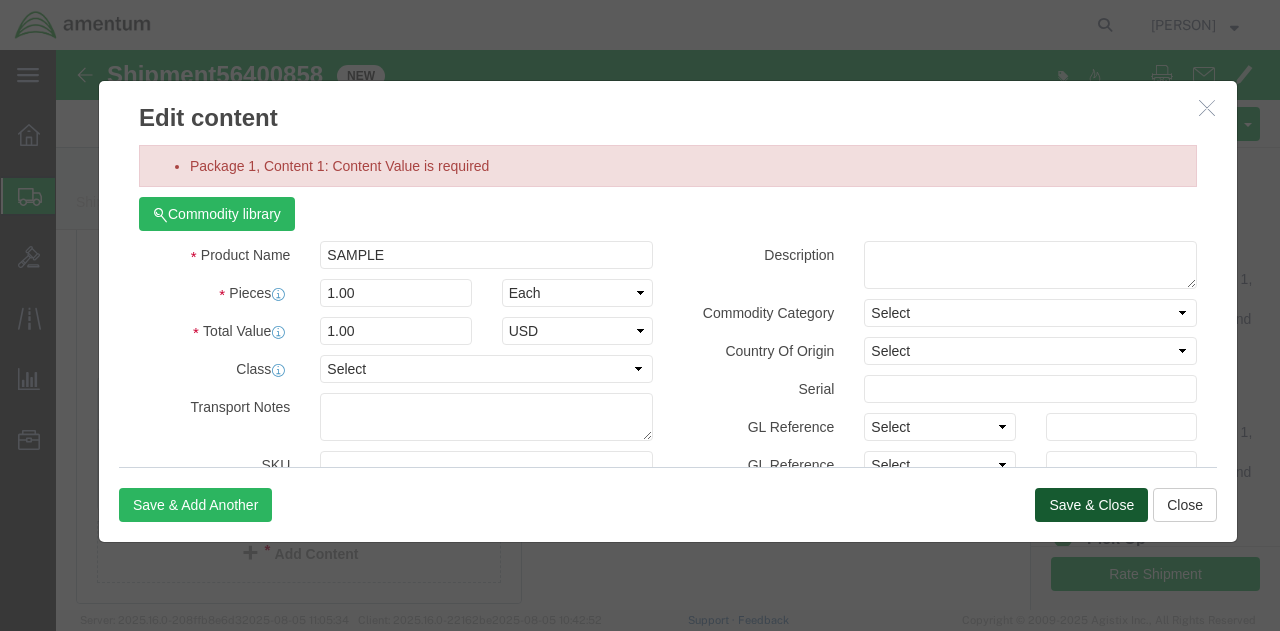 click on "Save & Close" 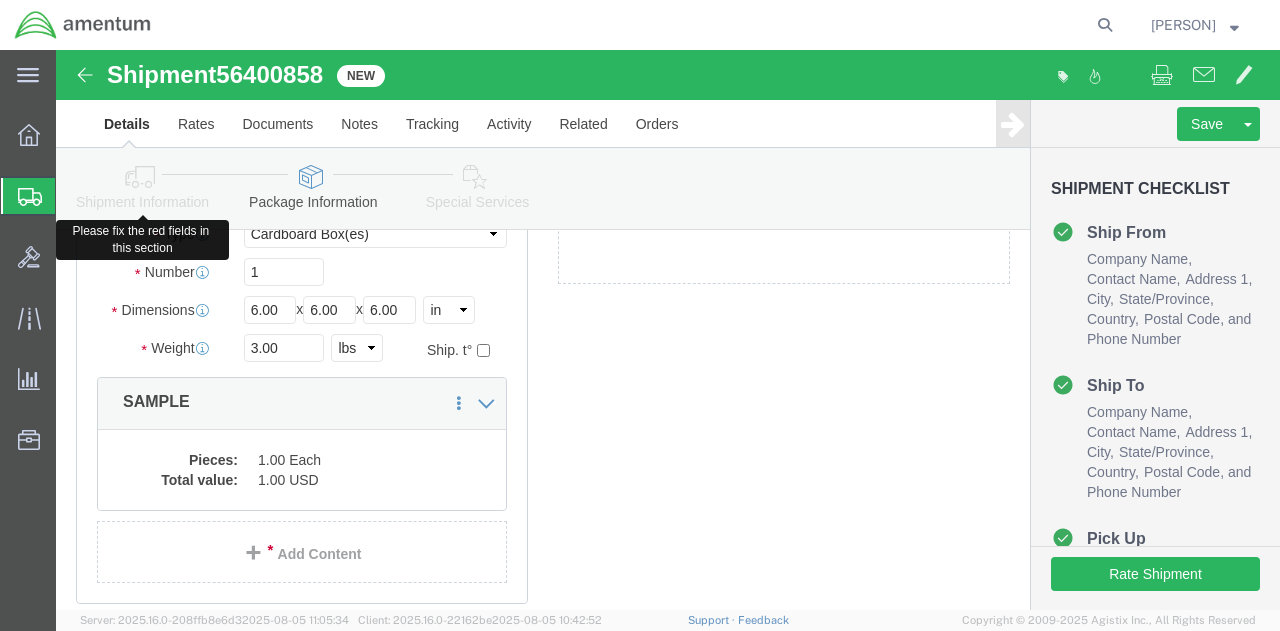 click 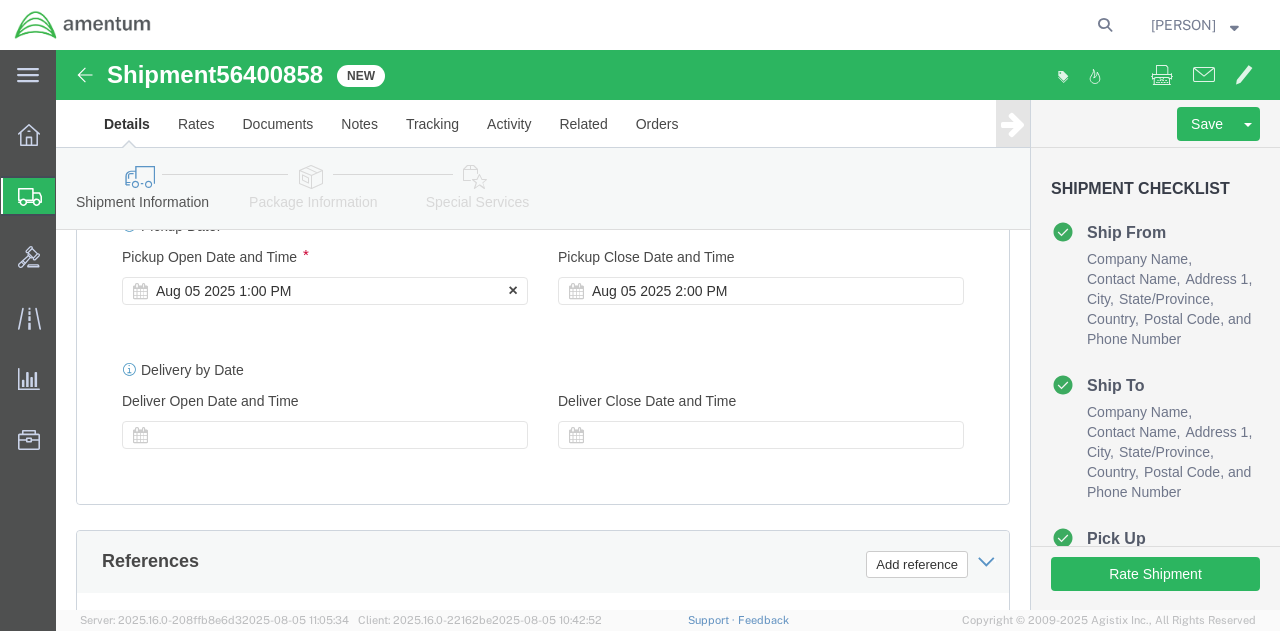 scroll, scrollTop: 1080, scrollLeft: 0, axis: vertical 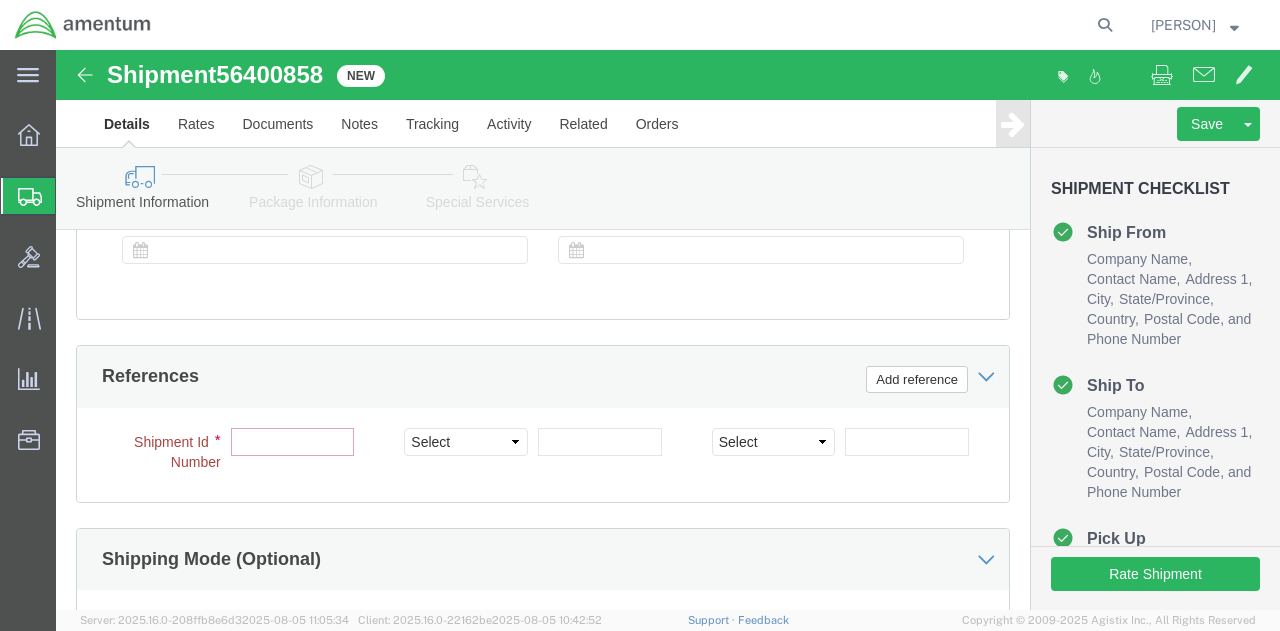 click 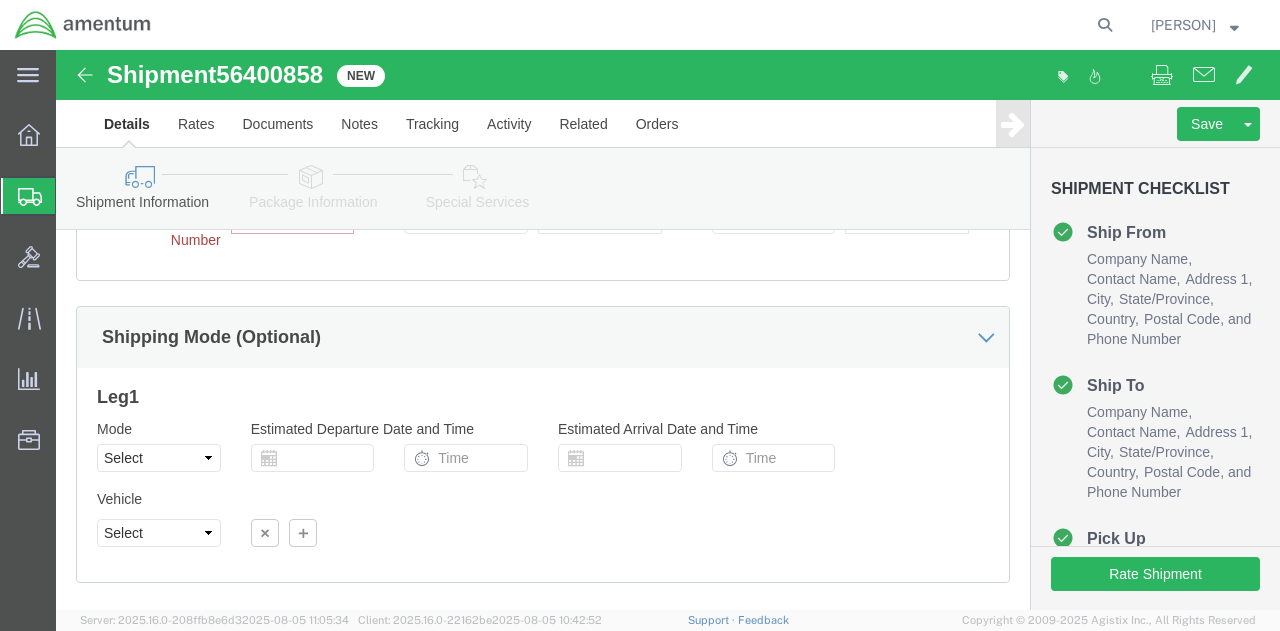 scroll, scrollTop: 1427, scrollLeft: 0, axis: vertical 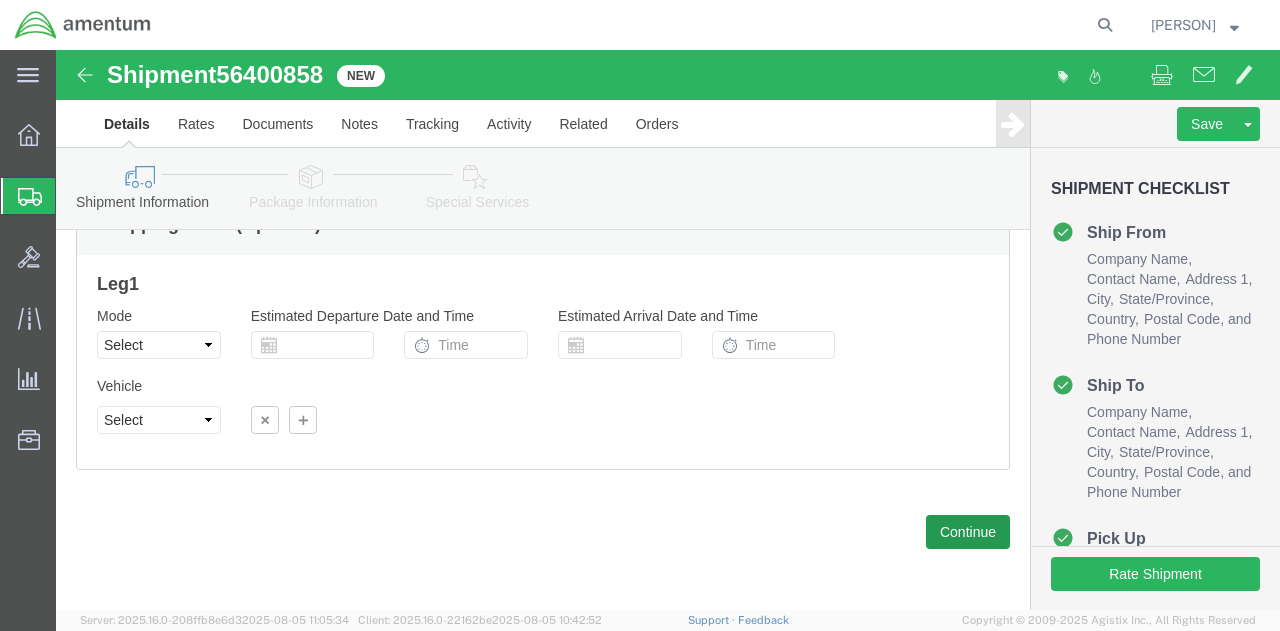 type on "56400858" 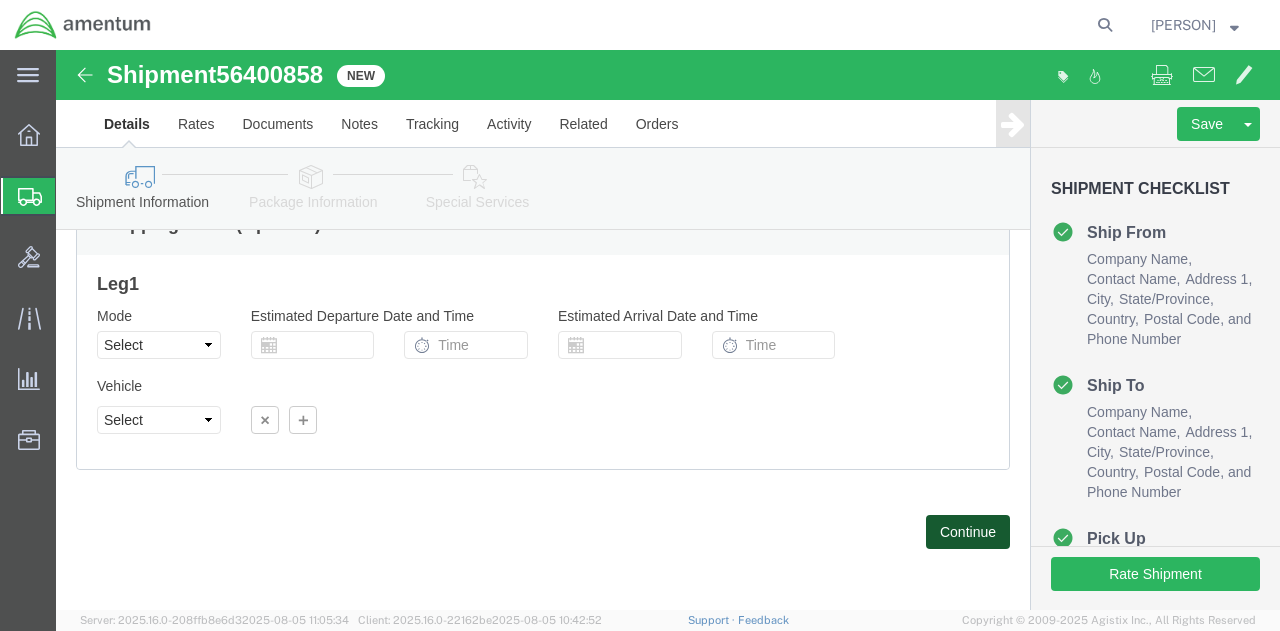 click on "Continue" 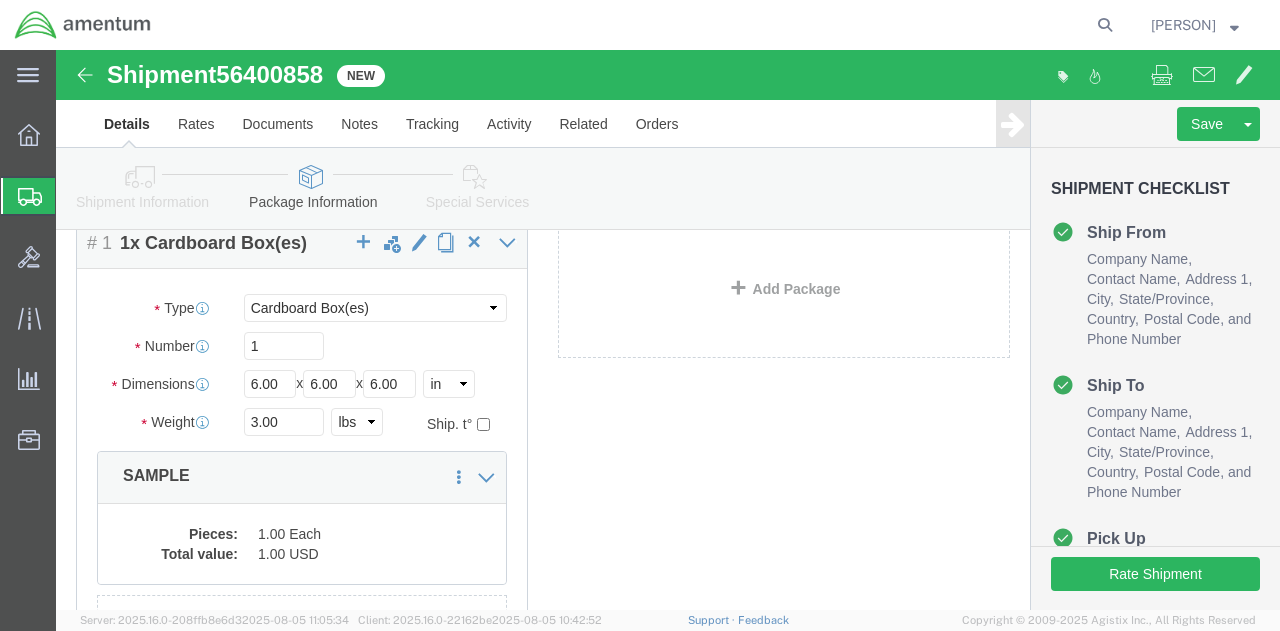 scroll, scrollTop: 410, scrollLeft: 0, axis: vertical 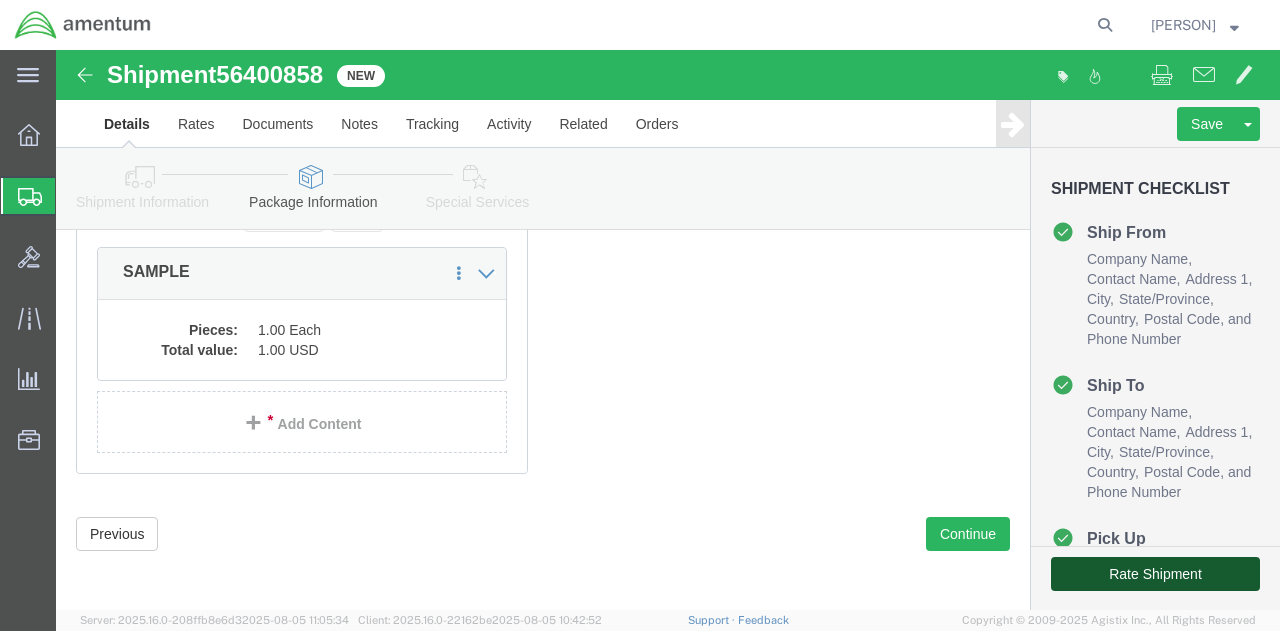 click on "Rate Shipment" 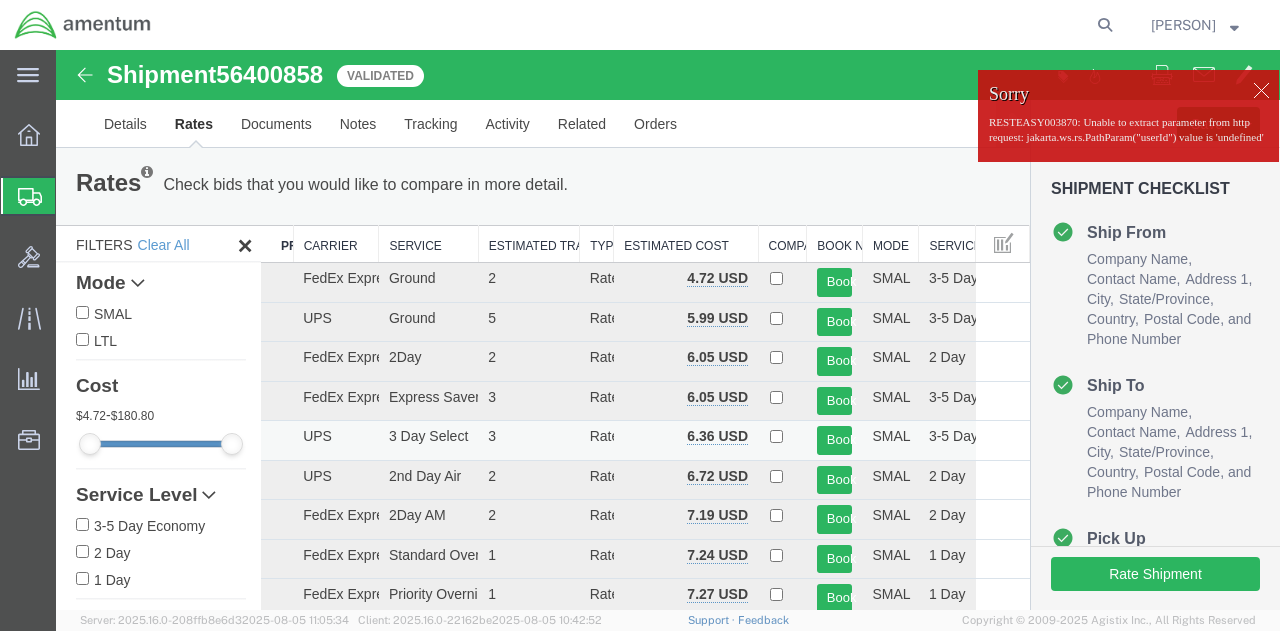 scroll, scrollTop: 0, scrollLeft: 0, axis: both 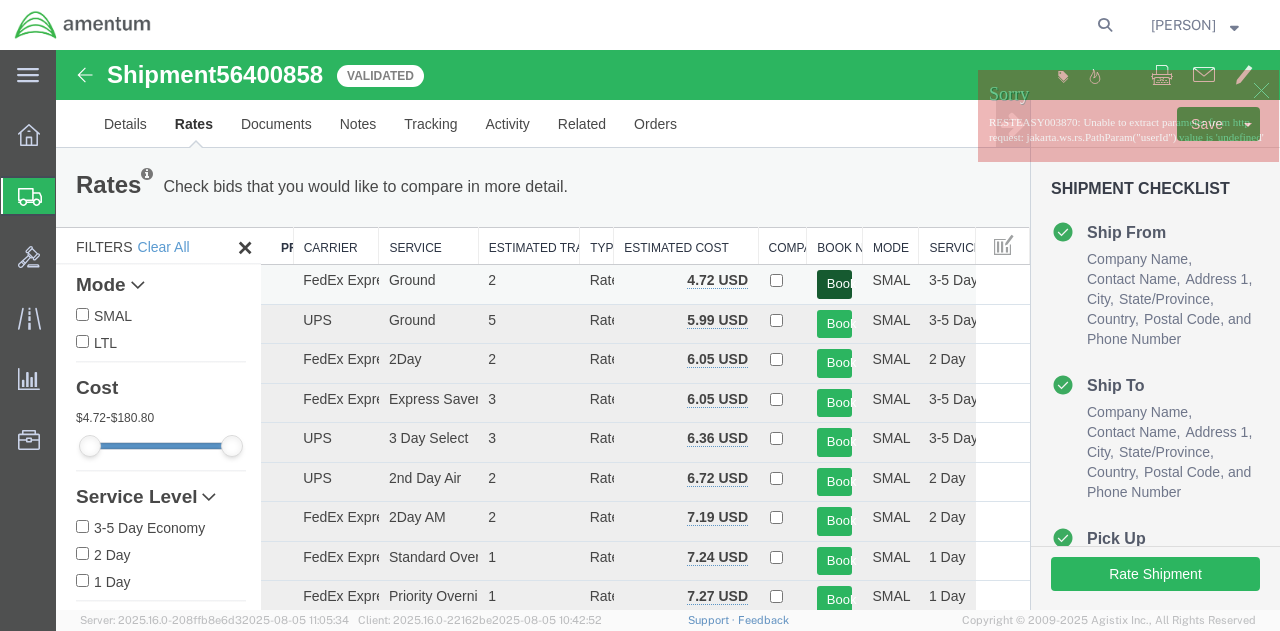 click on "Book" at bounding box center (835, 284) 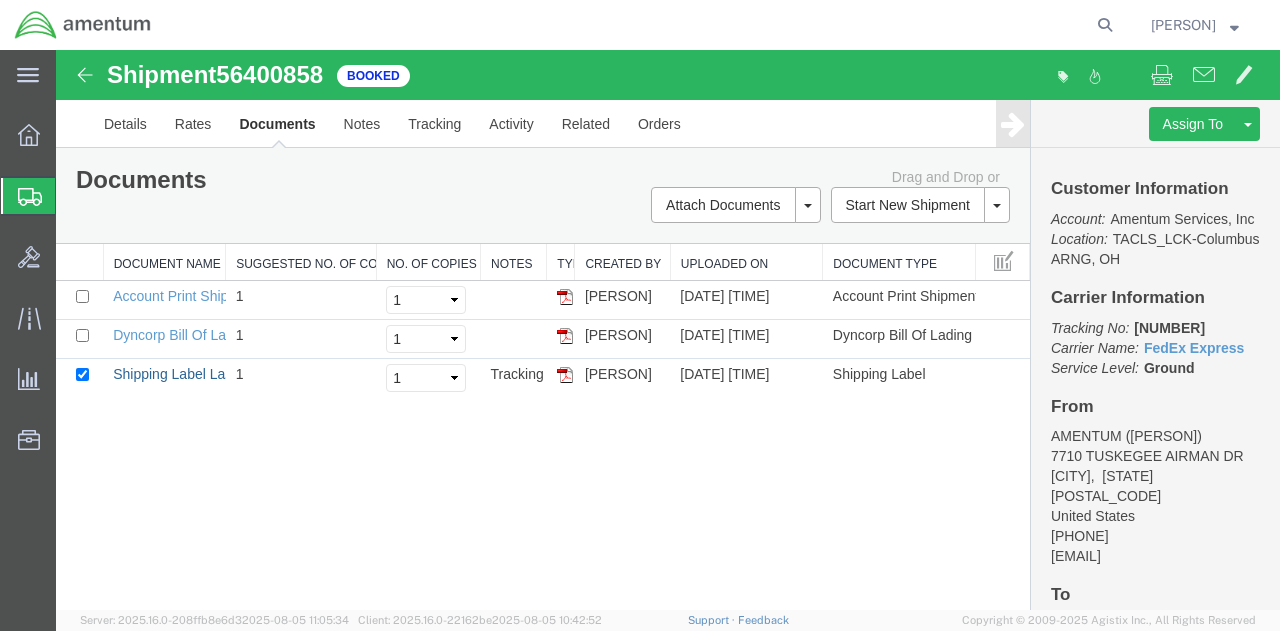 click on "Shipping Label Laser" at bounding box center (179, 374) 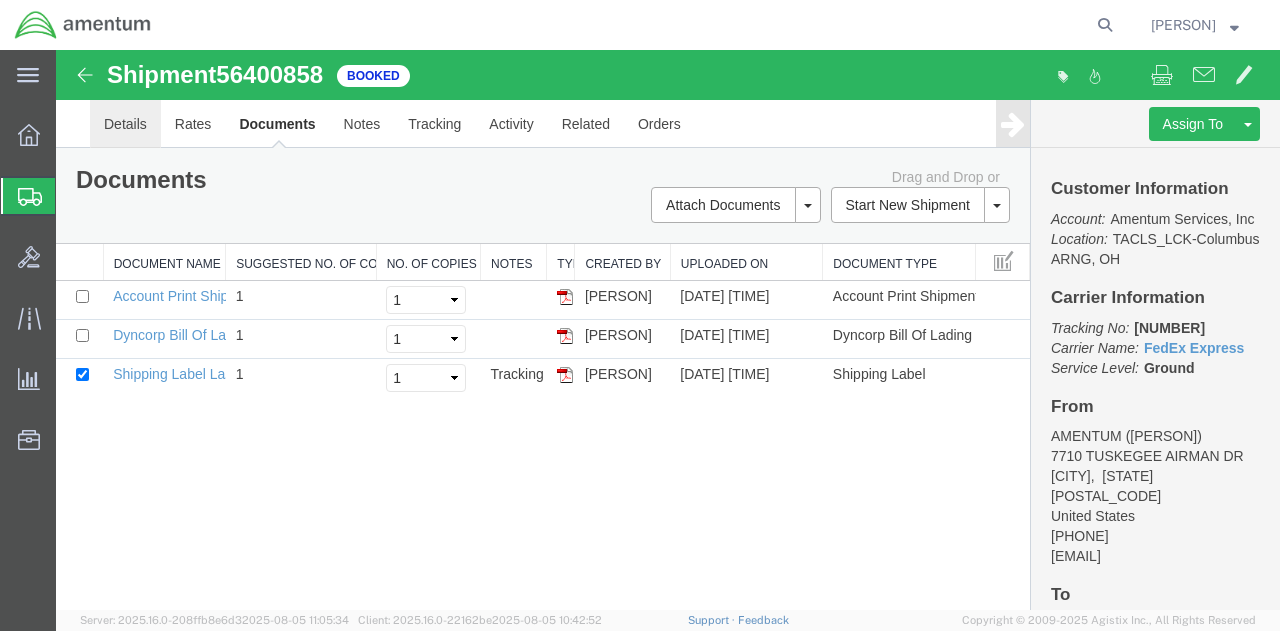 click on "Details" at bounding box center [125, 124] 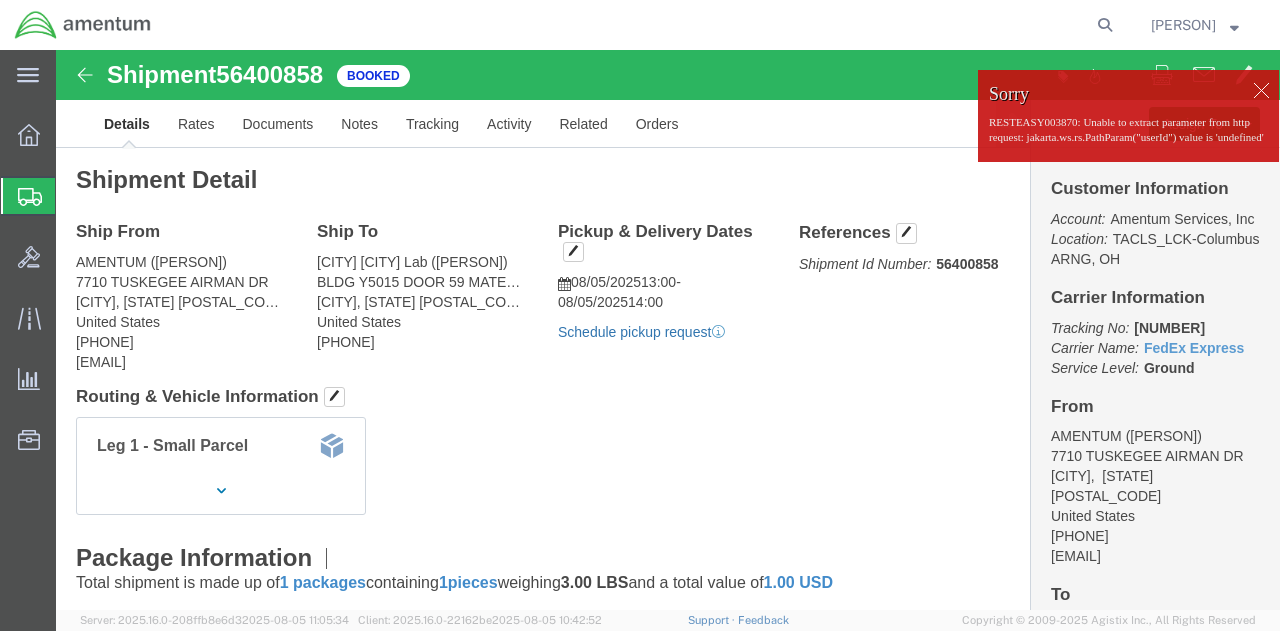 click on "Schedule pickup request" 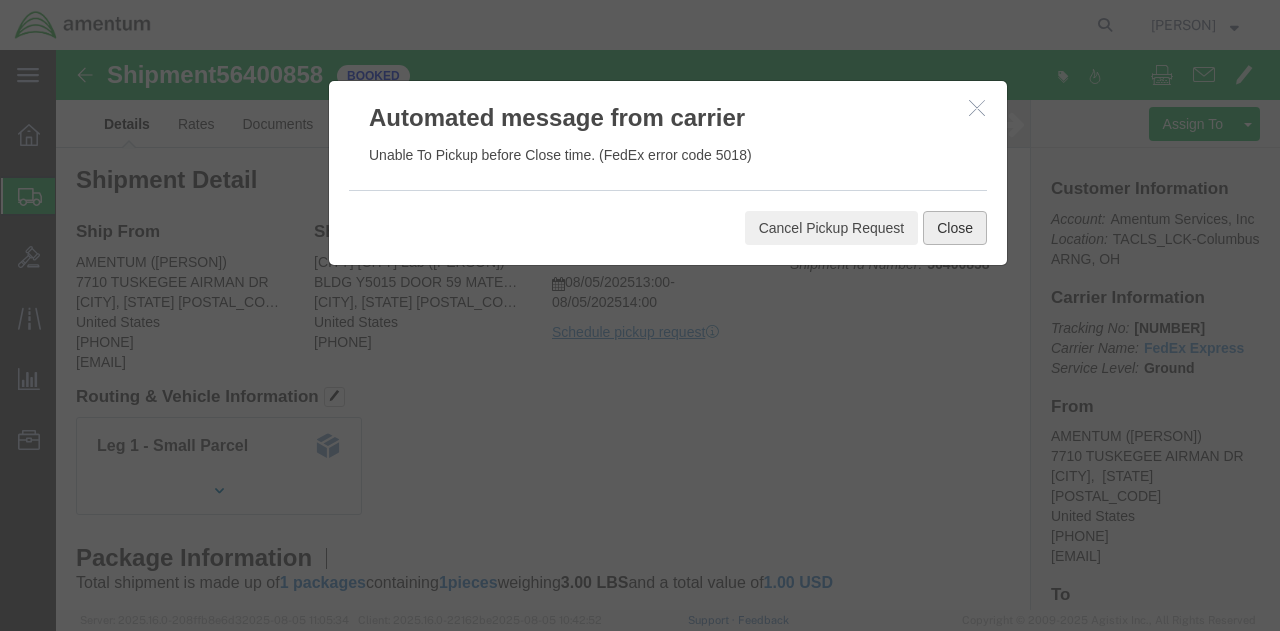 click on "Close" 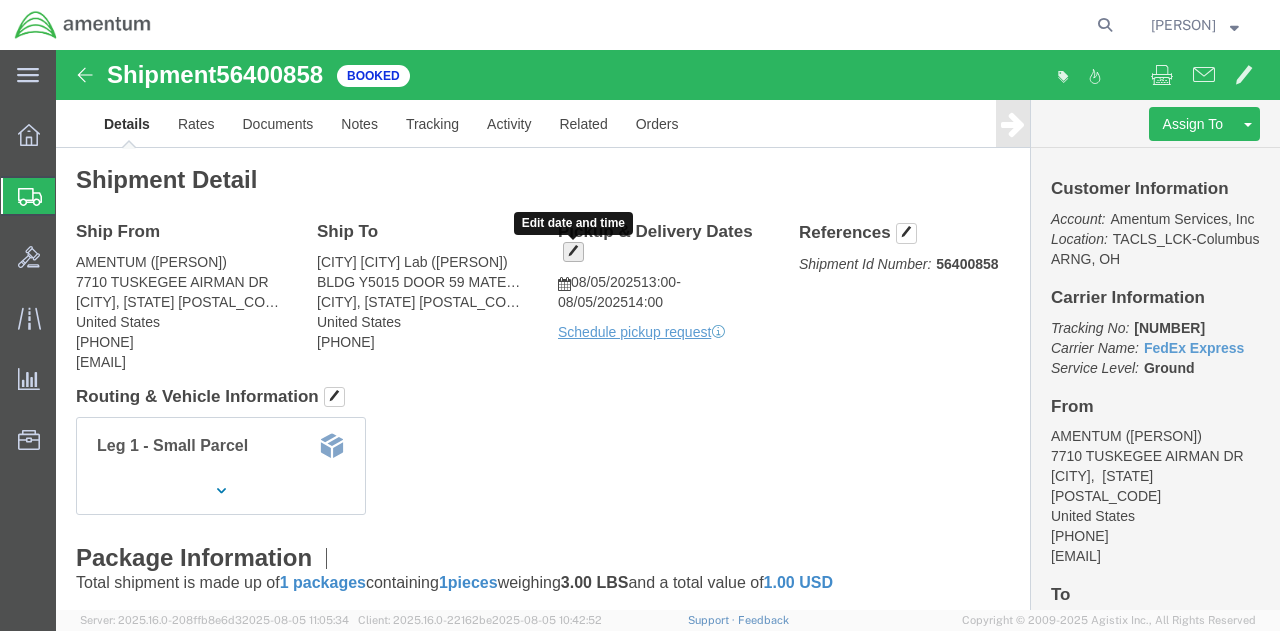 click 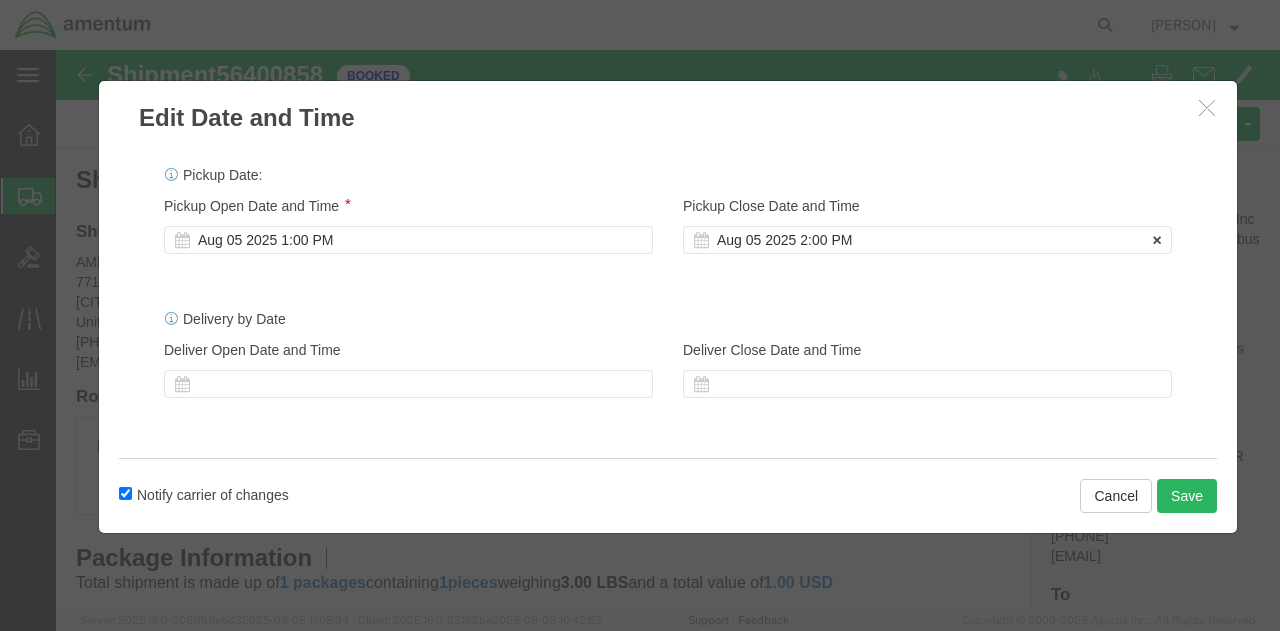 click 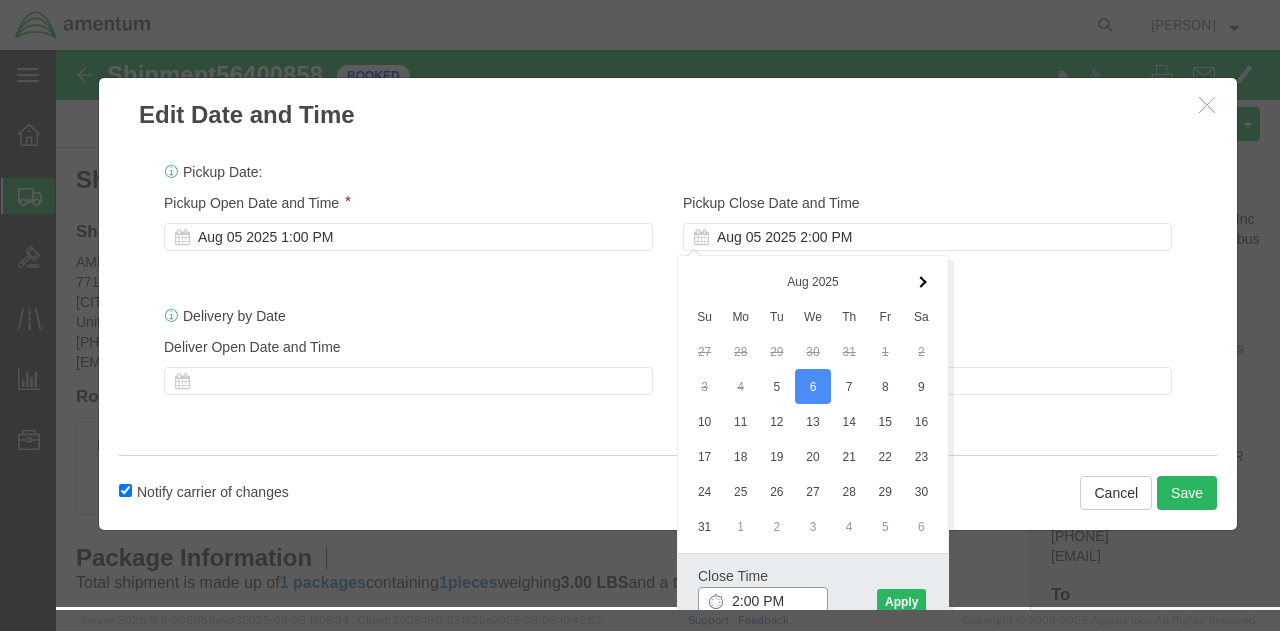 click on "2:00 PM" 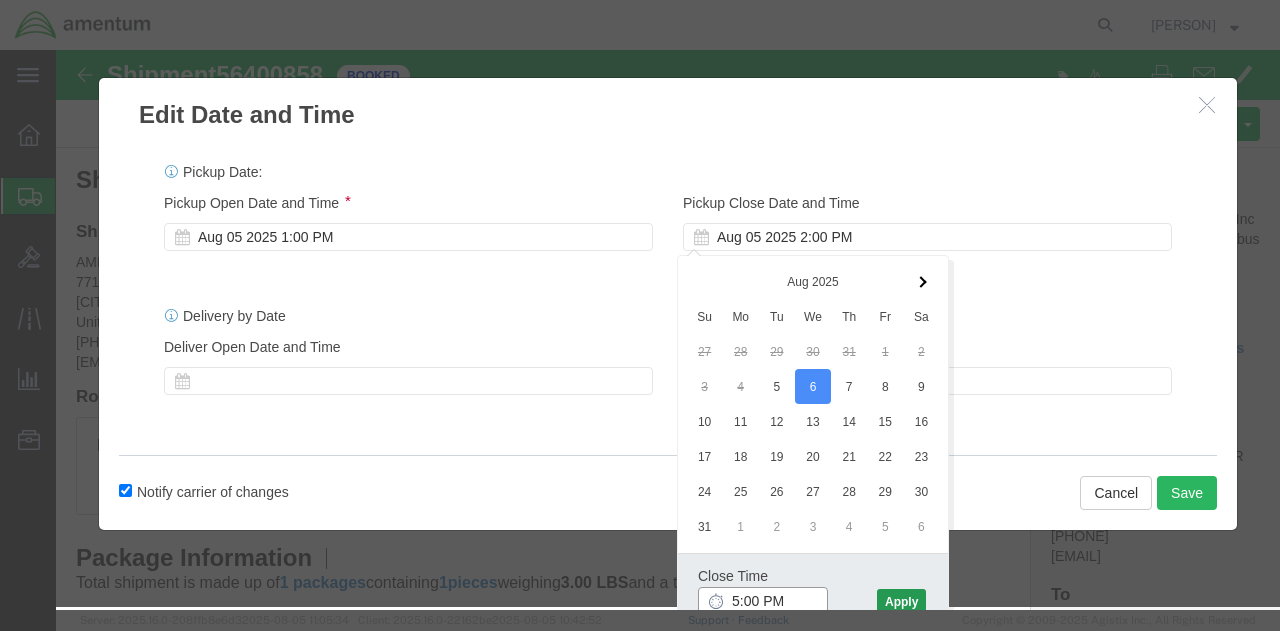 type on "5:00 PM" 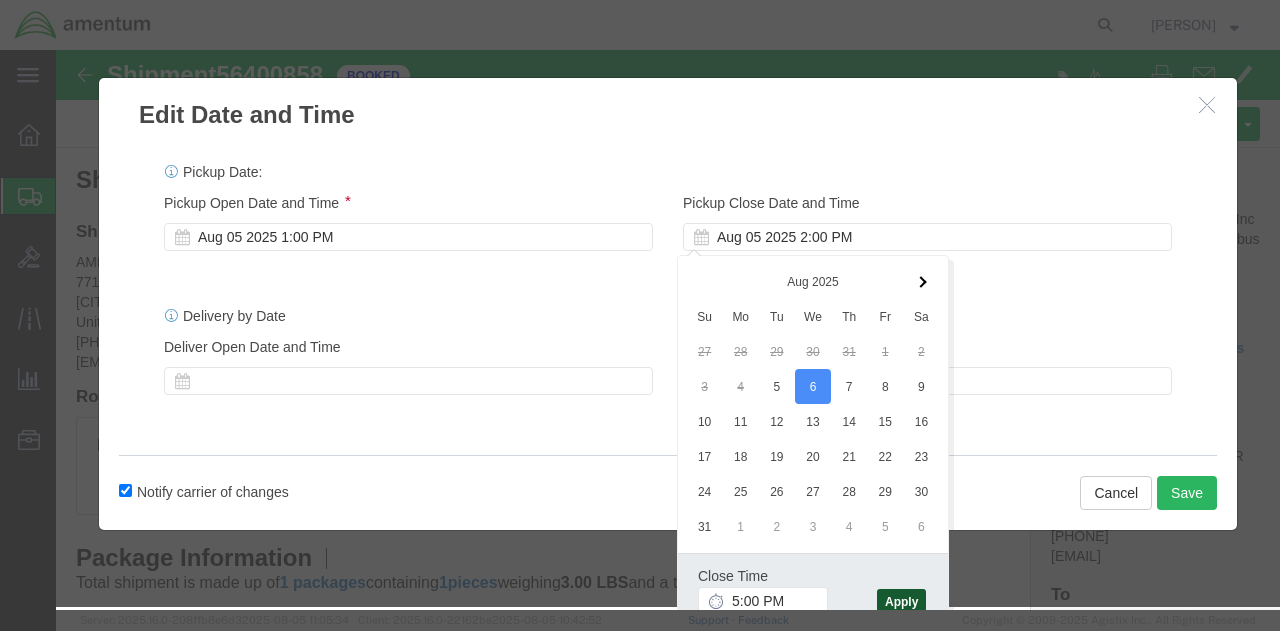 click on "Apply" 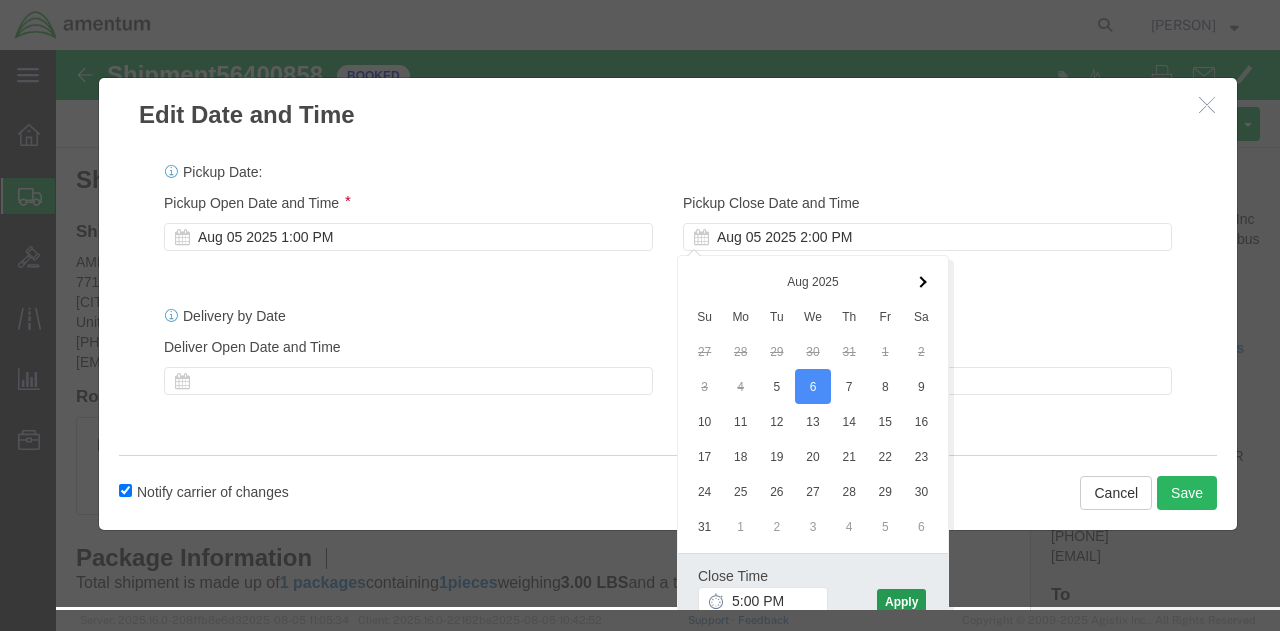 scroll, scrollTop: 0, scrollLeft: 0, axis: both 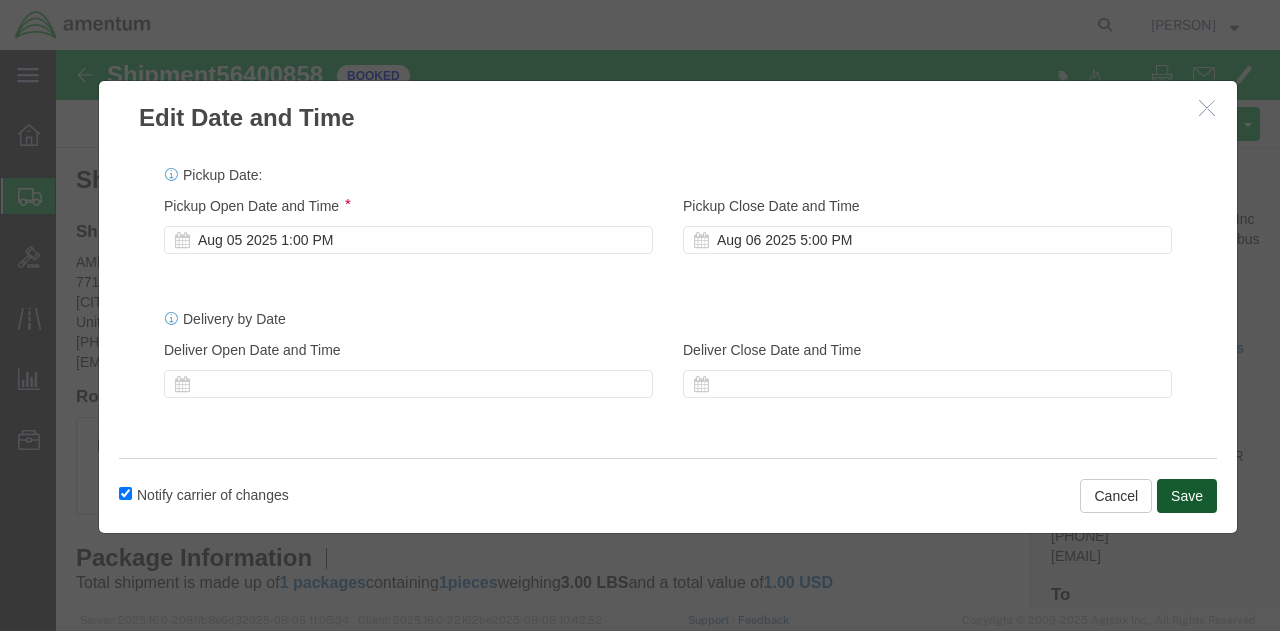 click on "Save" 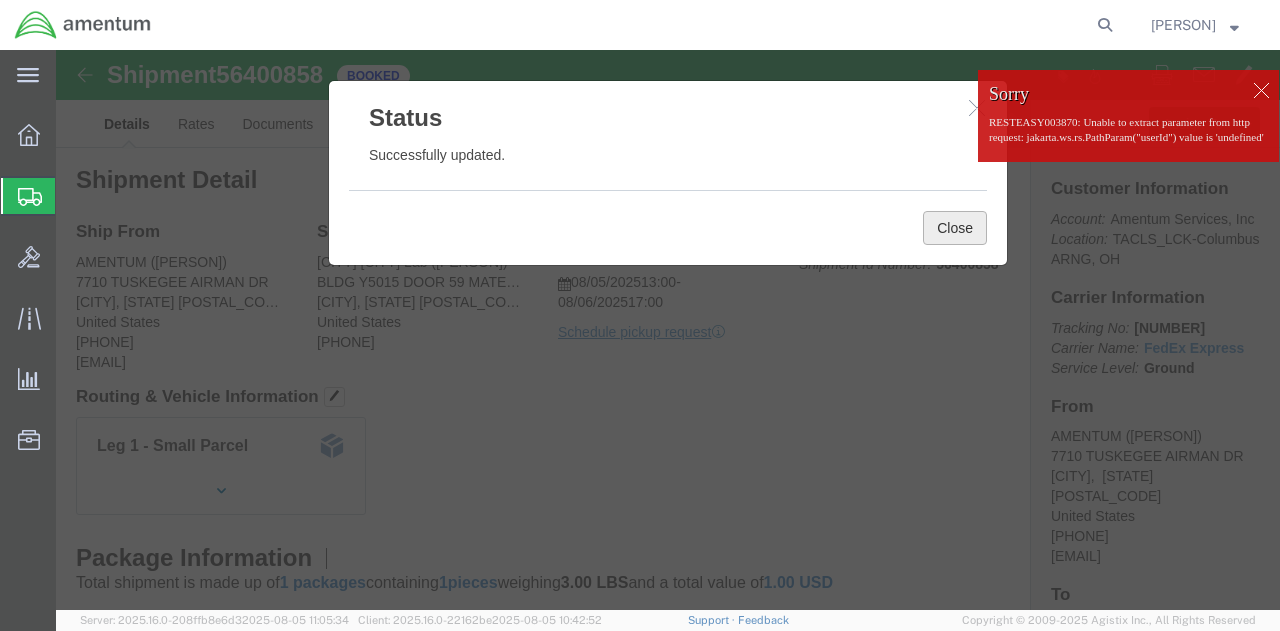 click on "Close" 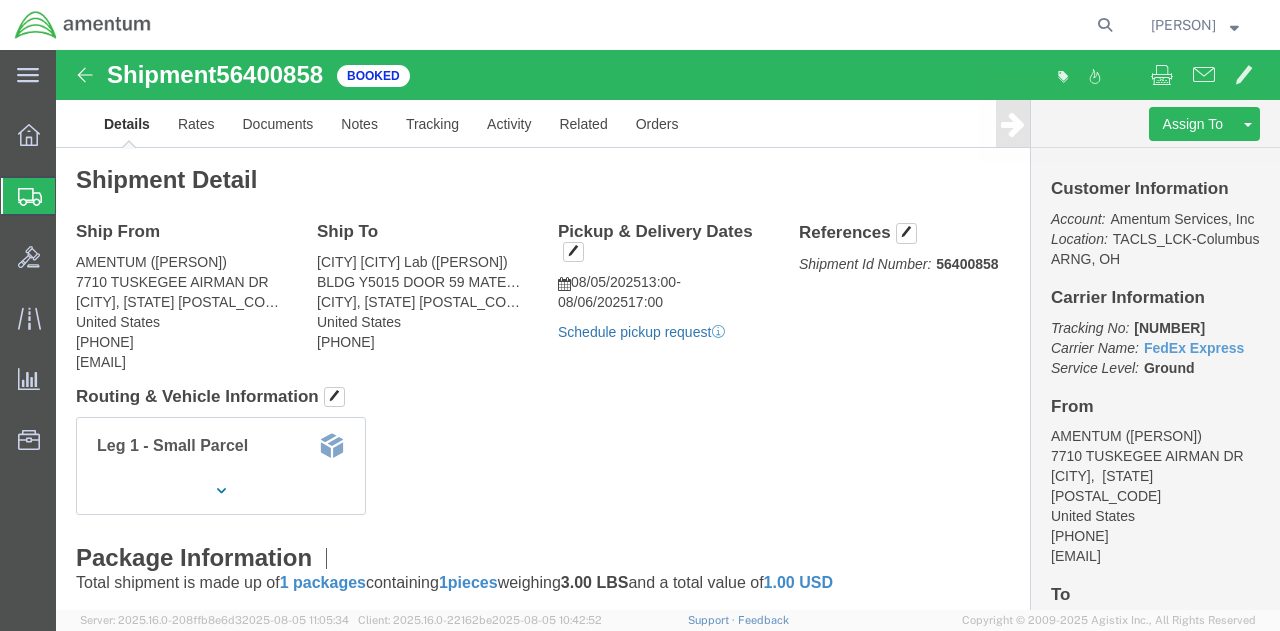 click on "Schedule pickup request" 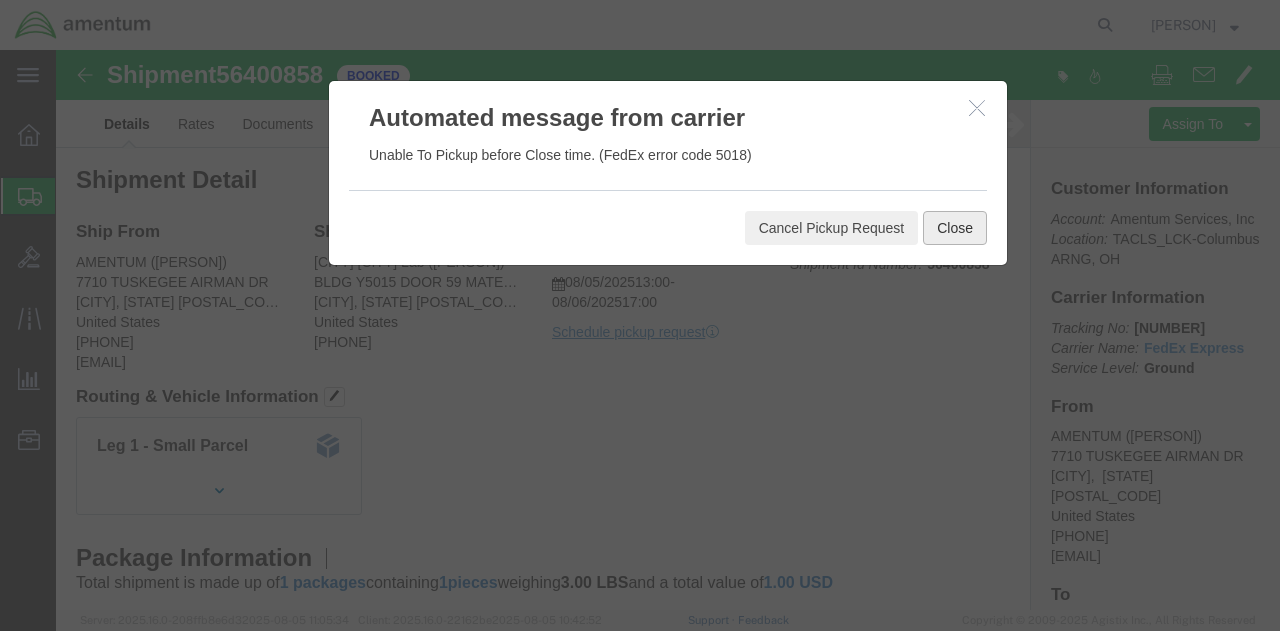 click on "Close" 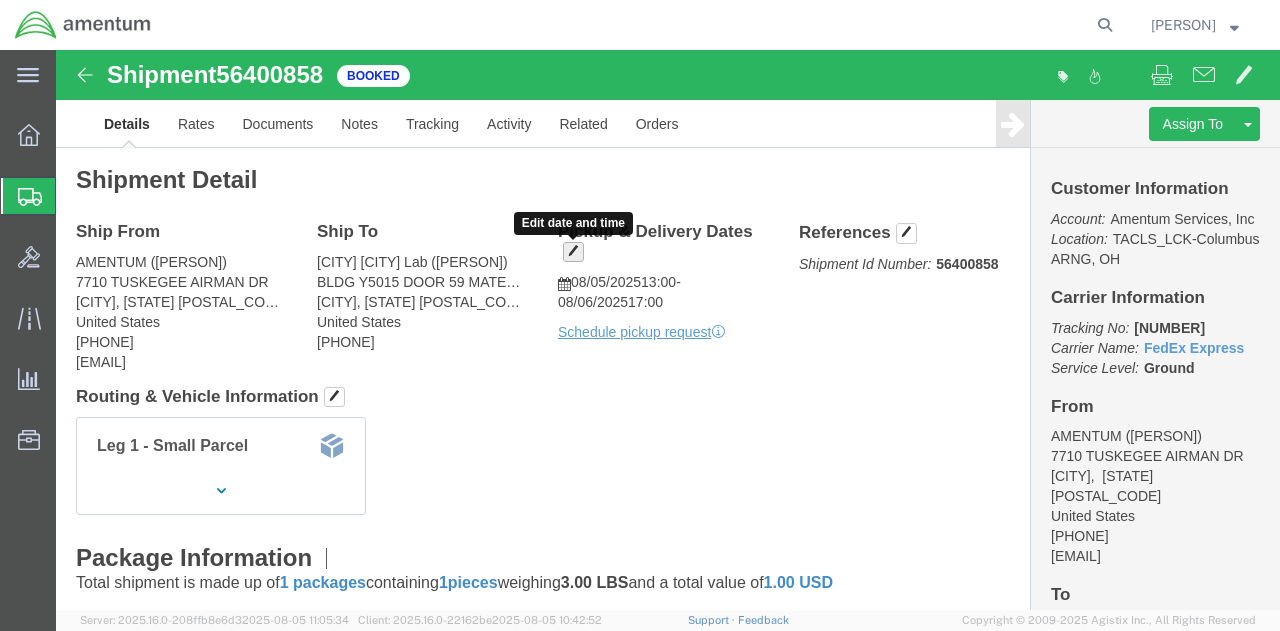 click 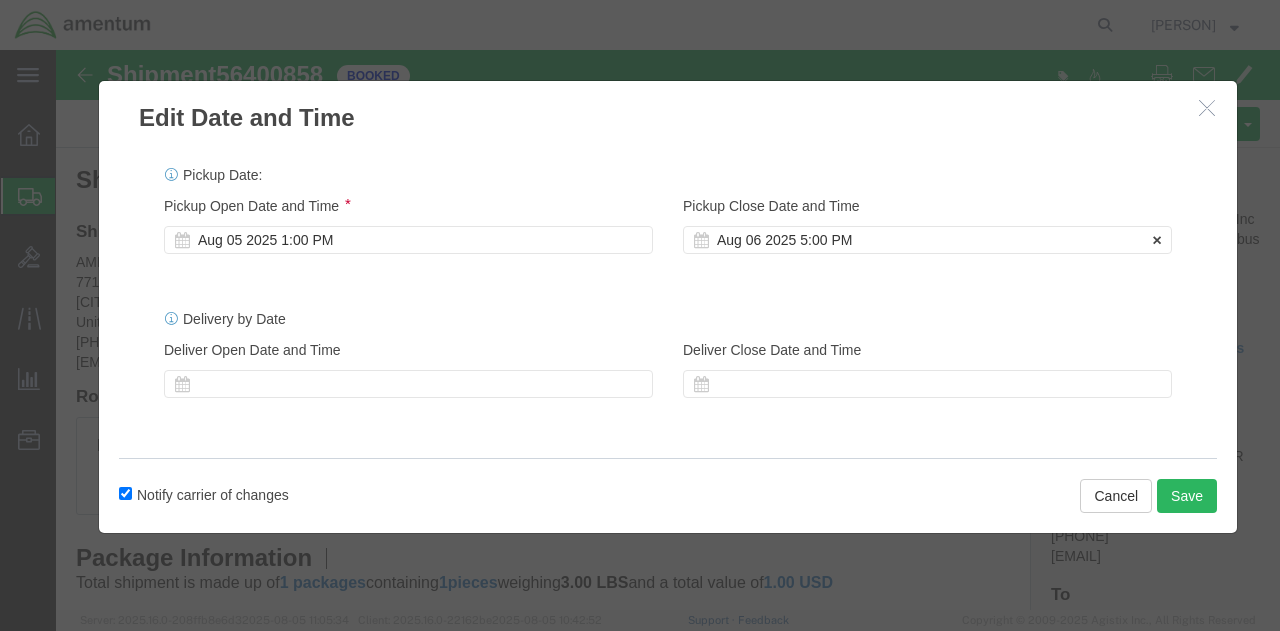 click on "Aug 06 2025 5:00 PM" 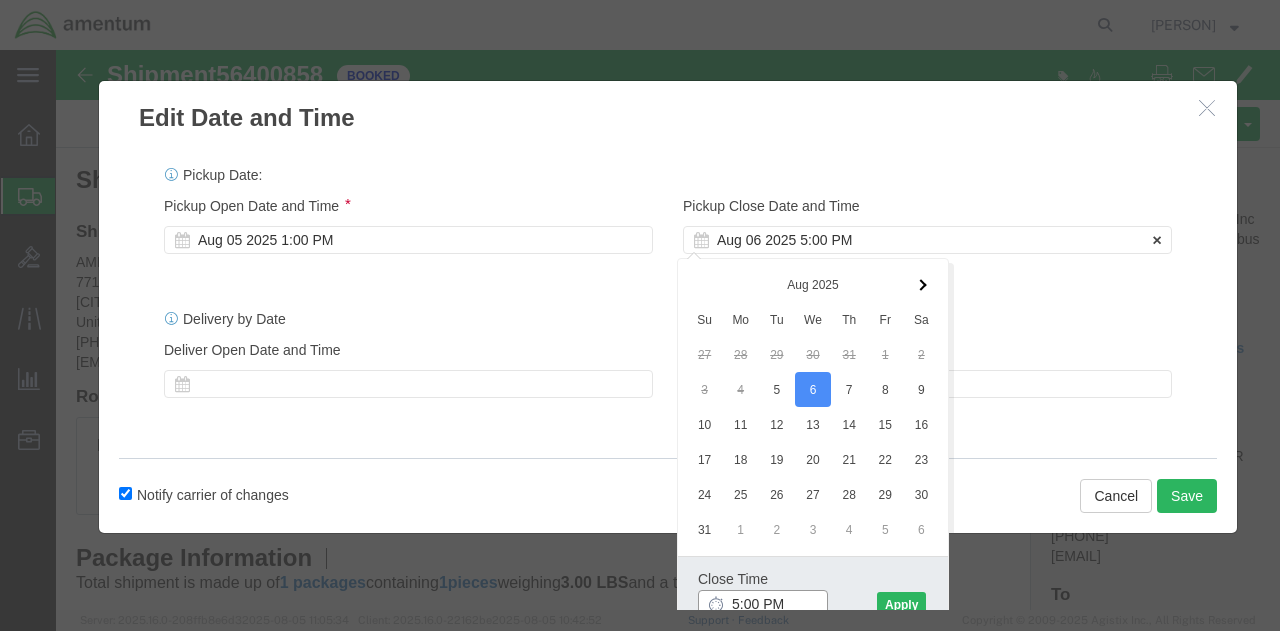 scroll, scrollTop: 3, scrollLeft: 0, axis: vertical 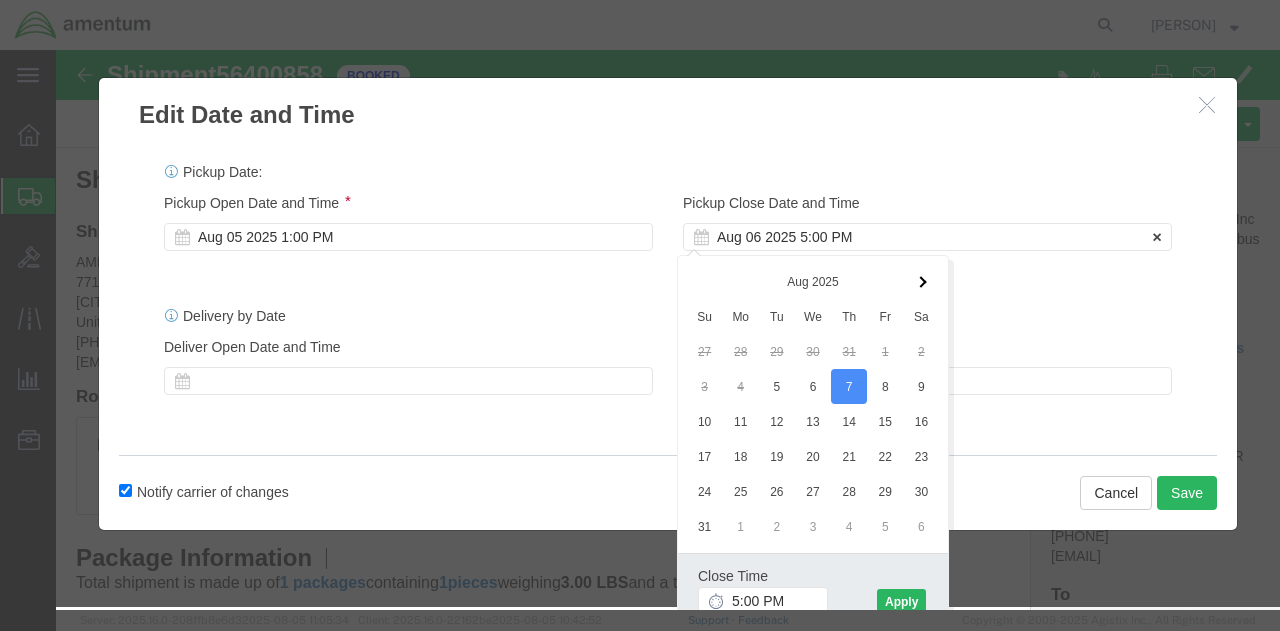 click on "Aug 06 2025 5:00 PM" 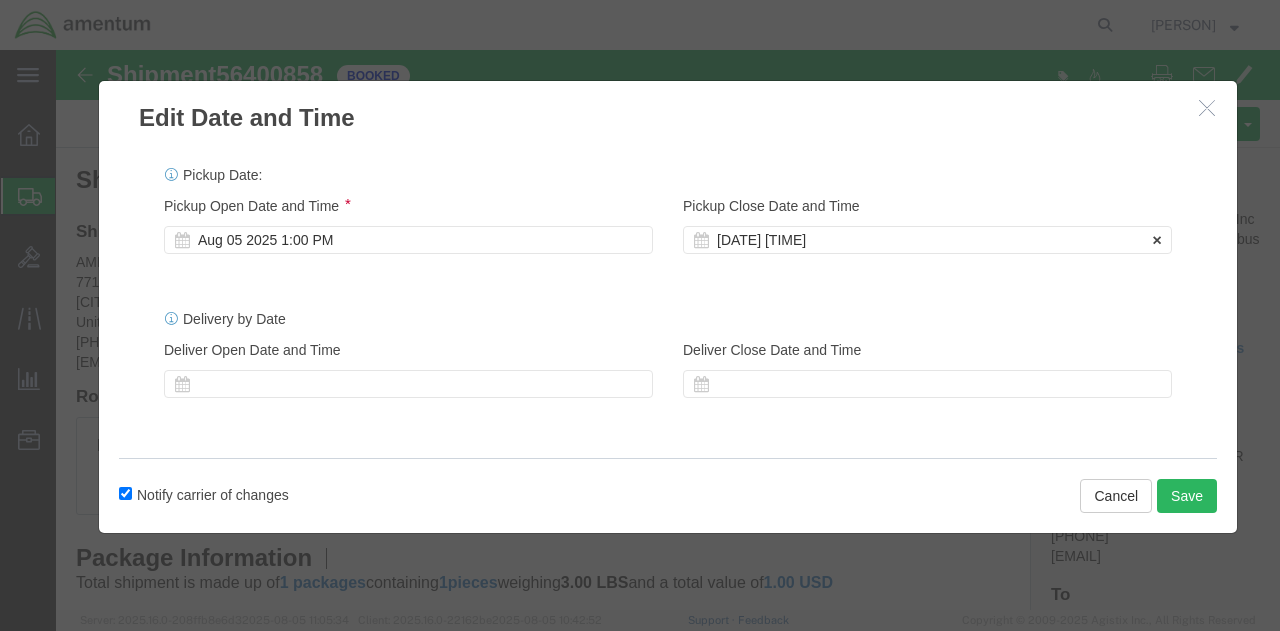 scroll, scrollTop: 0, scrollLeft: 0, axis: both 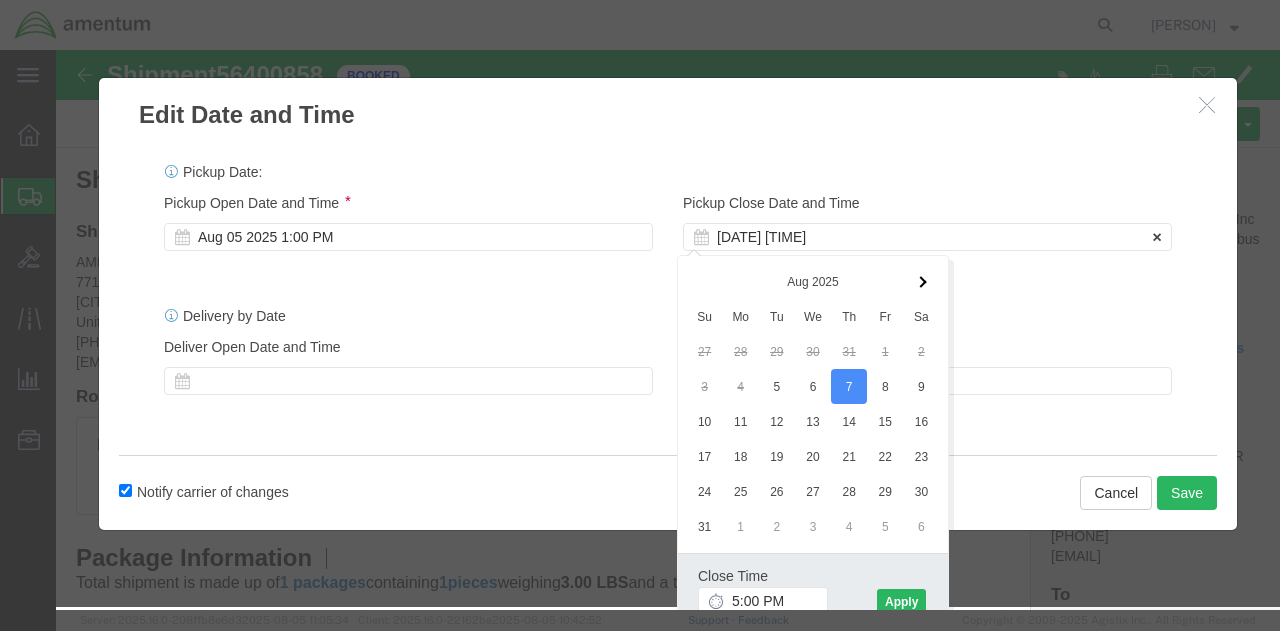 click on "[DATE] [TIME]" 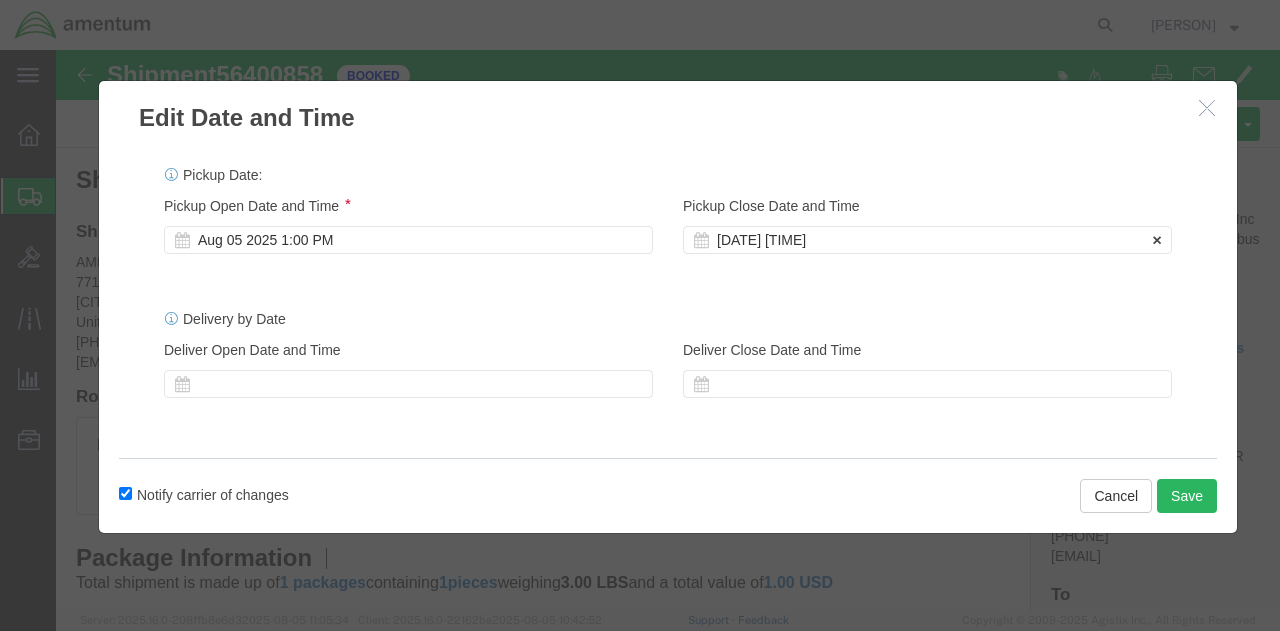 scroll, scrollTop: 0, scrollLeft: 0, axis: both 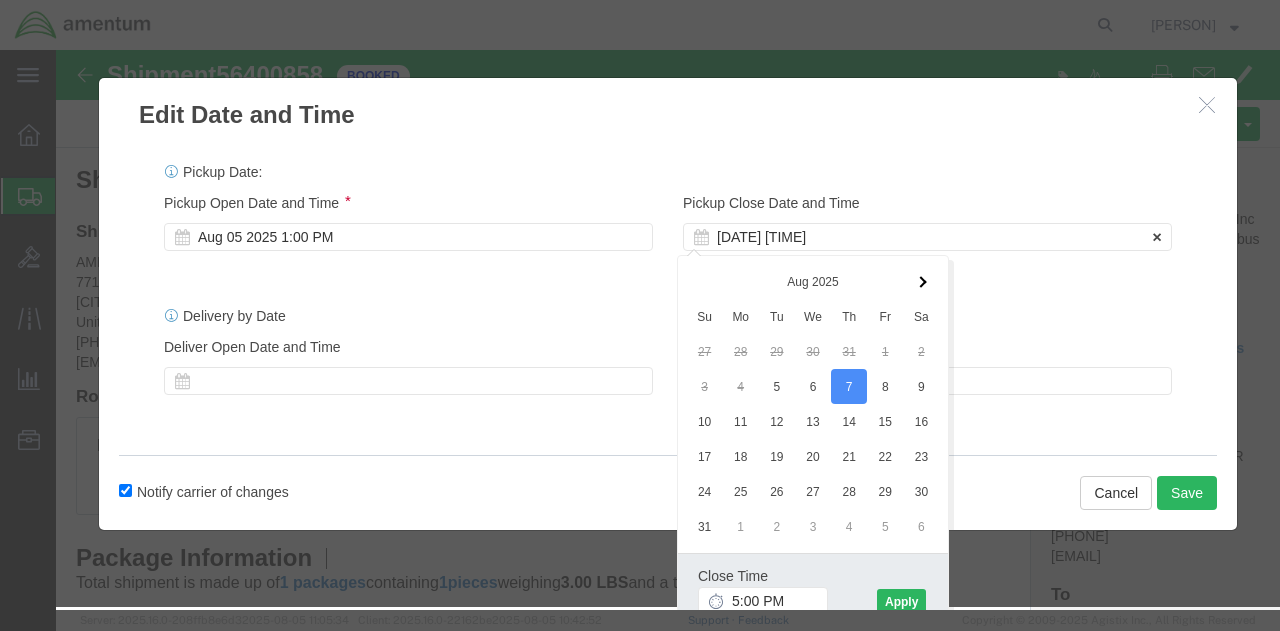 click on "[DATE] [TIME]" 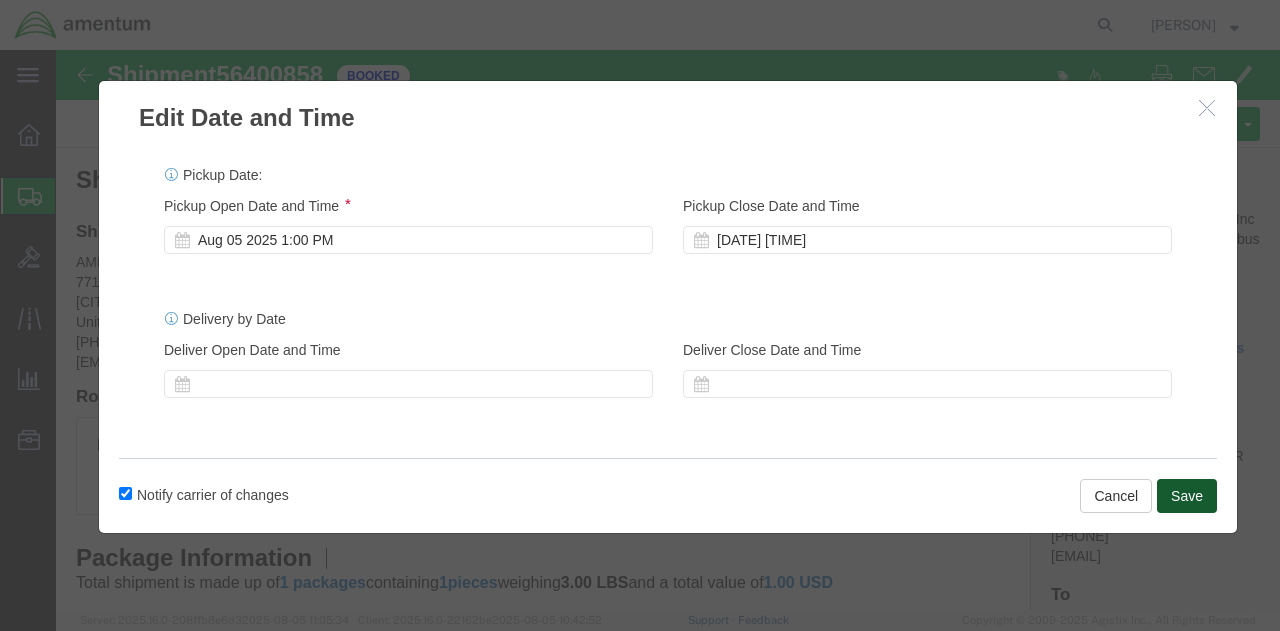click on "Save" 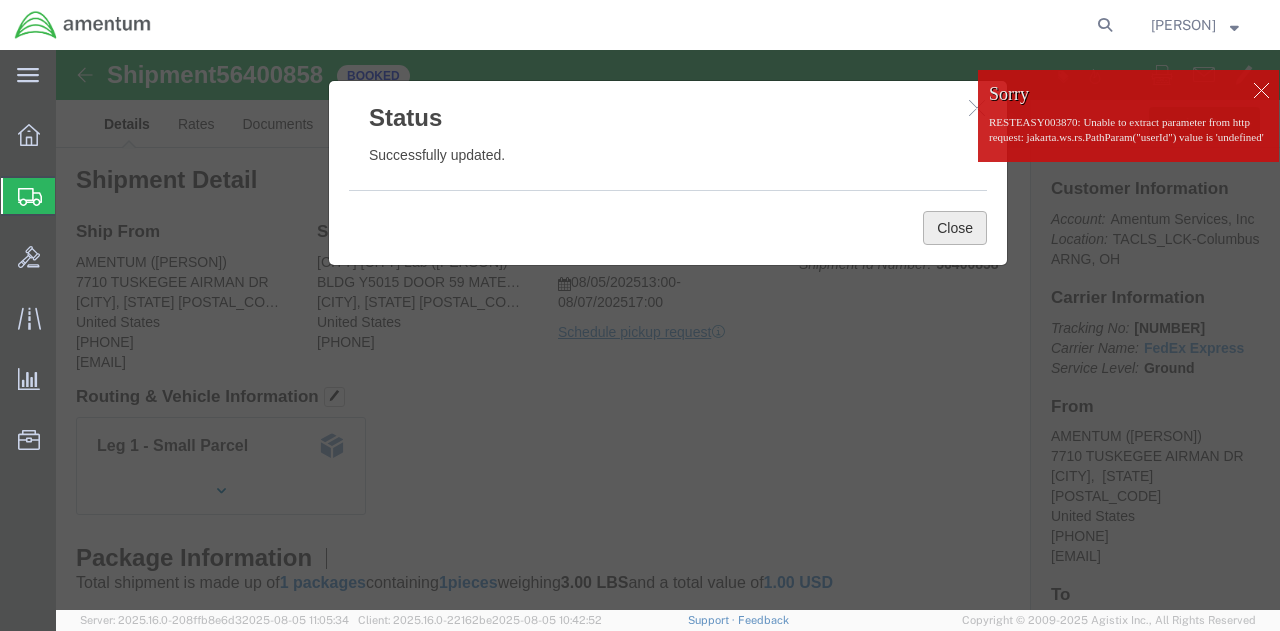 click on "Close" 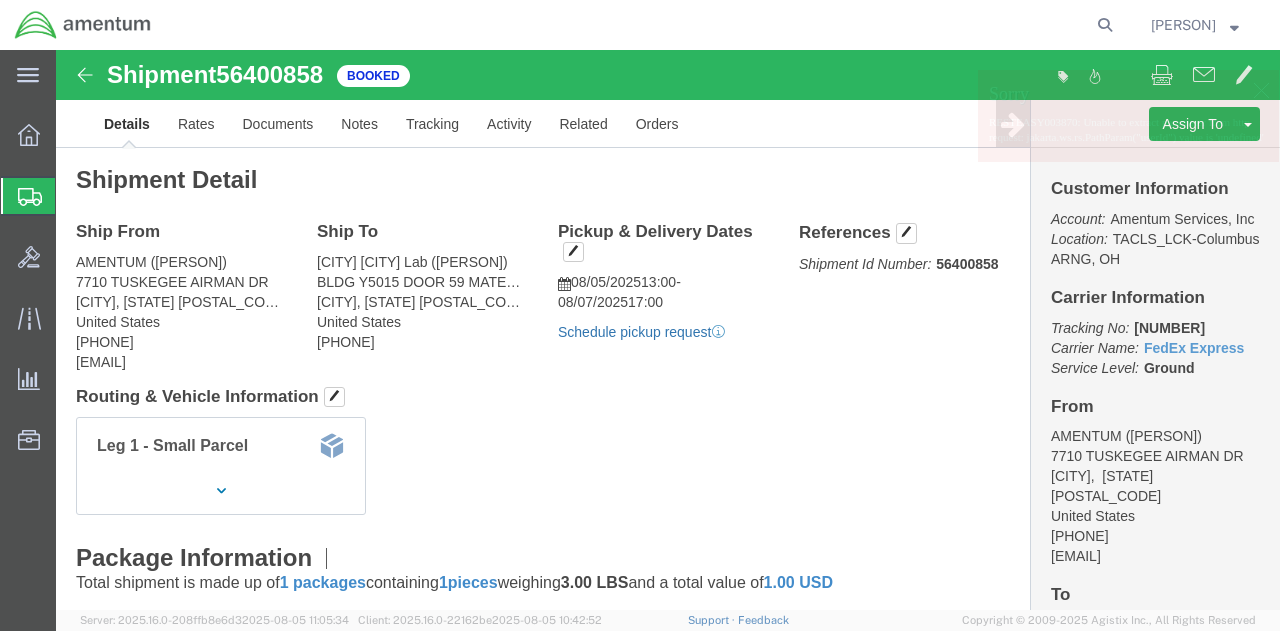 click on "Schedule pickup request" 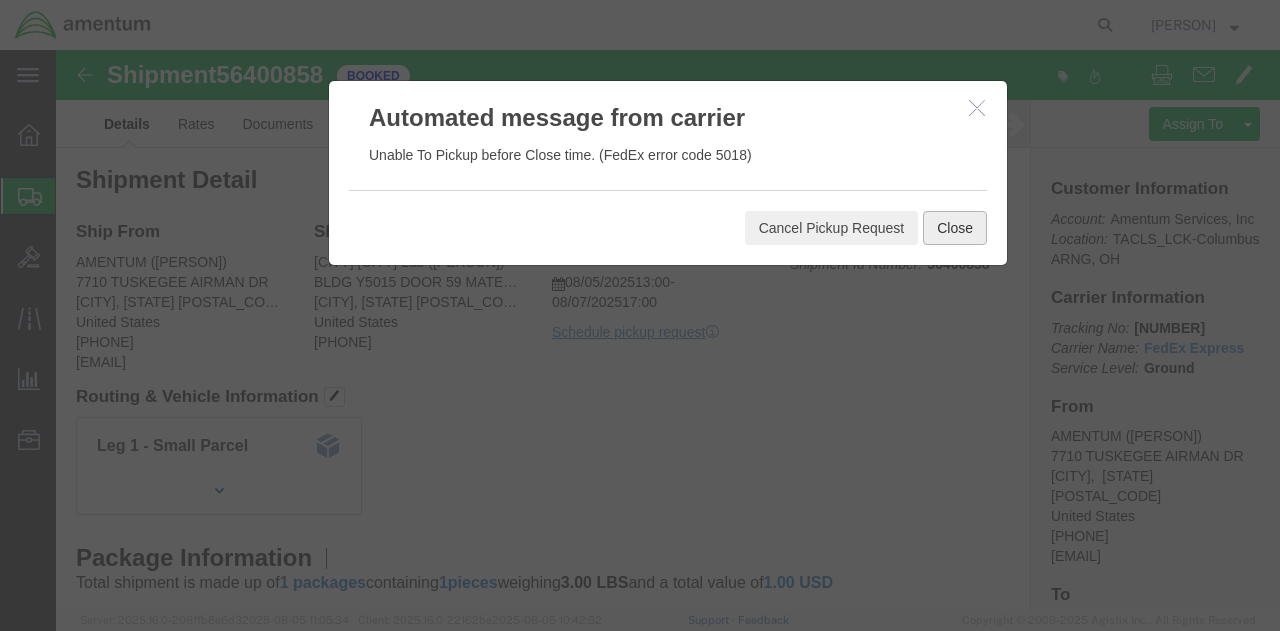 click on "Close" 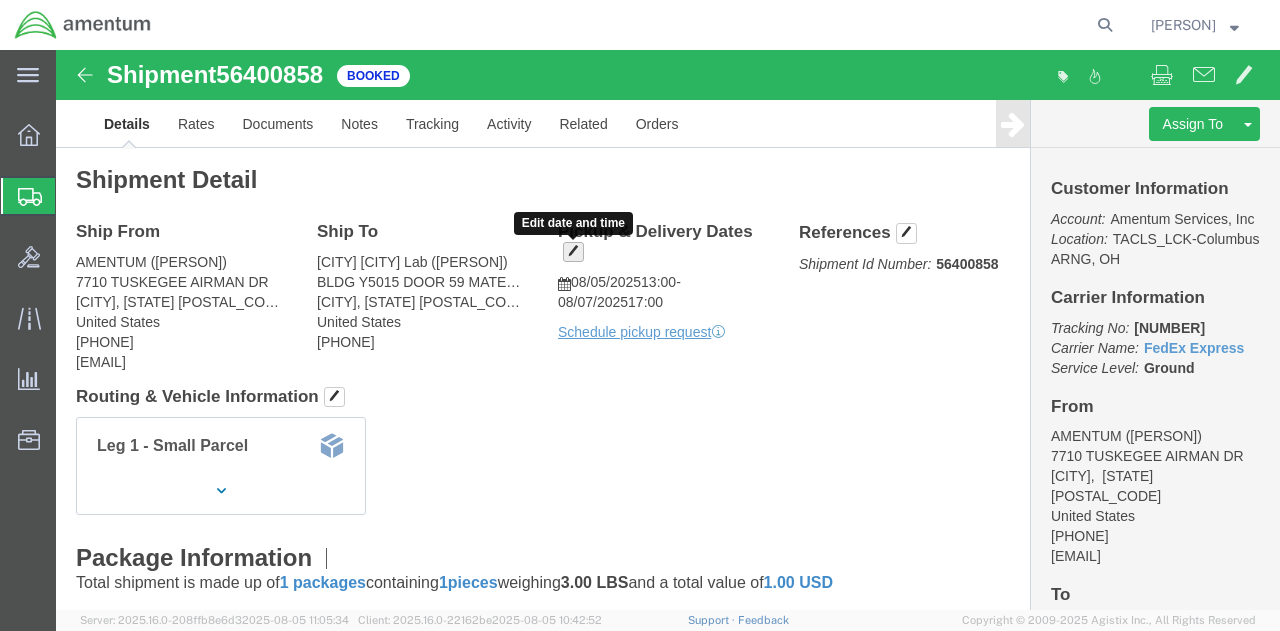 click 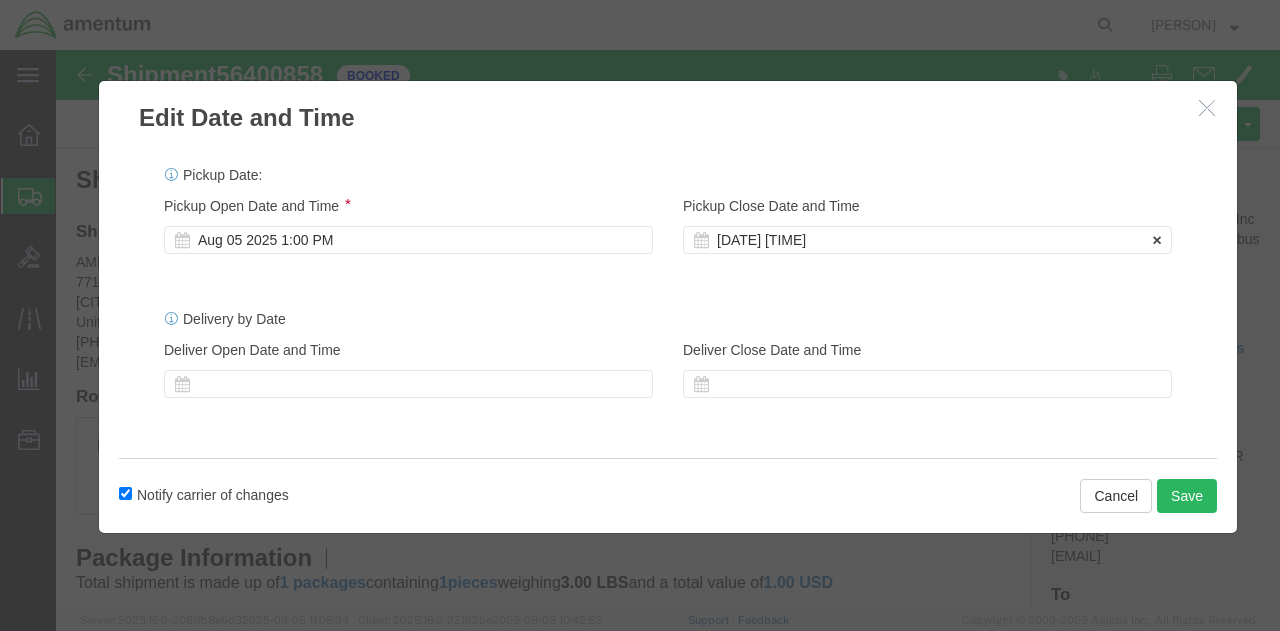 click on "[DATE] [TIME]" 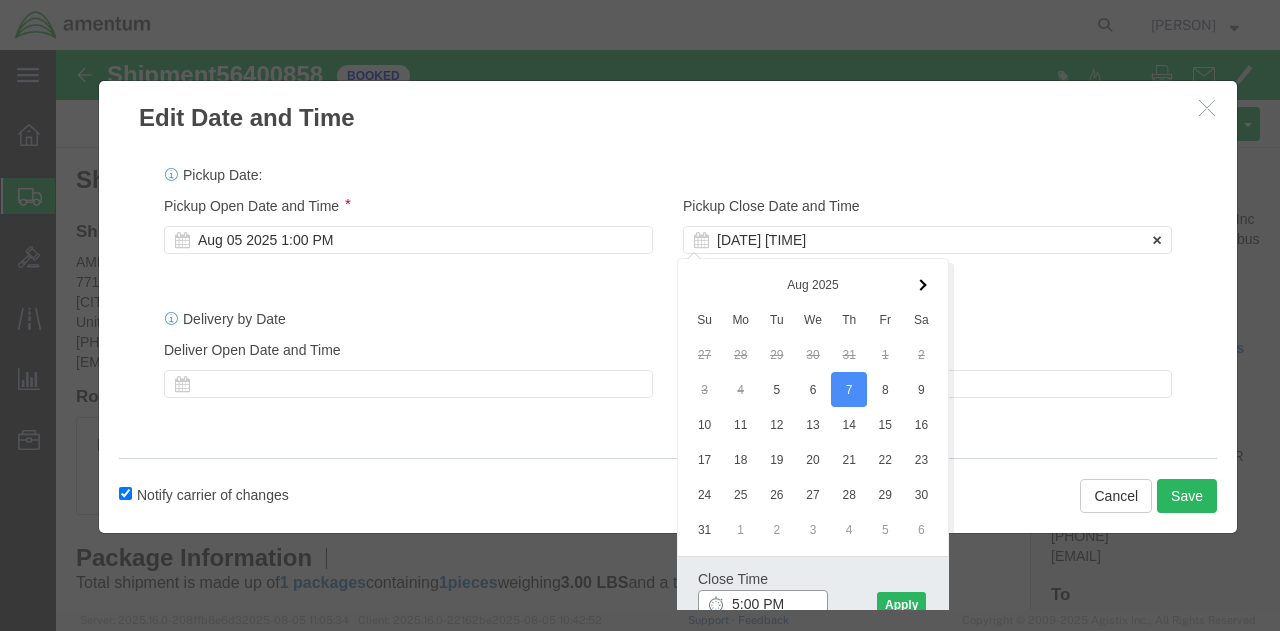 scroll, scrollTop: 3, scrollLeft: 0, axis: vertical 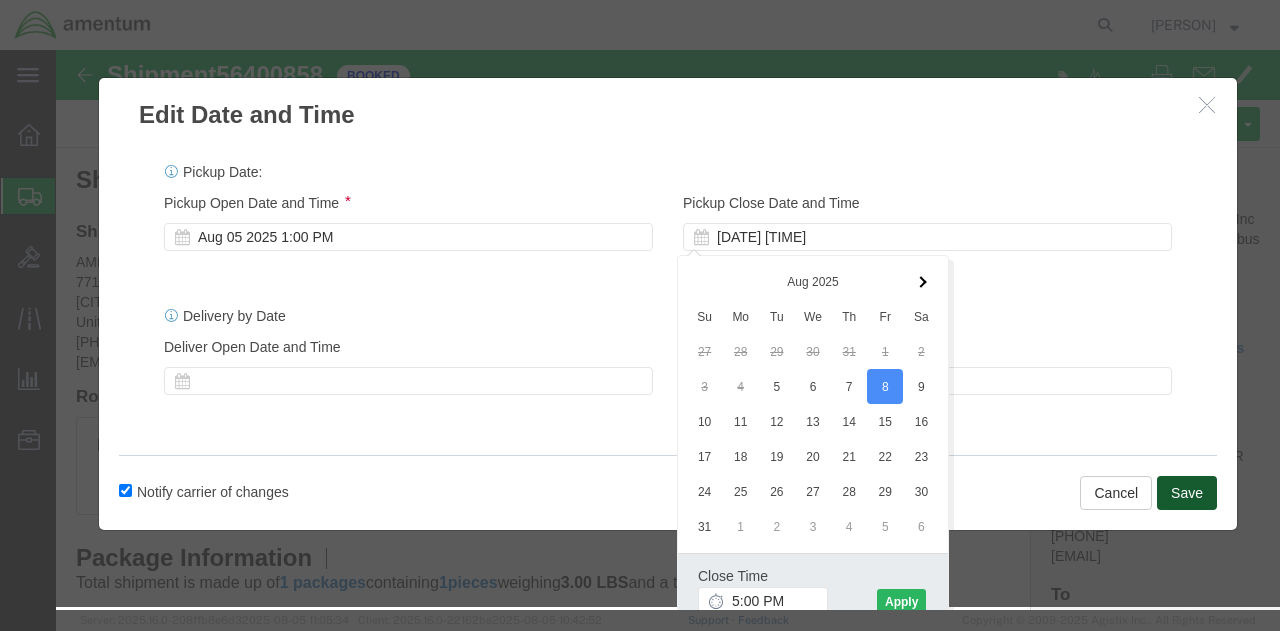 click on "Save" 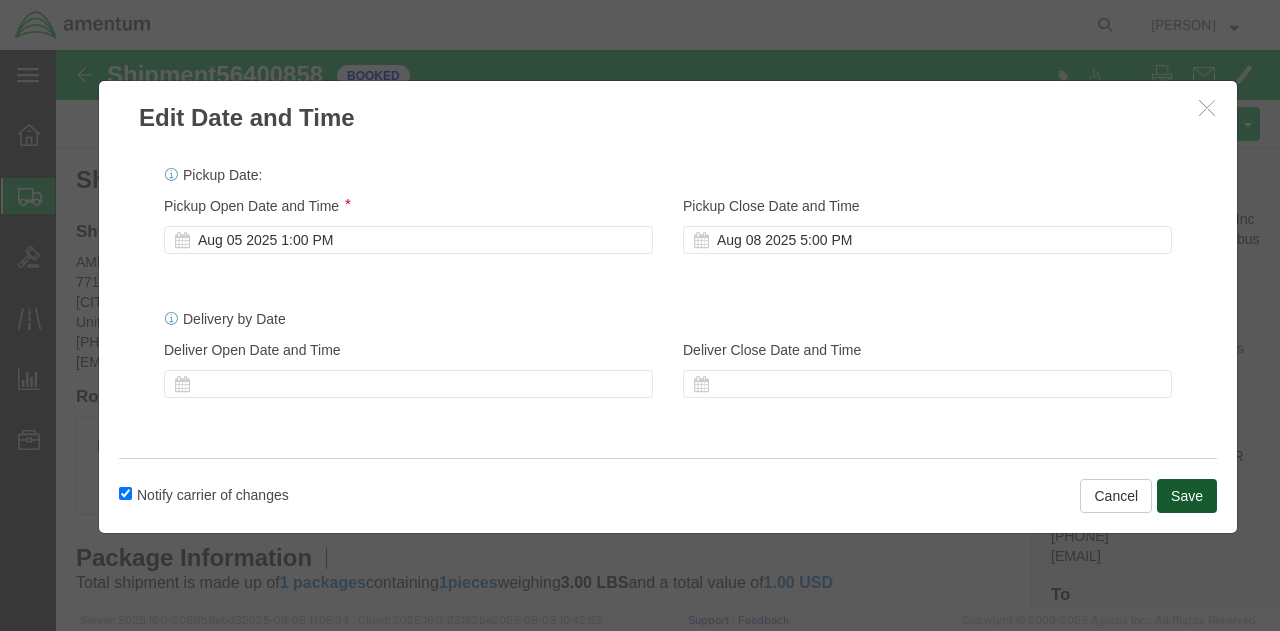 scroll, scrollTop: 0, scrollLeft: 0, axis: both 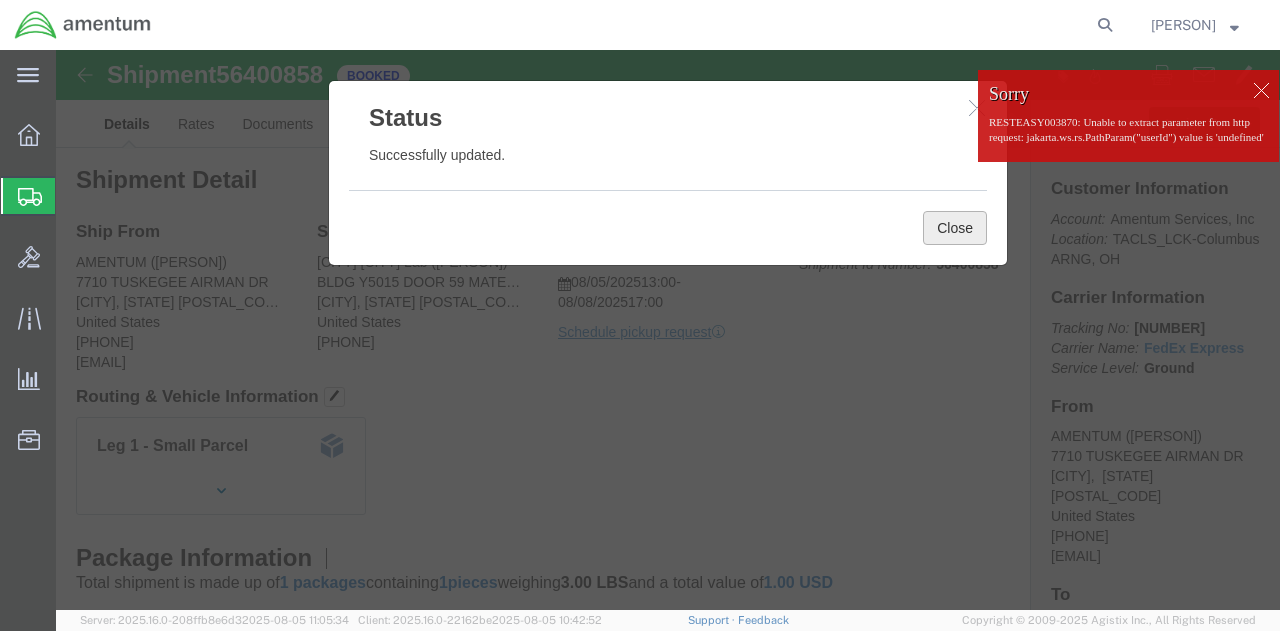click on "Close" 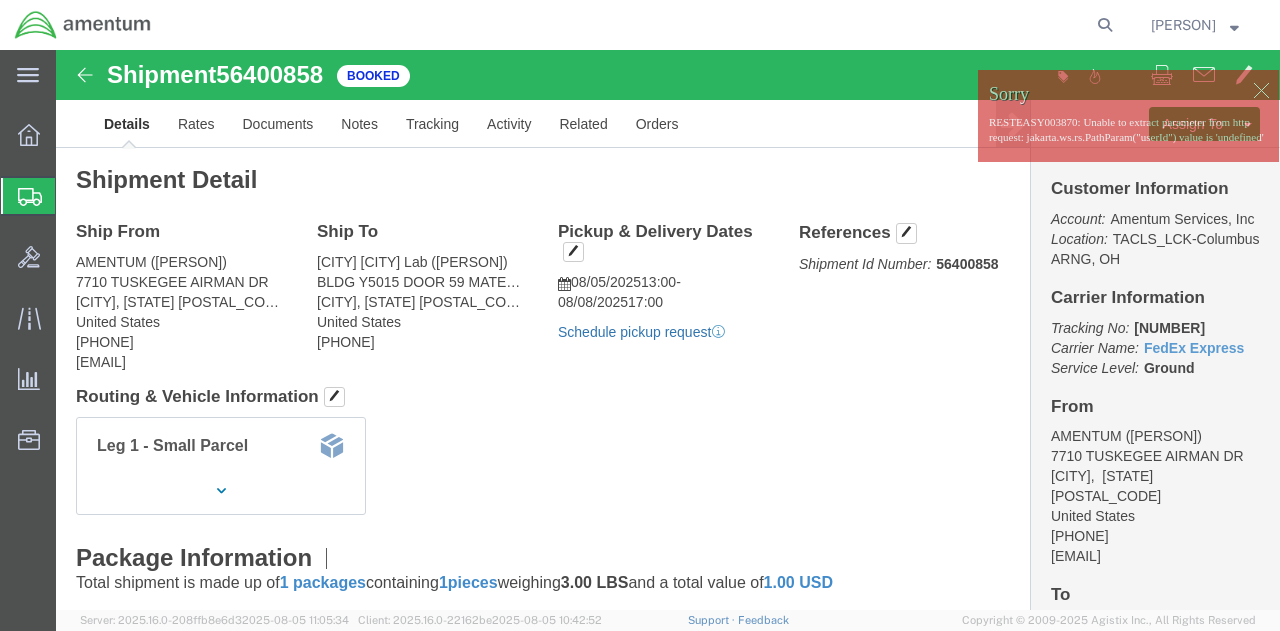 click on "Schedule pickup request" 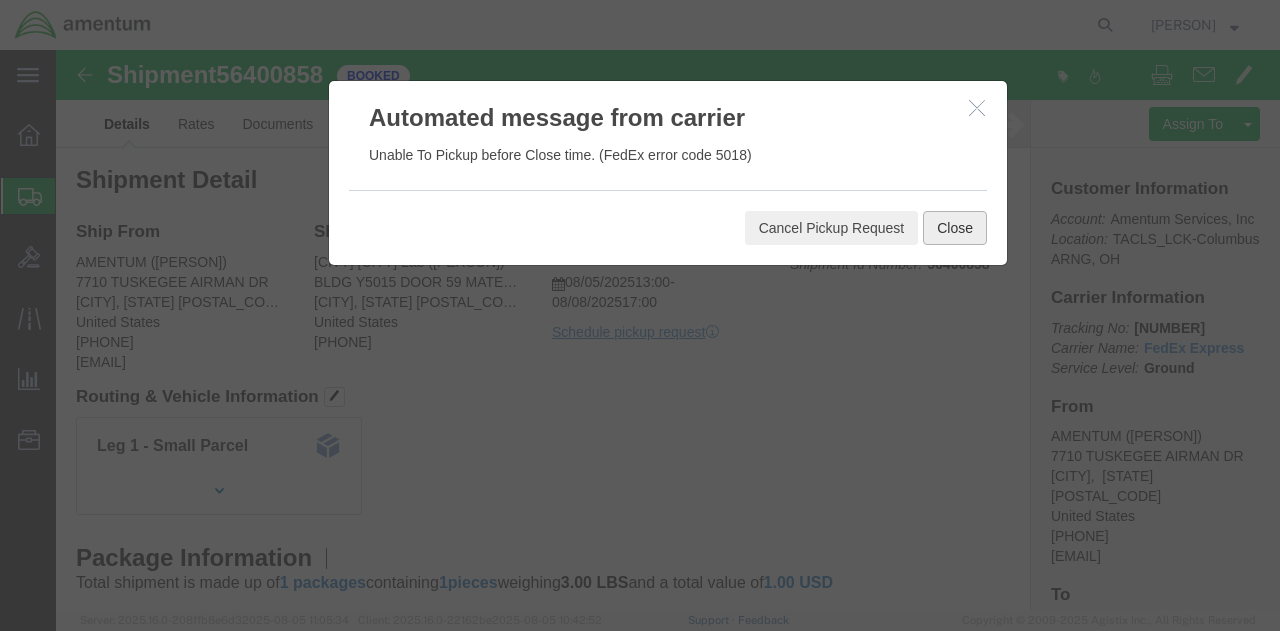 click on "Close" 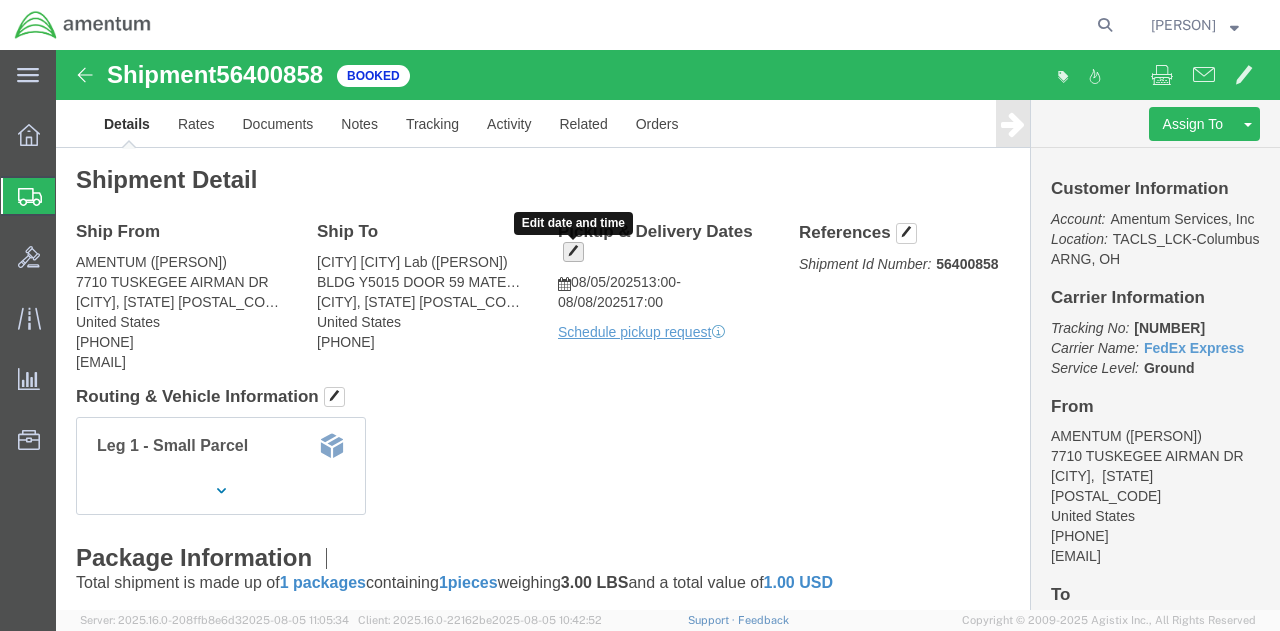 click 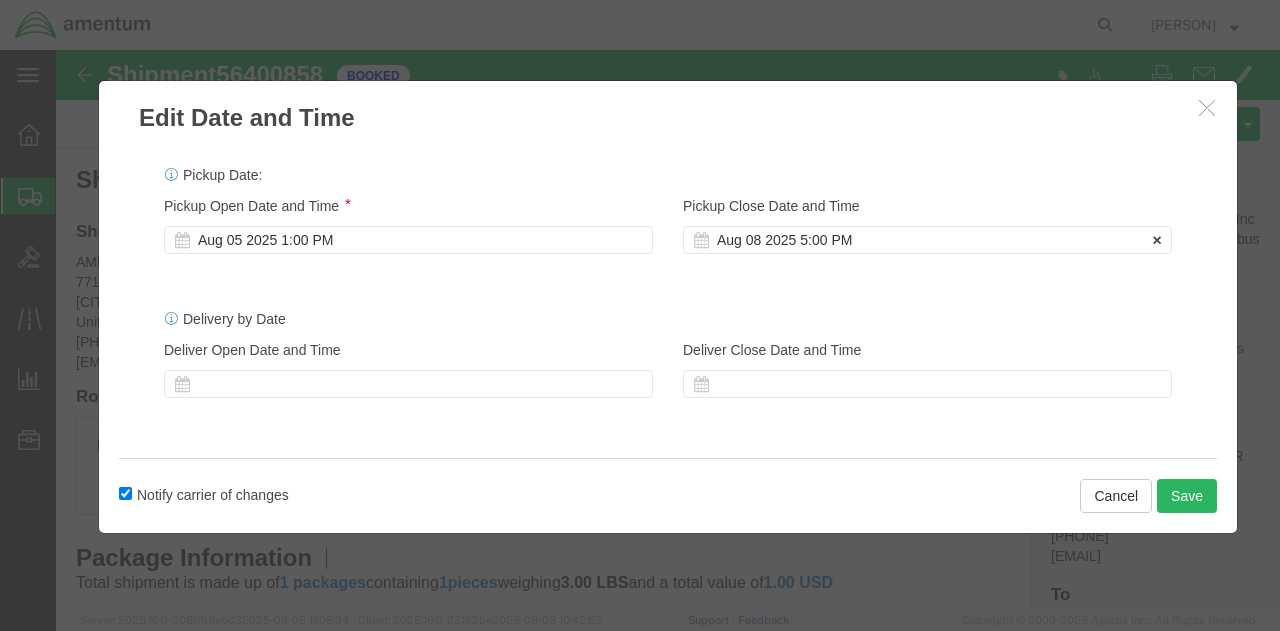 click on "Aug 08 2025 5:00 PM" 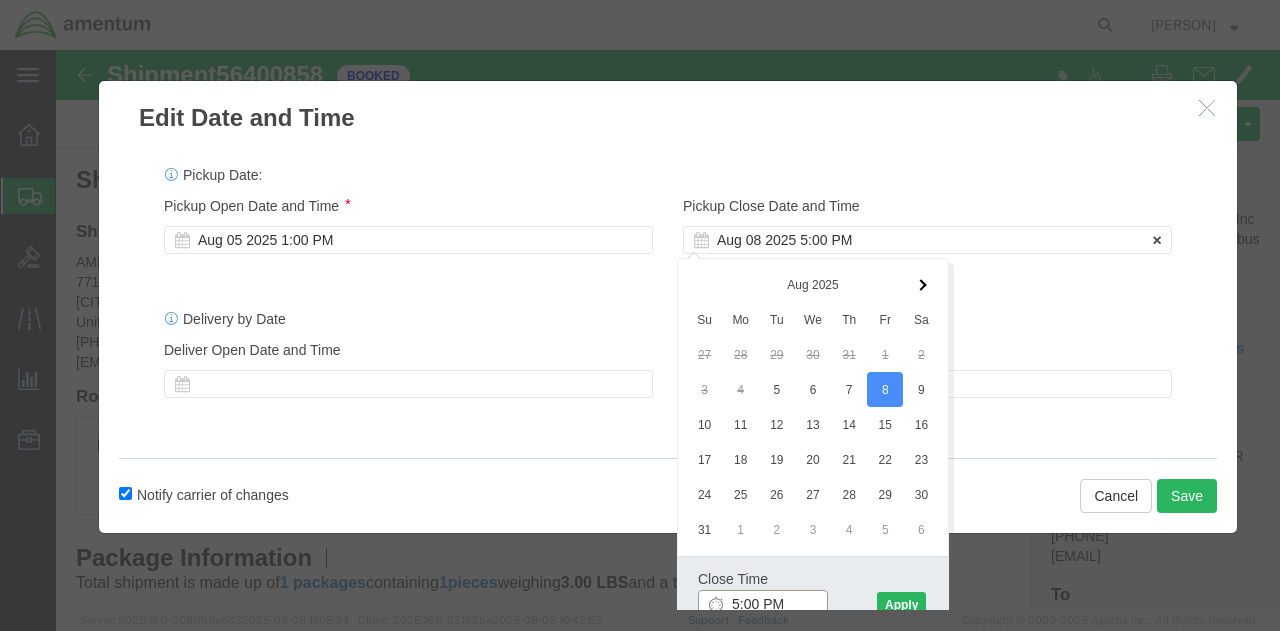 scroll, scrollTop: 3, scrollLeft: 0, axis: vertical 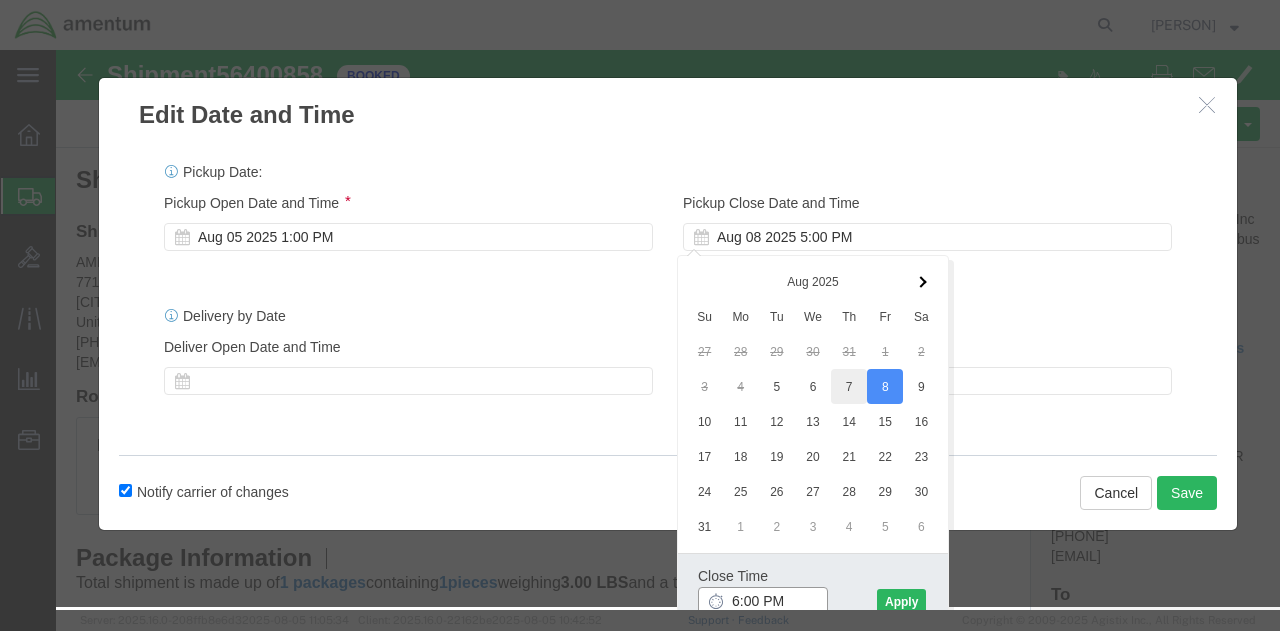 type on "6:00 PM" 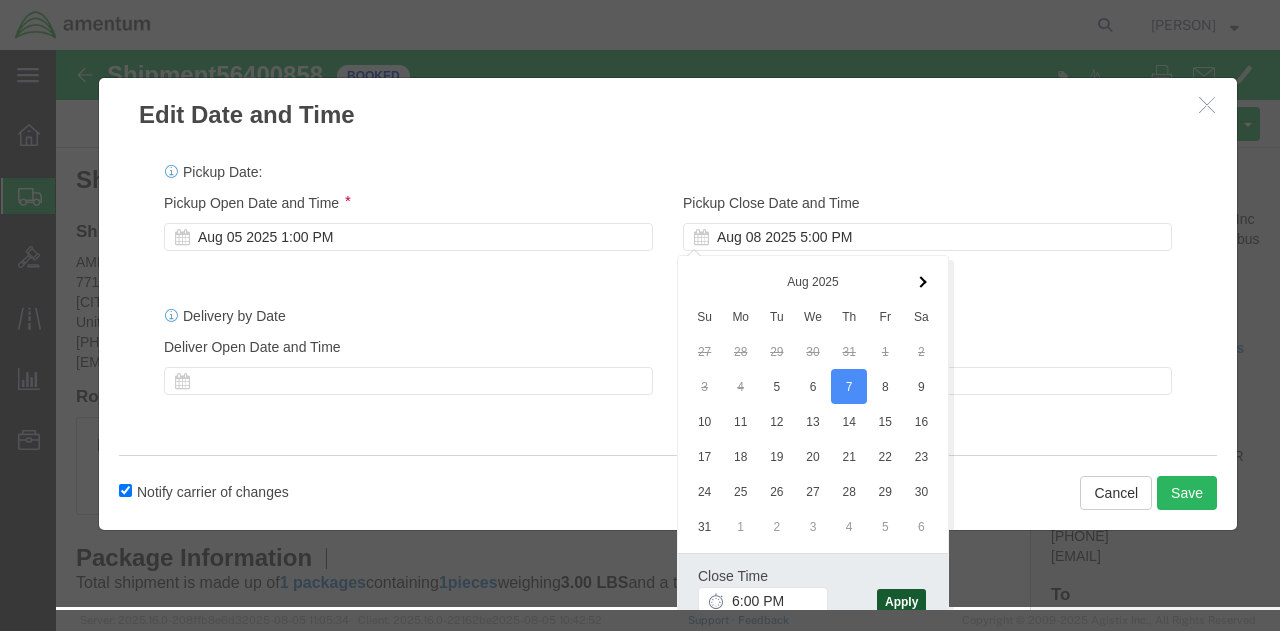 click on "Apply" 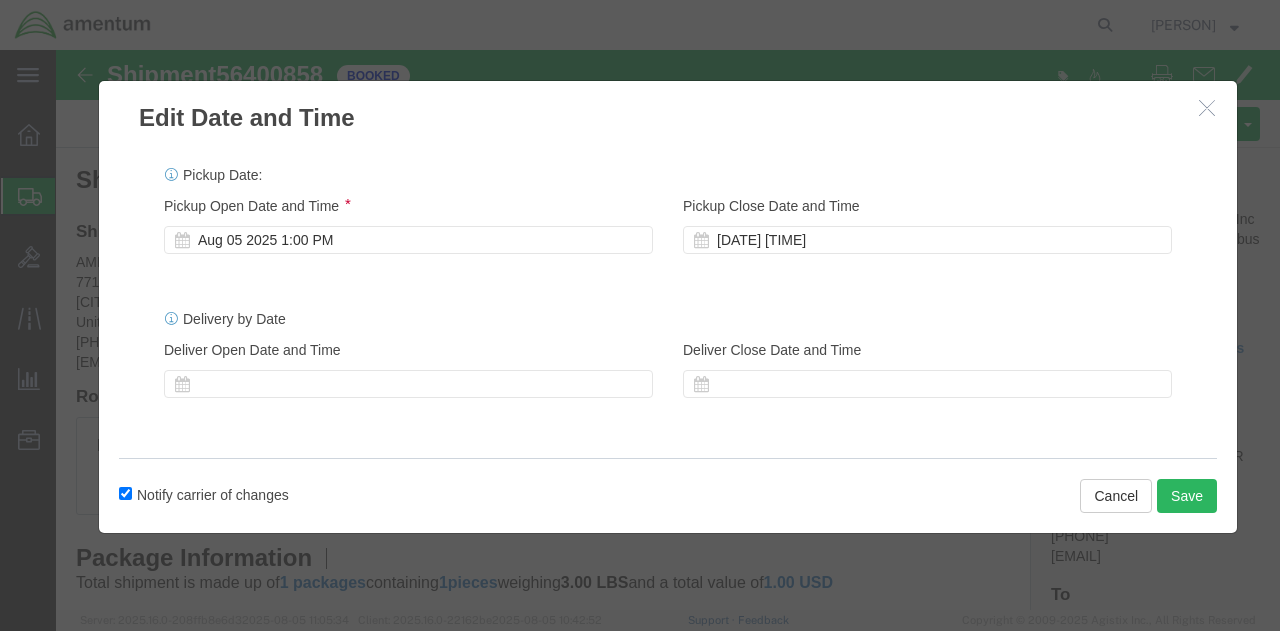 scroll, scrollTop: 0, scrollLeft: 0, axis: both 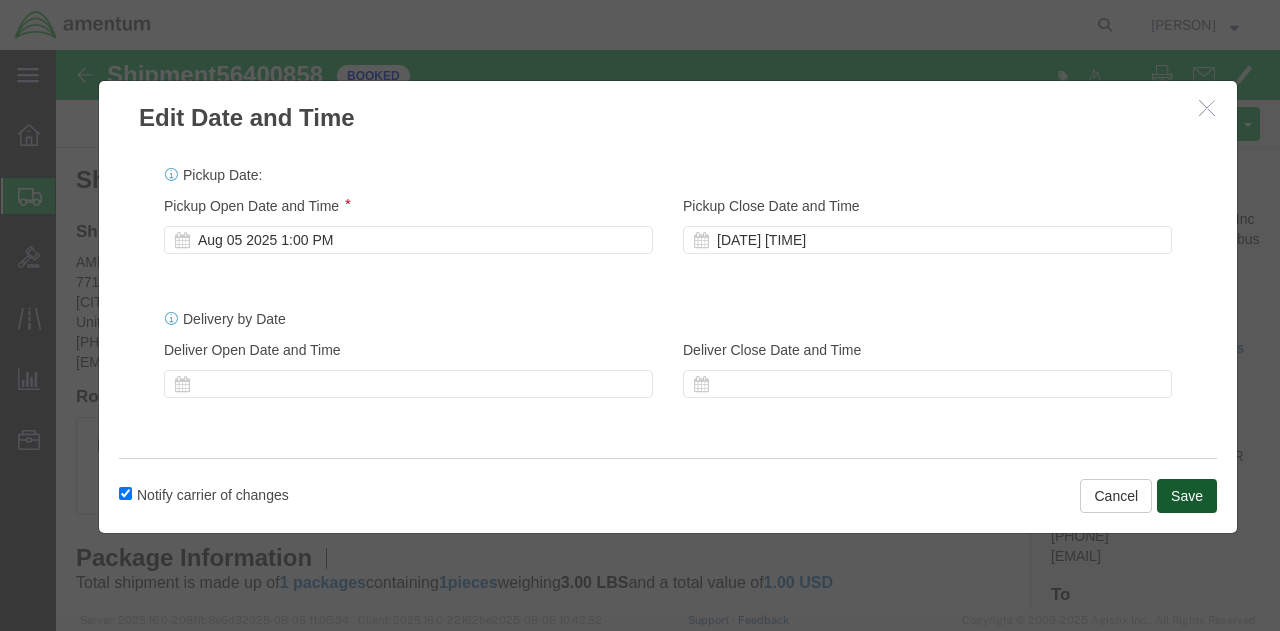 click on "Save" 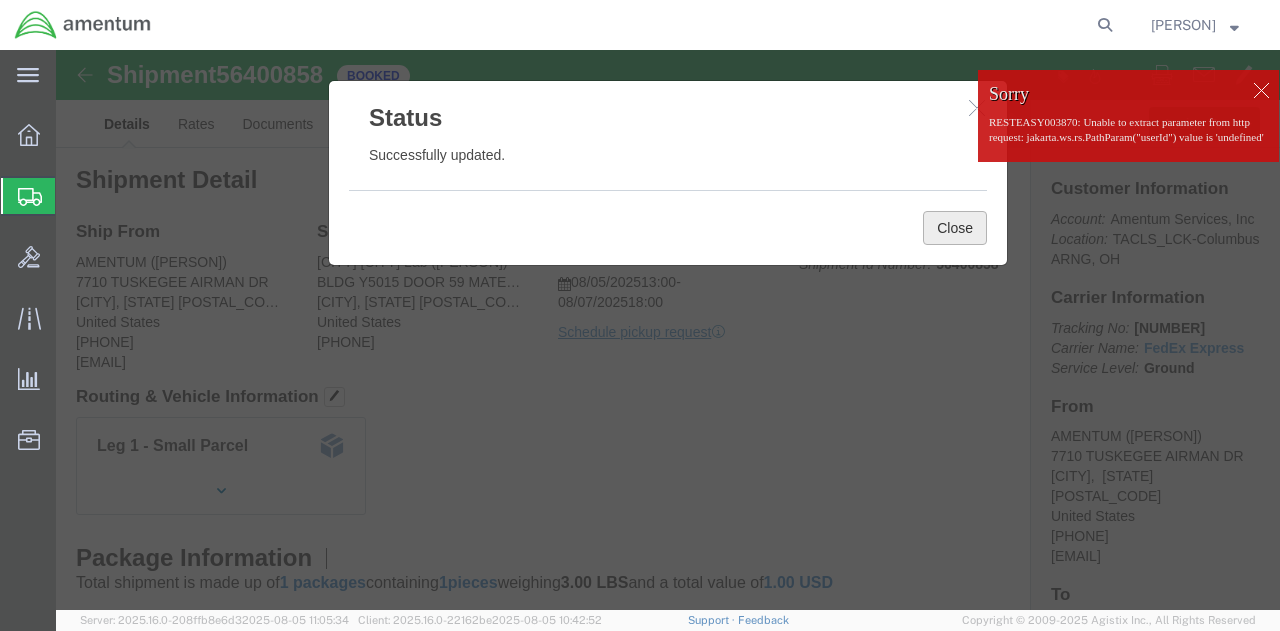 click on "Close" 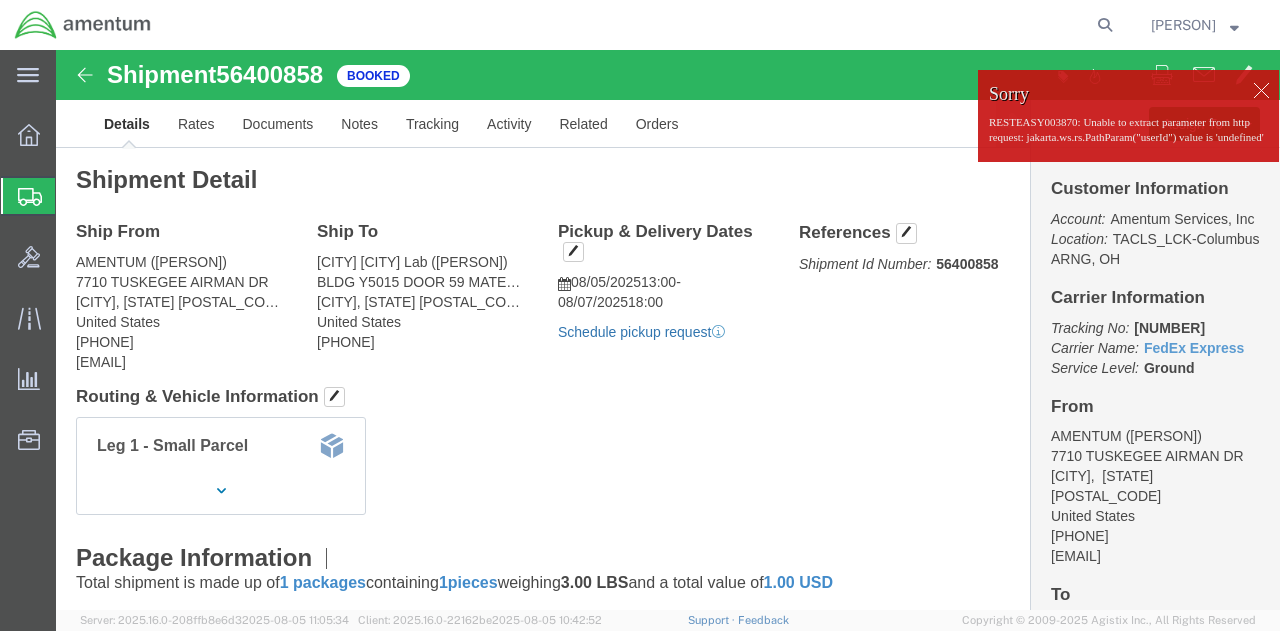 click on "Schedule pickup request" 